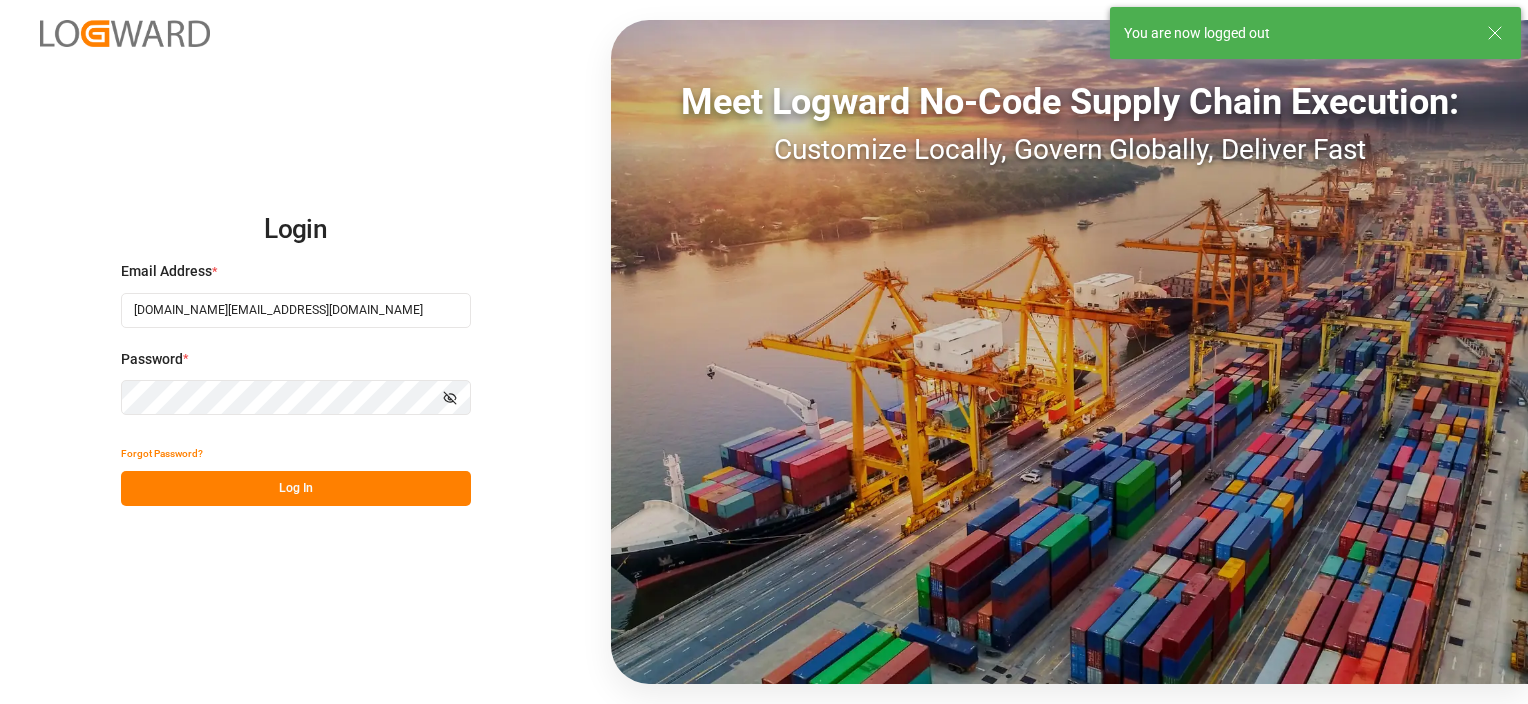 scroll, scrollTop: 0, scrollLeft: 0, axis: both 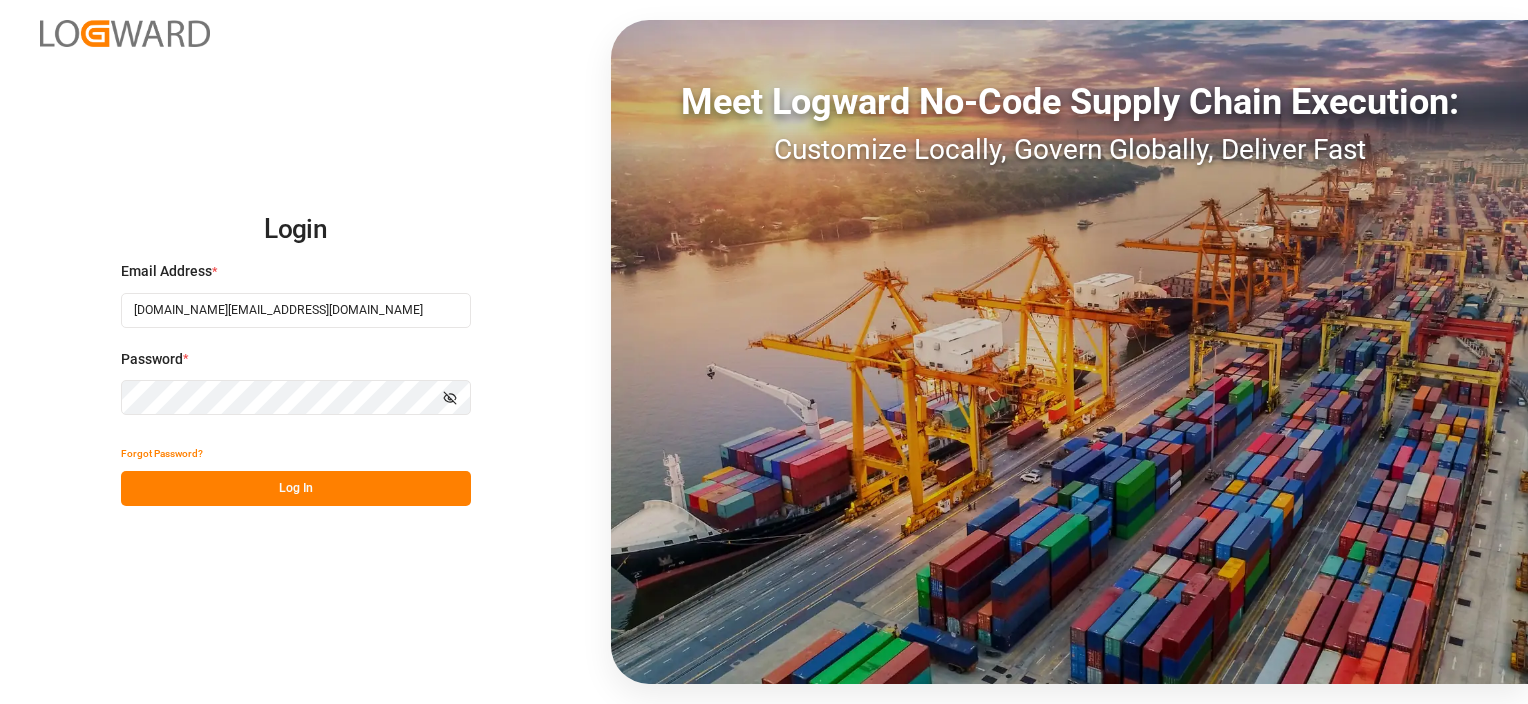 click on "Log In" at bounding box center [296, 488] 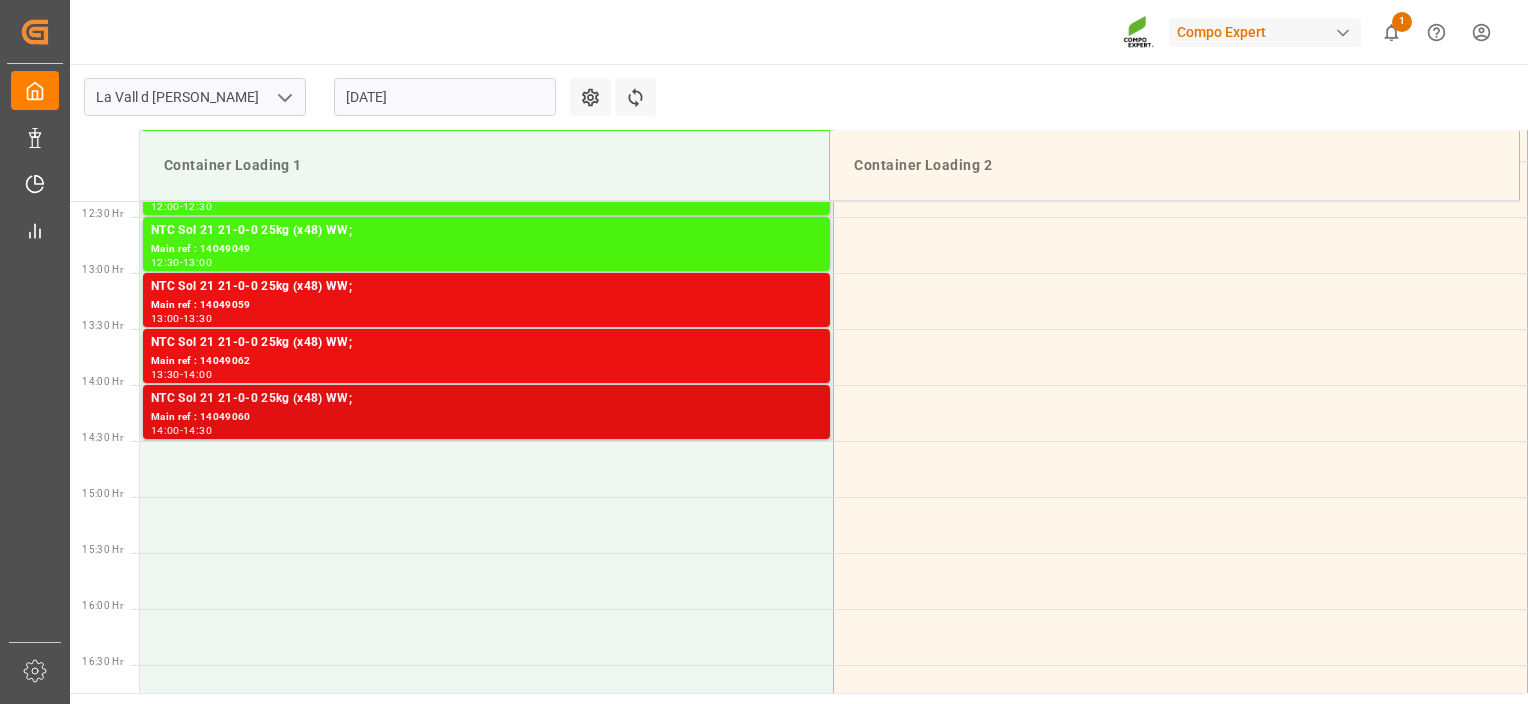 scroll, scrollTop: 1443, scrollLeft: 0, axis: vertical 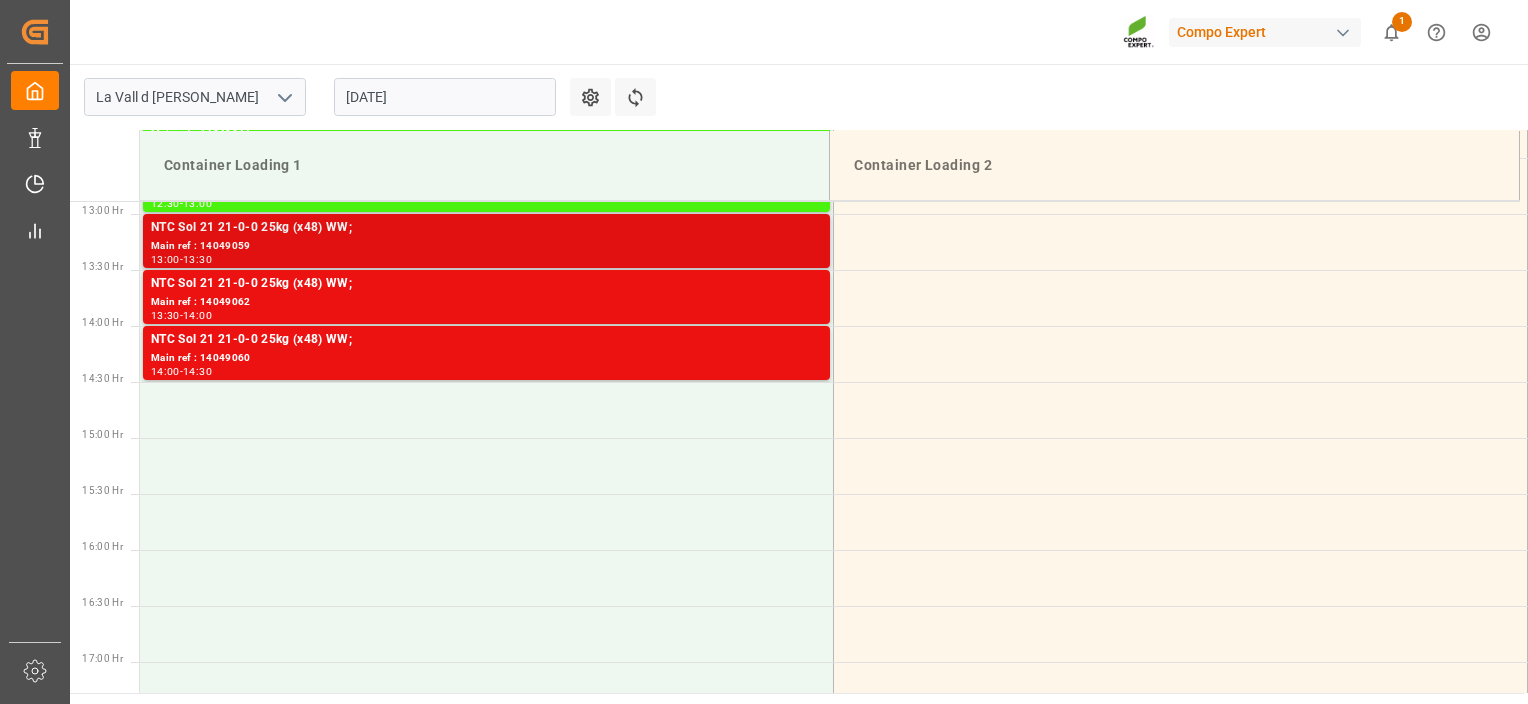click on "13:00   -   13:30" at bounding box center [486, 260] 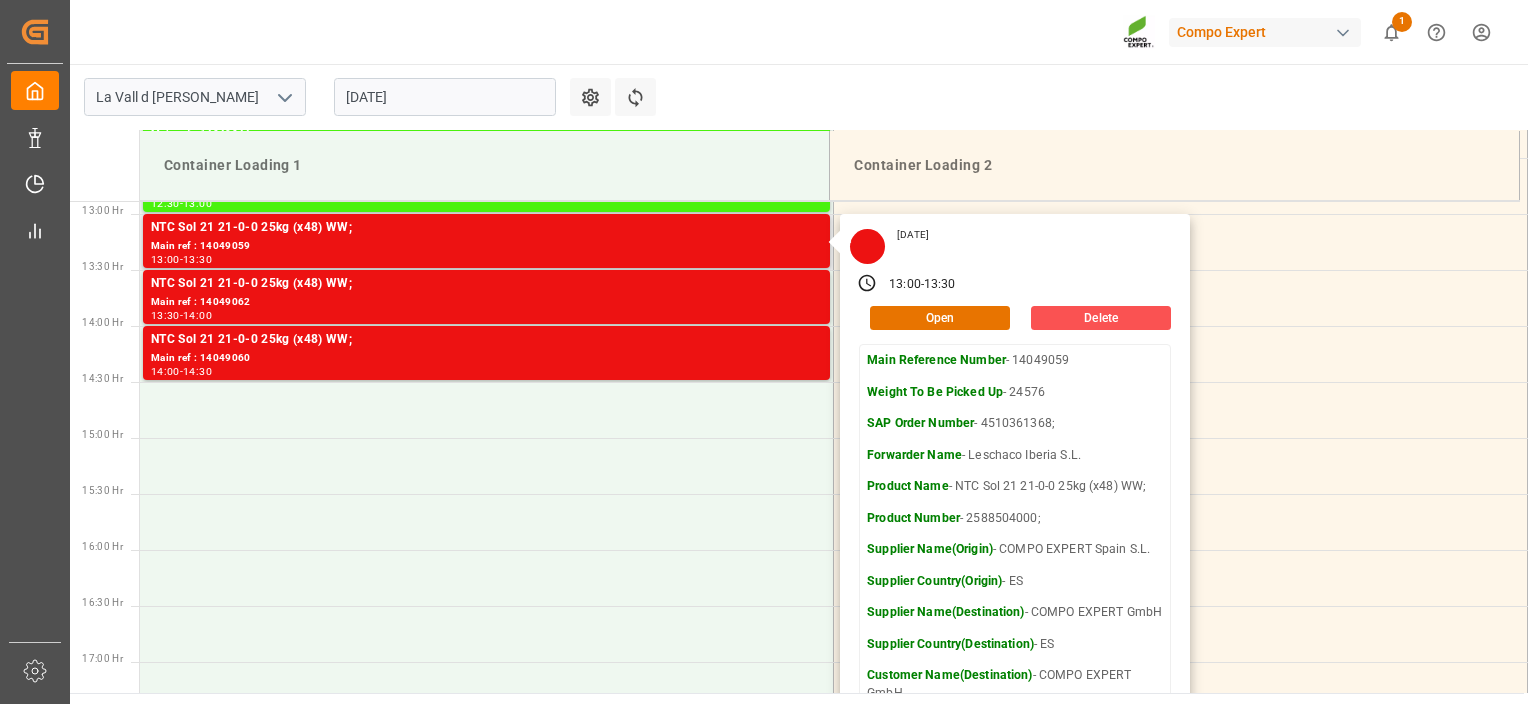 click on "SAP Order Number  - 4510361368;" at bounding box center (1015, 424) 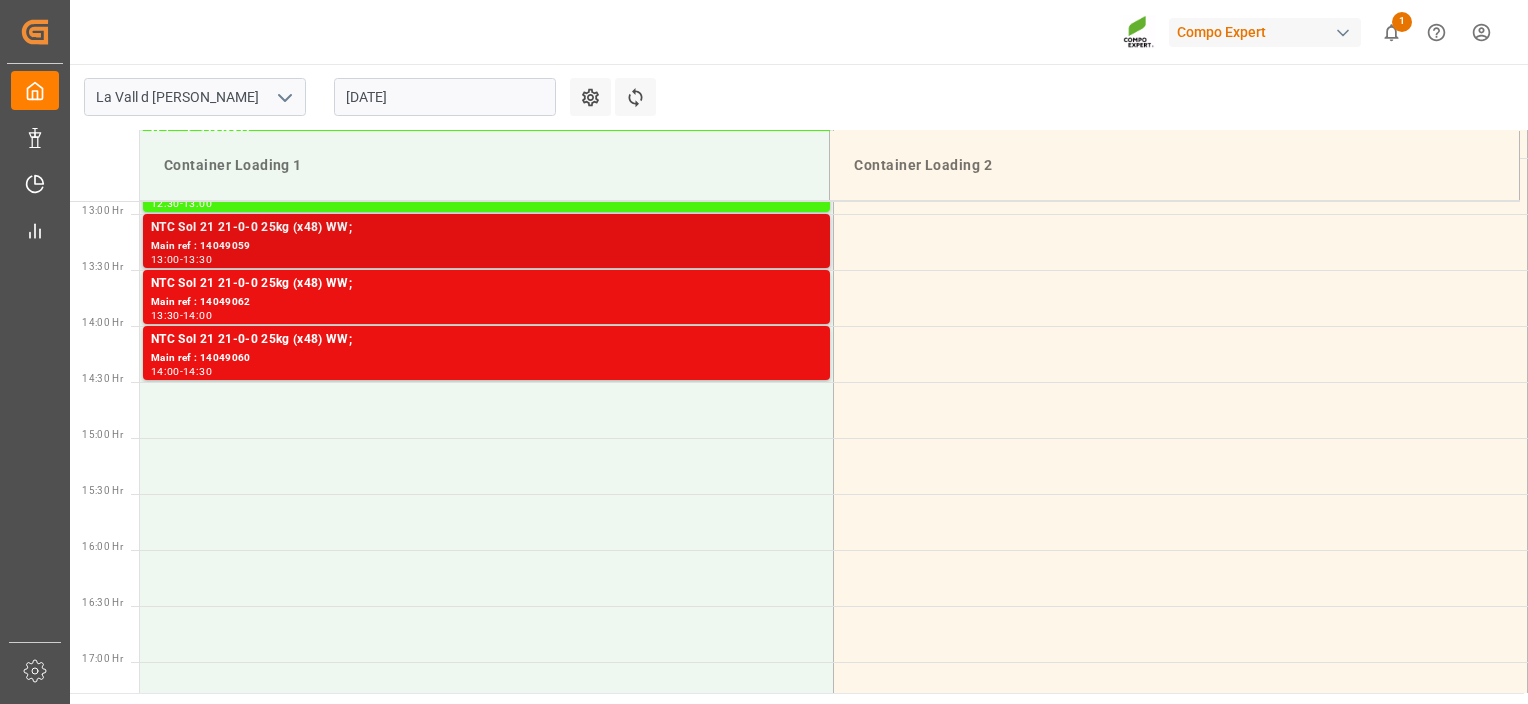 click on "NTC Sol 21 21-0-0 25kg (x48) WW;" at bounding box center [486, 228] 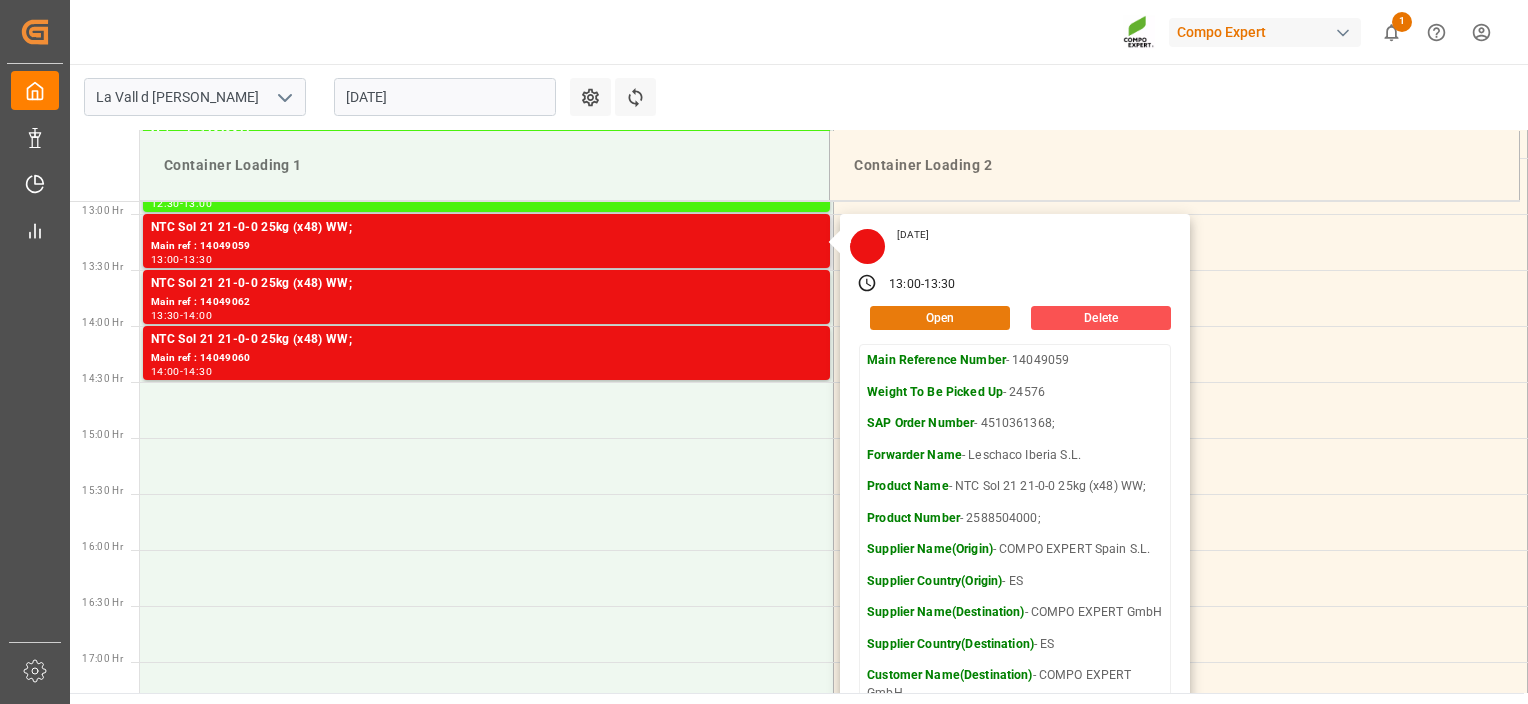 click on "Open" at bounding box center [940, 318] 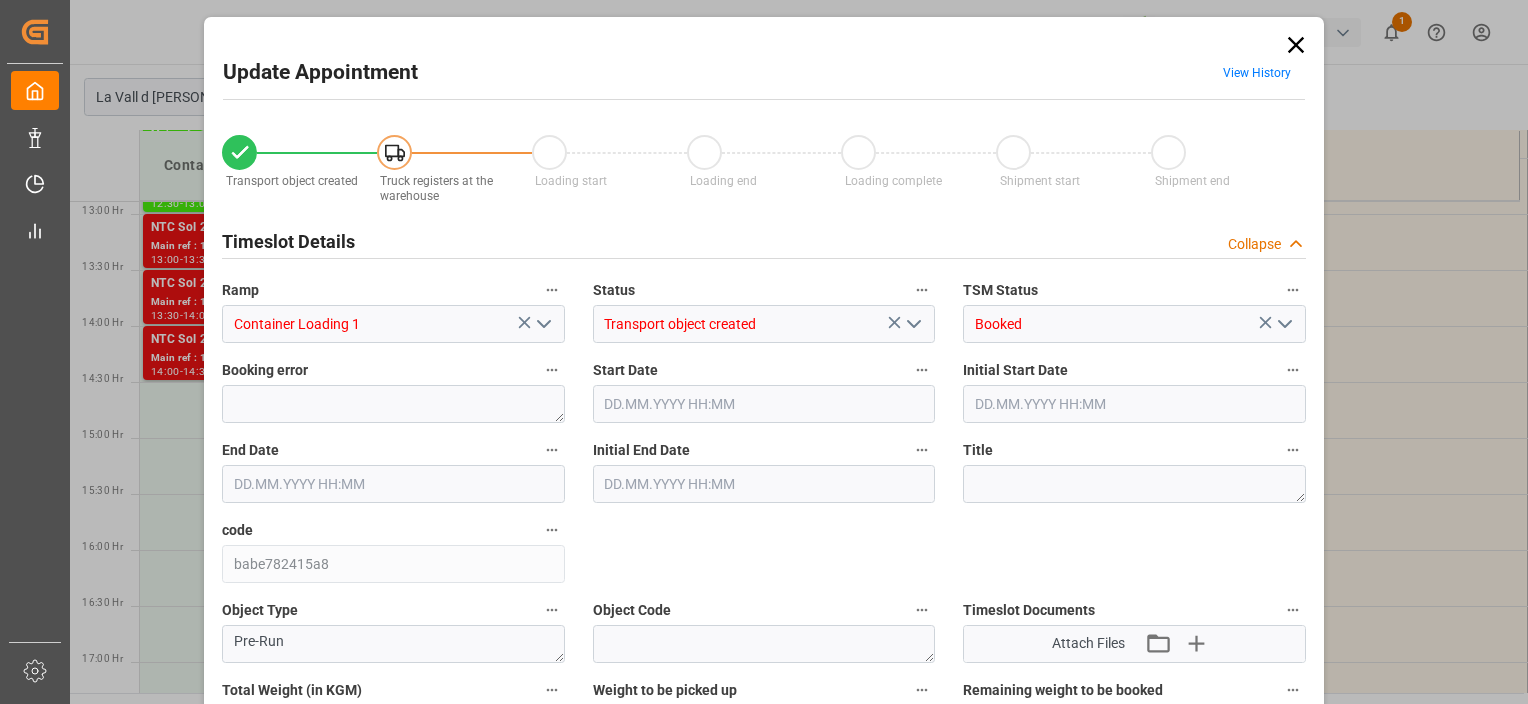 type on "24576" 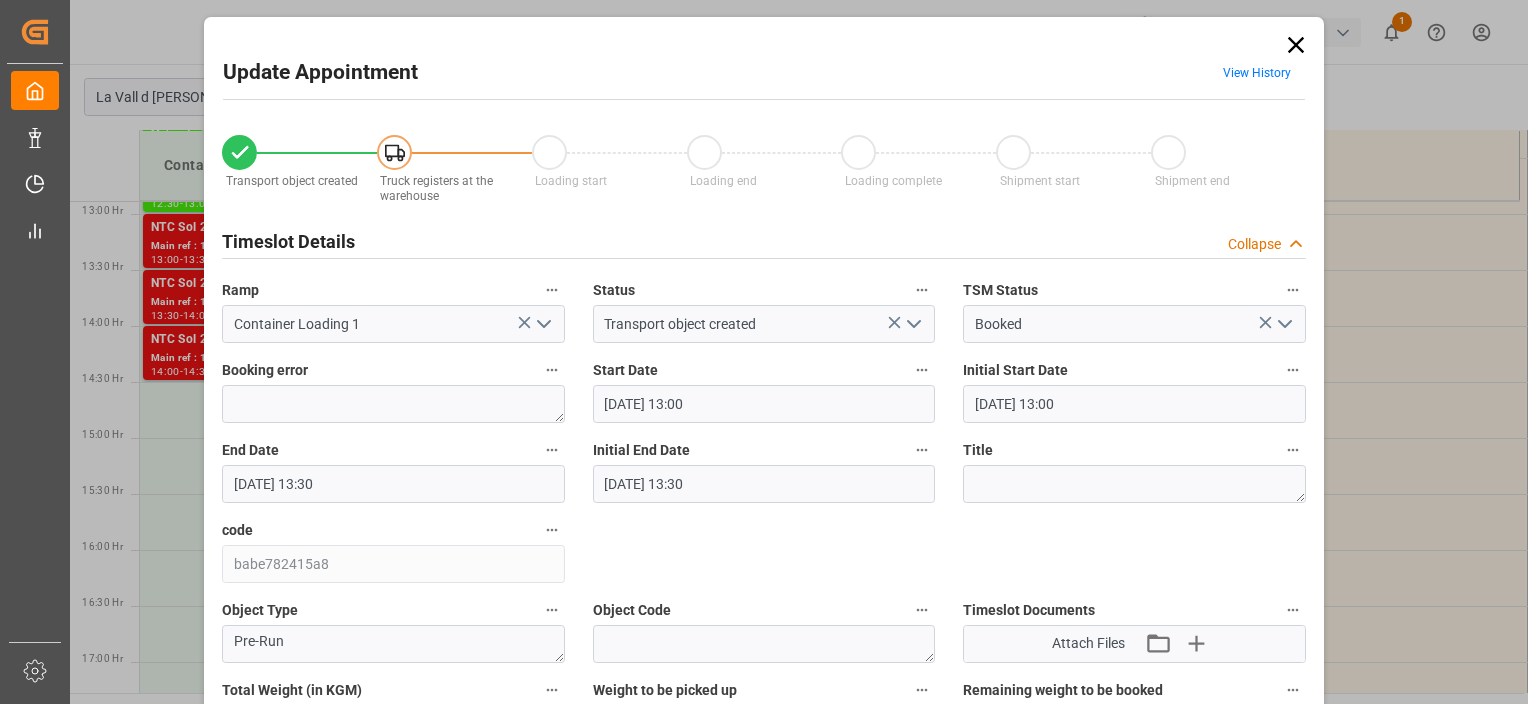 type on "22.07.2025 13:00" 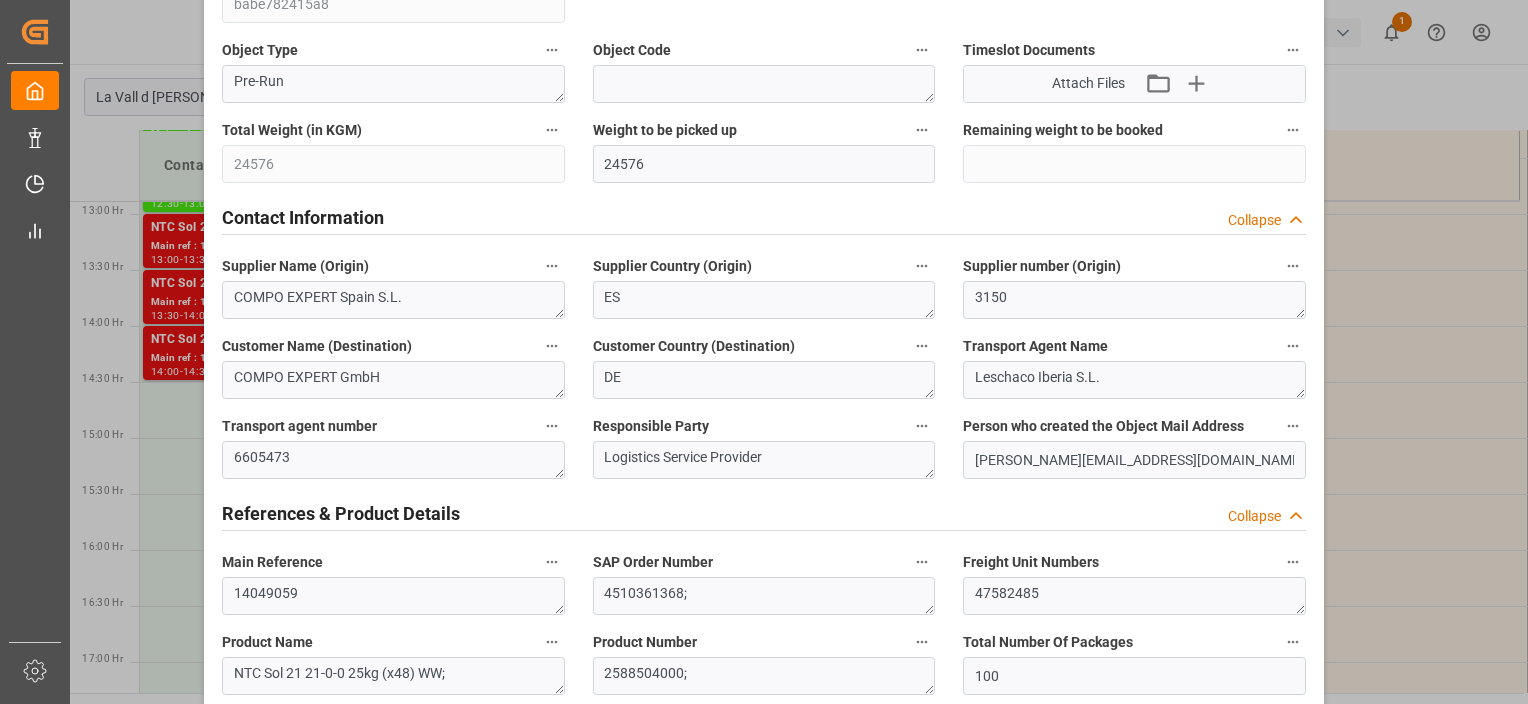 scroll, scrollTop: 800, scrollLeft: 0, axis: vertical 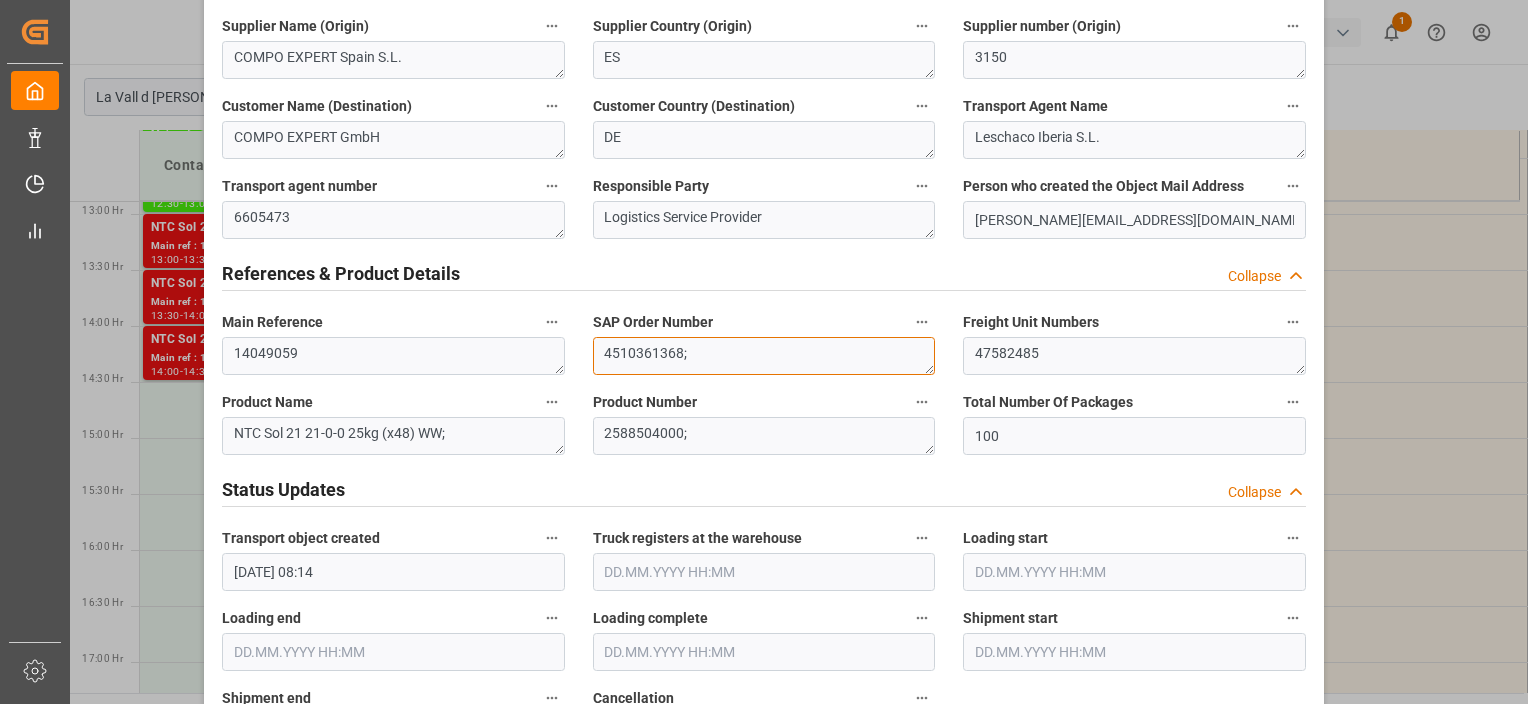 drag, startPoint x: 700, startPoint y: 359, endPoint x: 556, endPoint y: 359, distance: 144 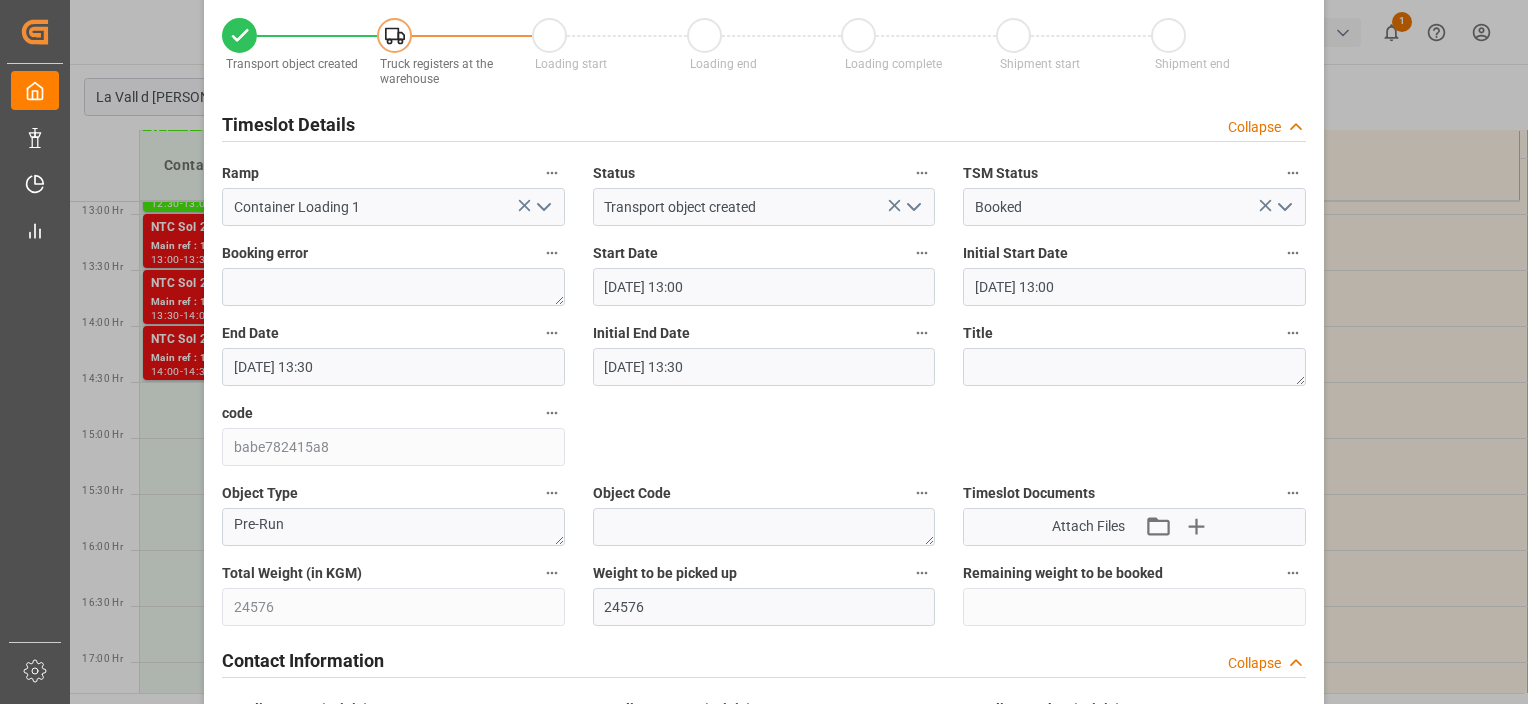 scroll, scrollTop: 0, scrollLeft: 0, axis: both 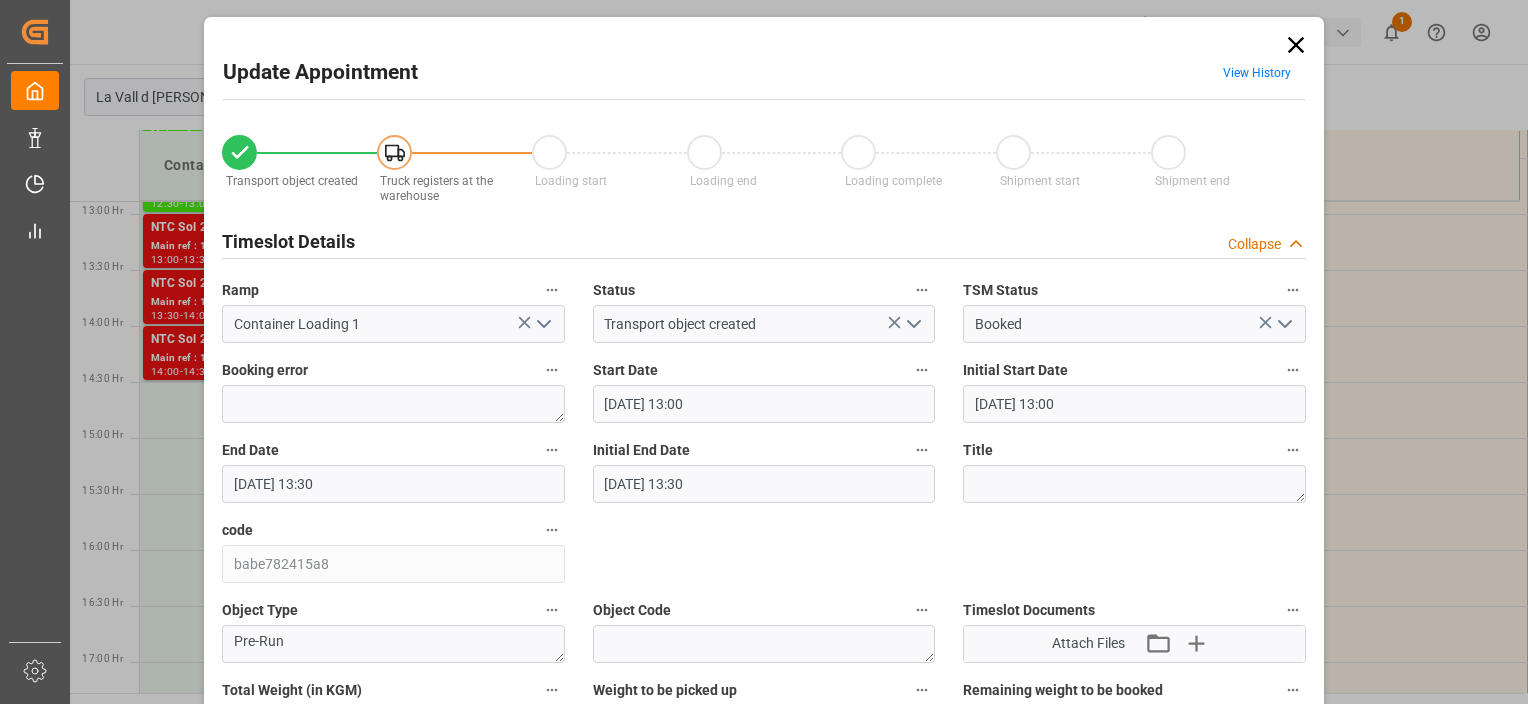 click 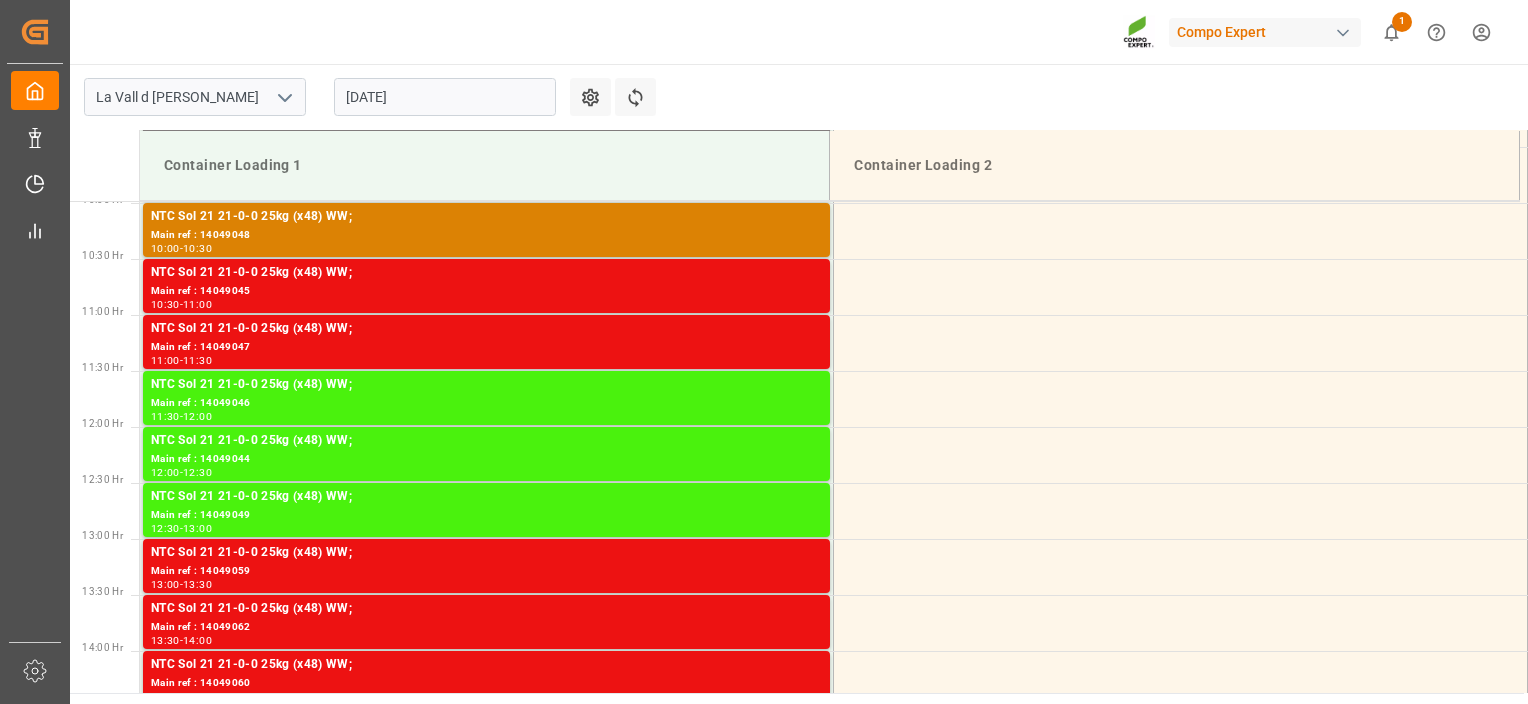 scroll, scrollTop: 1043, scrollLeft: 0, axis: vertical 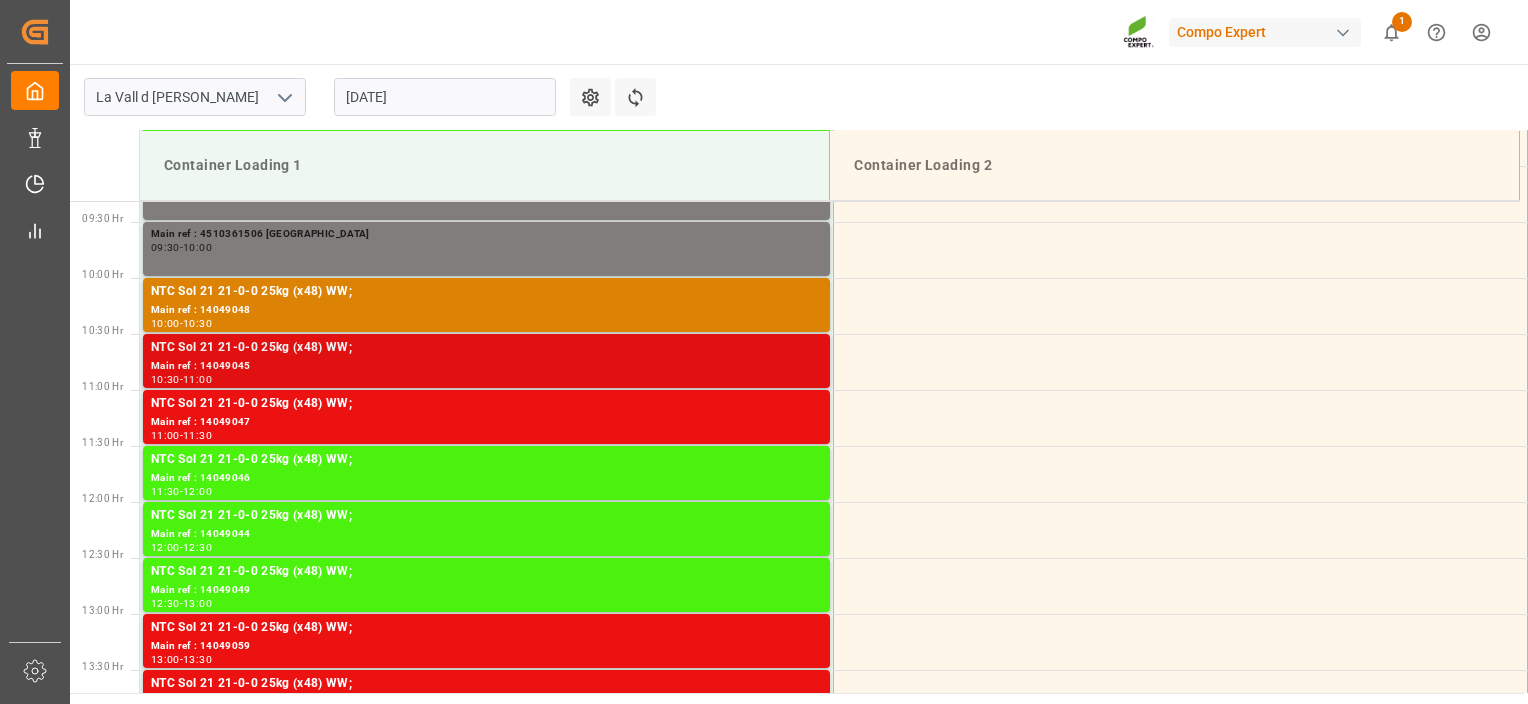 click on "Main ref : 14049045" at bounding box center (486, 366) 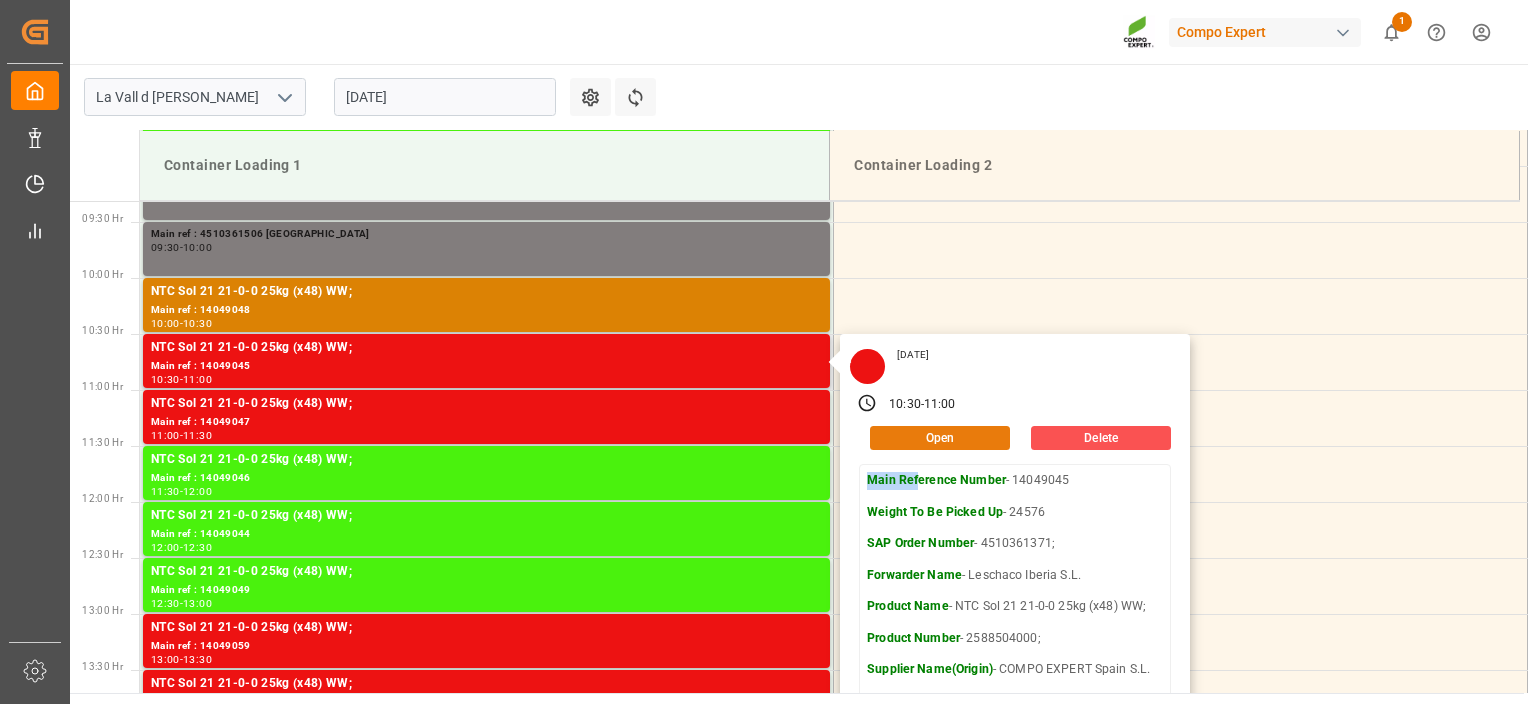 click on "Tuesday, July 22, 2025 10:30   -   11:00 Open Delete Main Reference Number  - 14049045
Weight To Be Picked Up  - 24576
SAP Order Number  - 4510361371;
Forwarder Name  - Leschaco Iberia S.L.
Product Name  - NTC Sol 21 21-0-0 25kg (x48) WW;
Product Number  - 2588504000;
Supplier Name(Origin)  - COMPO EXPERT Spain S.L.
Supplier Country(Origin)  - ES
Supplier Name(Destination)  - COMPO EXPERT GmbH
Supplier Country(Destination)  - ES
Customer Name(Destination)  - COMPO EXPERT GmbH
Customer Country(Destination)  - DE" at bounding box center (1015, 617) 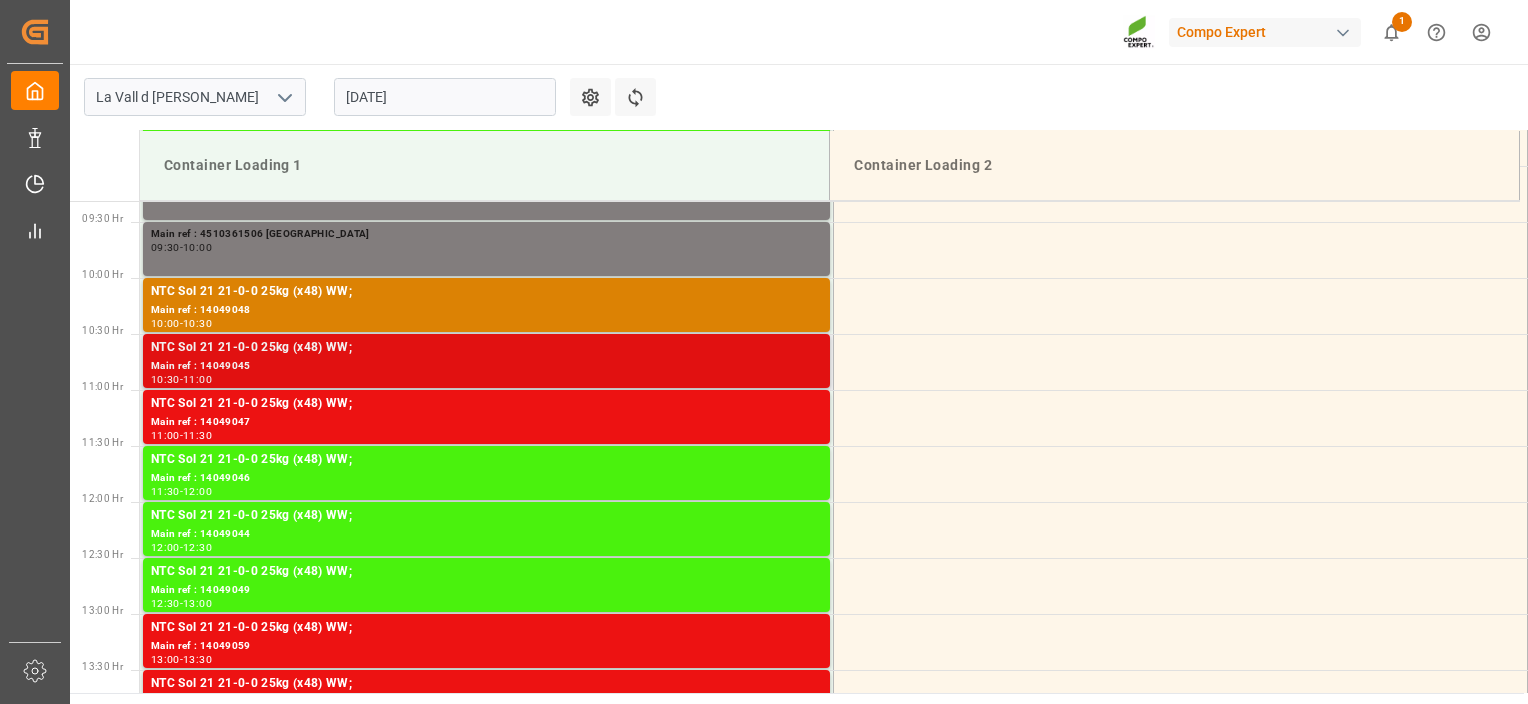 click on "NTC Sol 21 21-0-0 25kg (x48) WW; Main ref : 14049045 10:30   -   11:00" at bounding box center (486, 361) 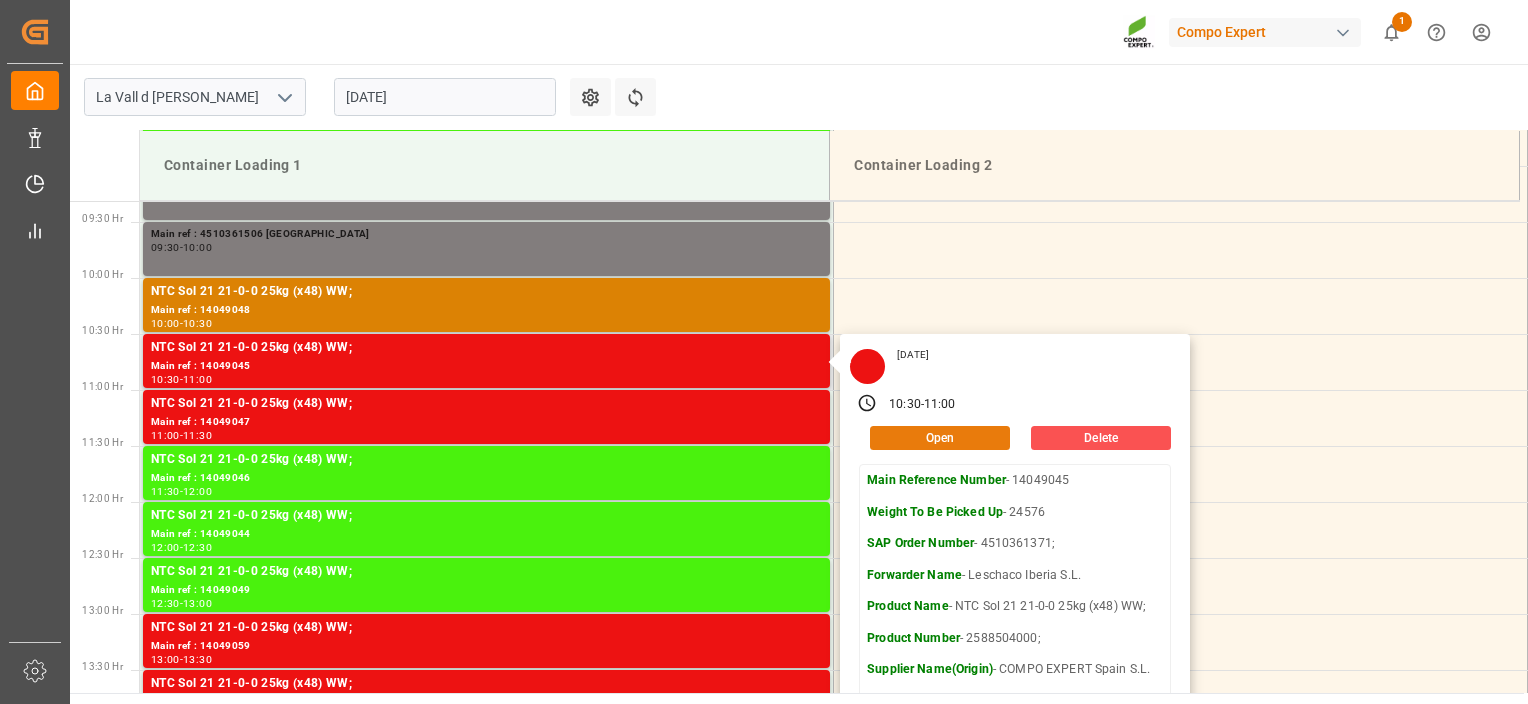 click on "Open" at bounding box center [940, 438] 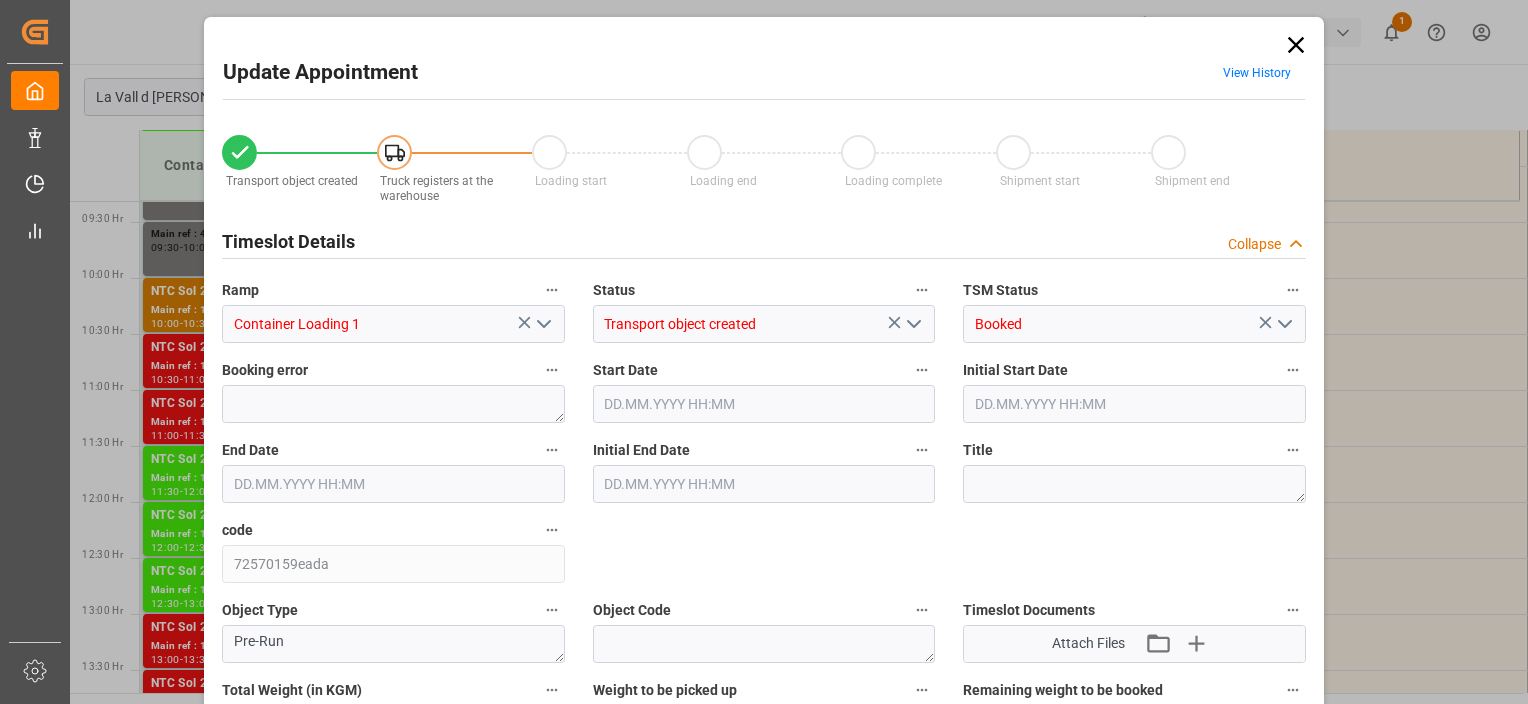 type on "24576" 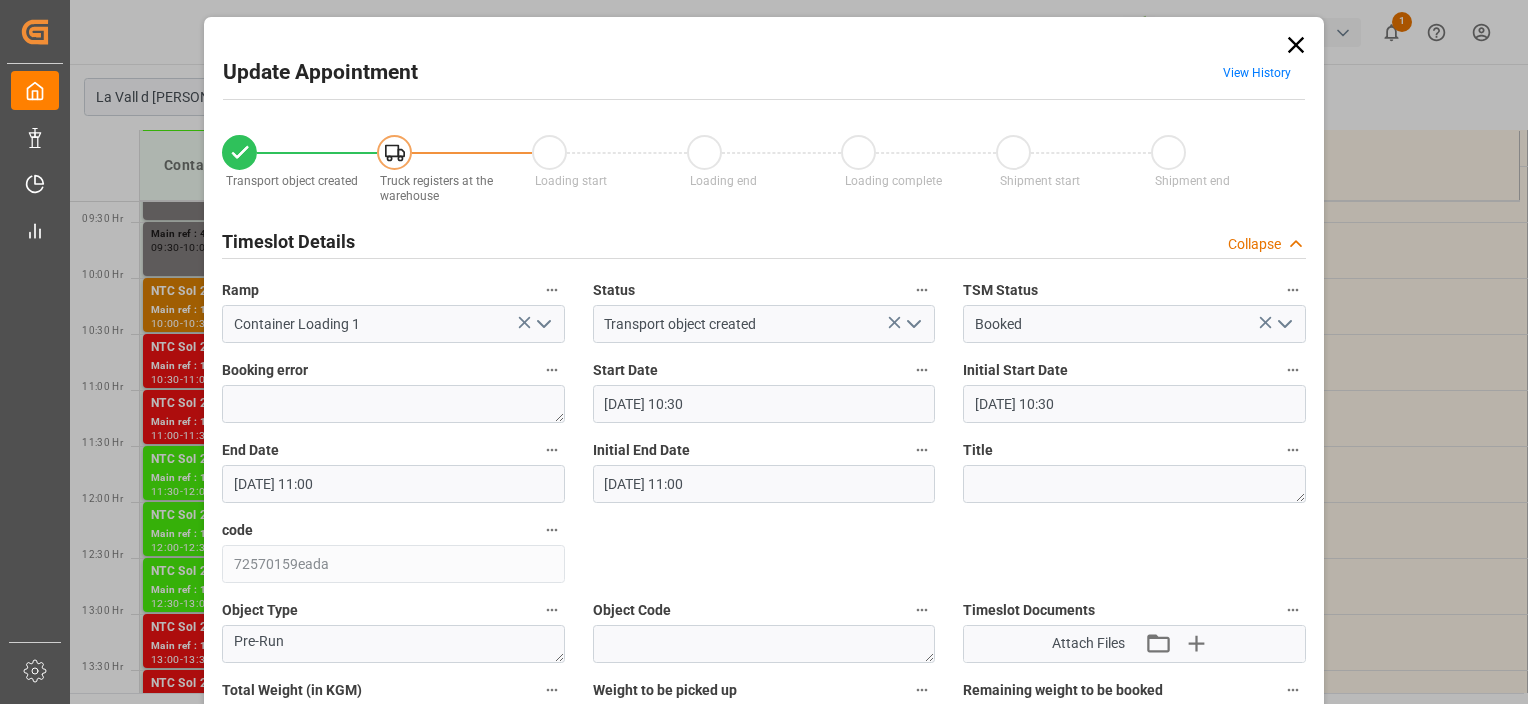 type on "22.07.2025 10:30" 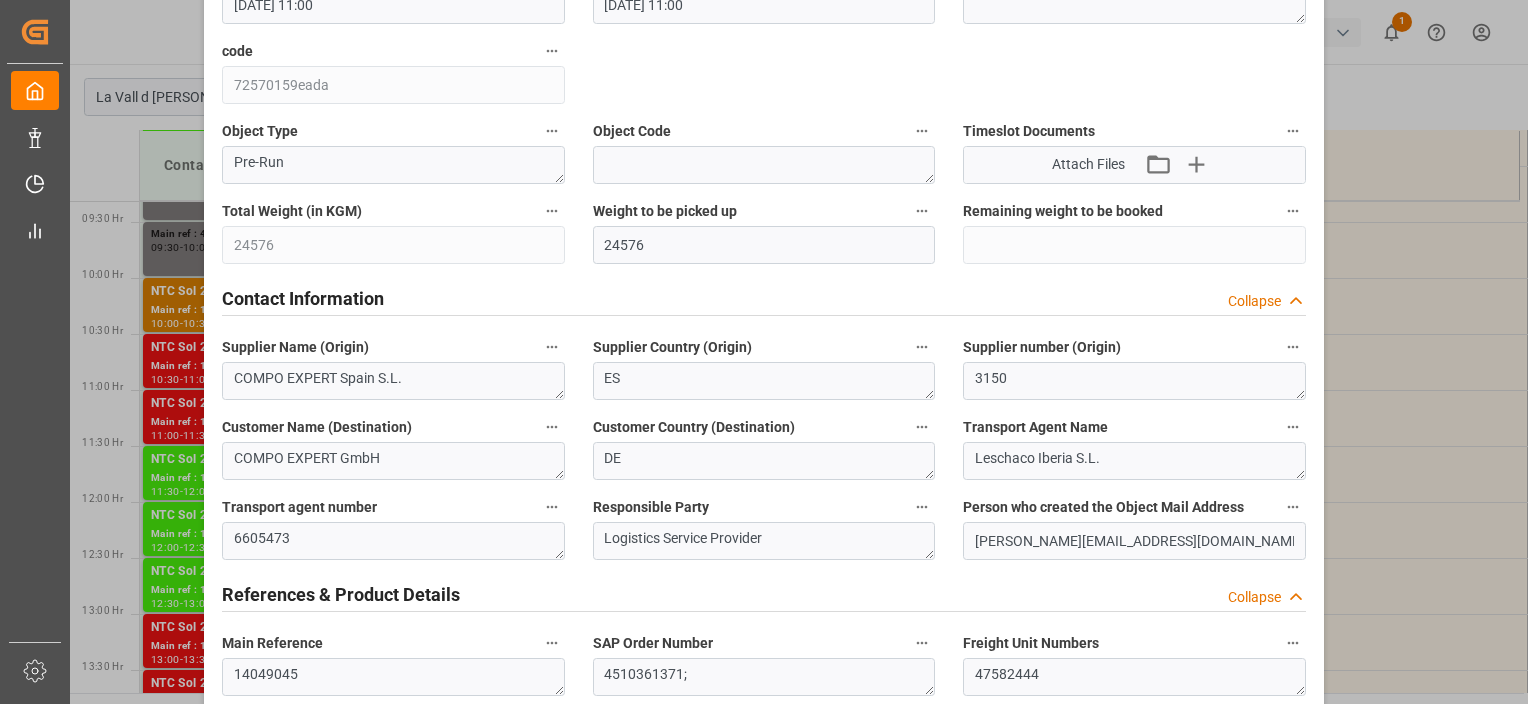 scroll, scrollTop: 700, scrollLeft: 0, axis: vertical 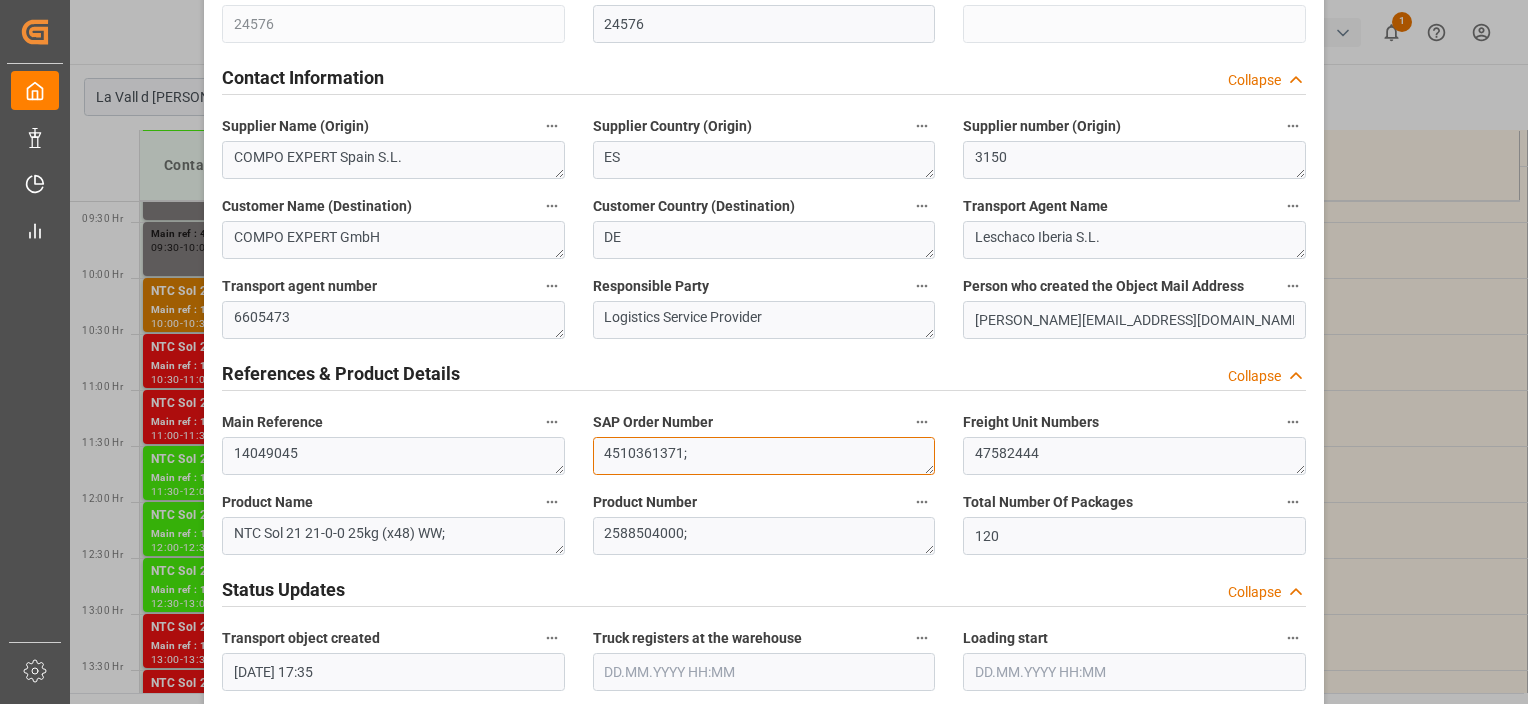 drag, startPoint x: 678, startPoint y: 455, endPoint x: 560, endPoint y: 449, distance: 118.15244 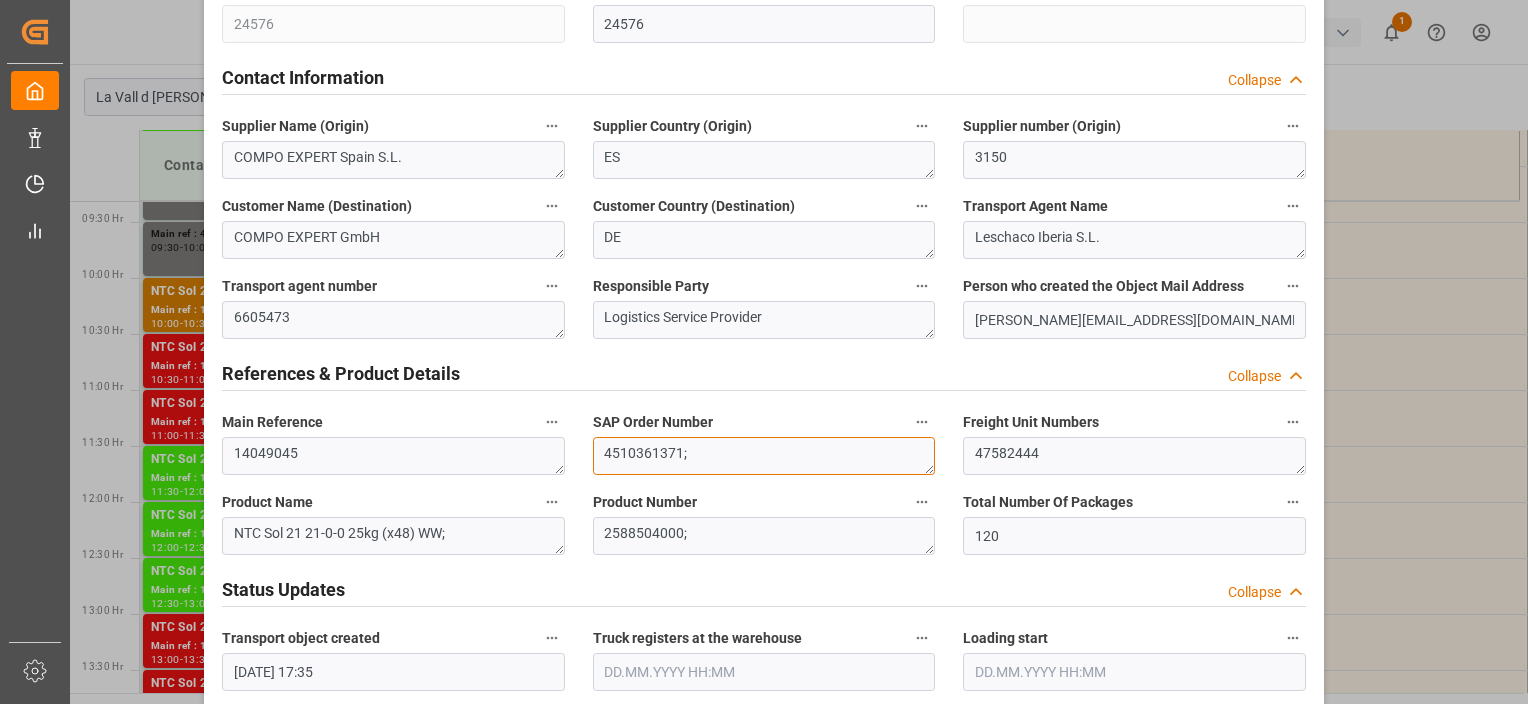click on "Transport object created Truck registers at the warehouse Loading start Loading end Loading complete Shipment start Shipment end   Timeslot Details Collapse Ramp     Container Loading 1 Status     Transport object created TSM Status     Booked Booking error     Start Date     22.07.2025 10:30 Initial Start Date     22.07.2025 10:30 End Date     22.07.2025 11:00 Initial End Date     22.07.2025 11:00 Title     code     72570159eada Object Type     Pre-Run Object Code     Timeslot Documents      Attach Files  Attach existing file Upload new file  Total Weight (in KGM)     24576 Weight to be picked up     24576 Remaining weight to be booked       Contact Information Collapse Supplier Name (Origin)     COMPO EXPERT Spain S.L. Supplier Country (Origin)     ES Supplier number (Origin)      3150 Customer Name (Destination)     COMPO EXPERT GmbH Customer Country (Destination)     DE Transport Agent Name     Leschaco Iberia S.L. Transport agent number     6605473 Responsible Party     Logistics Service Provider" at bounding box center (764, 698) 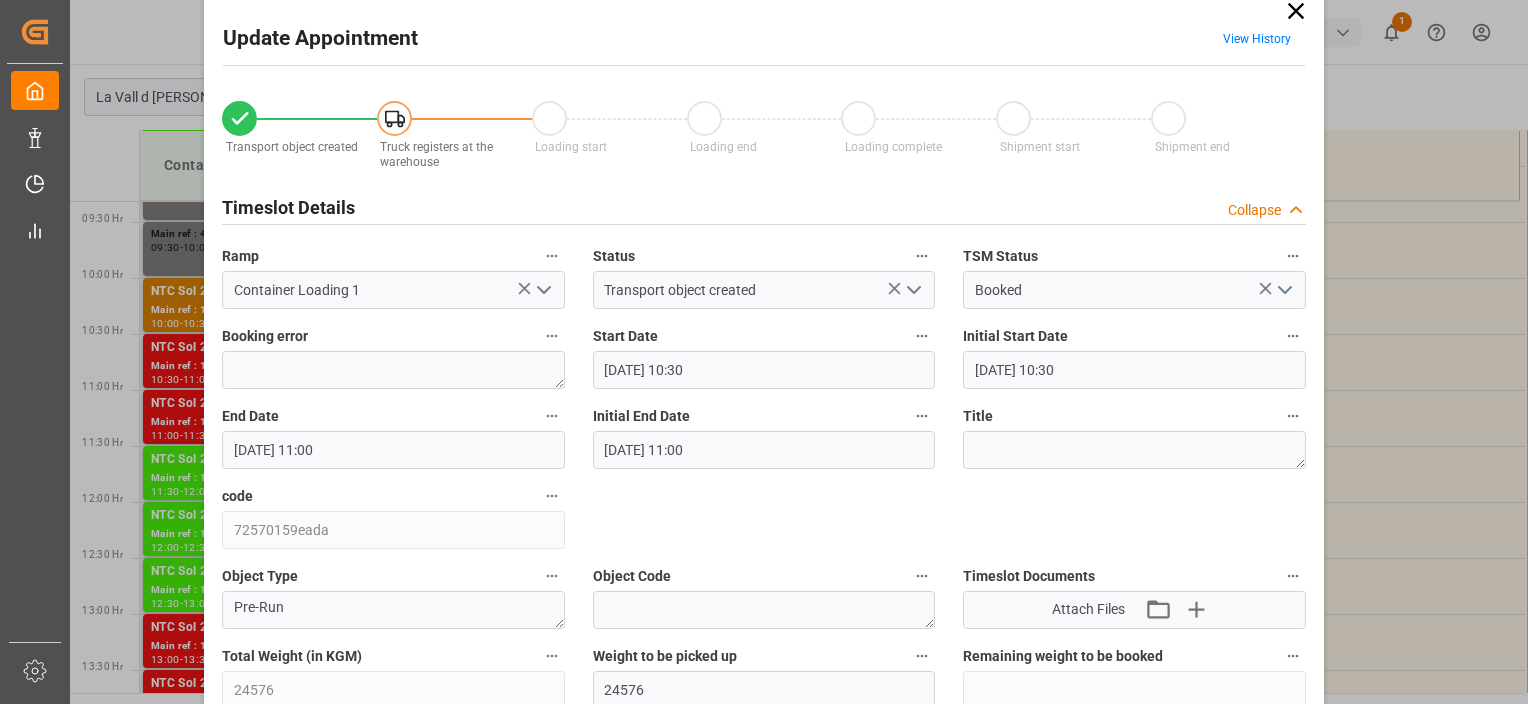 scroll, scrollTop: 0, scrollLeft: 0, axis: both 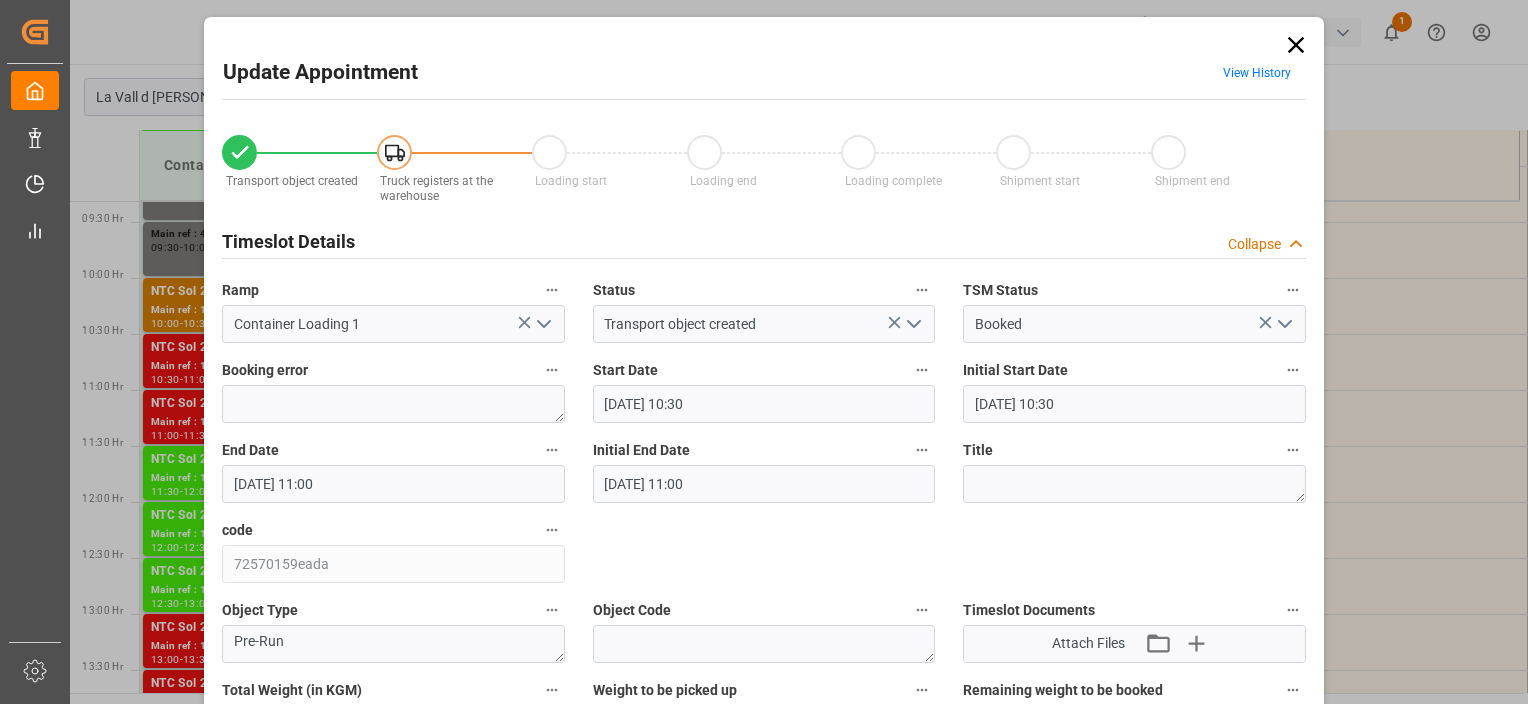 click 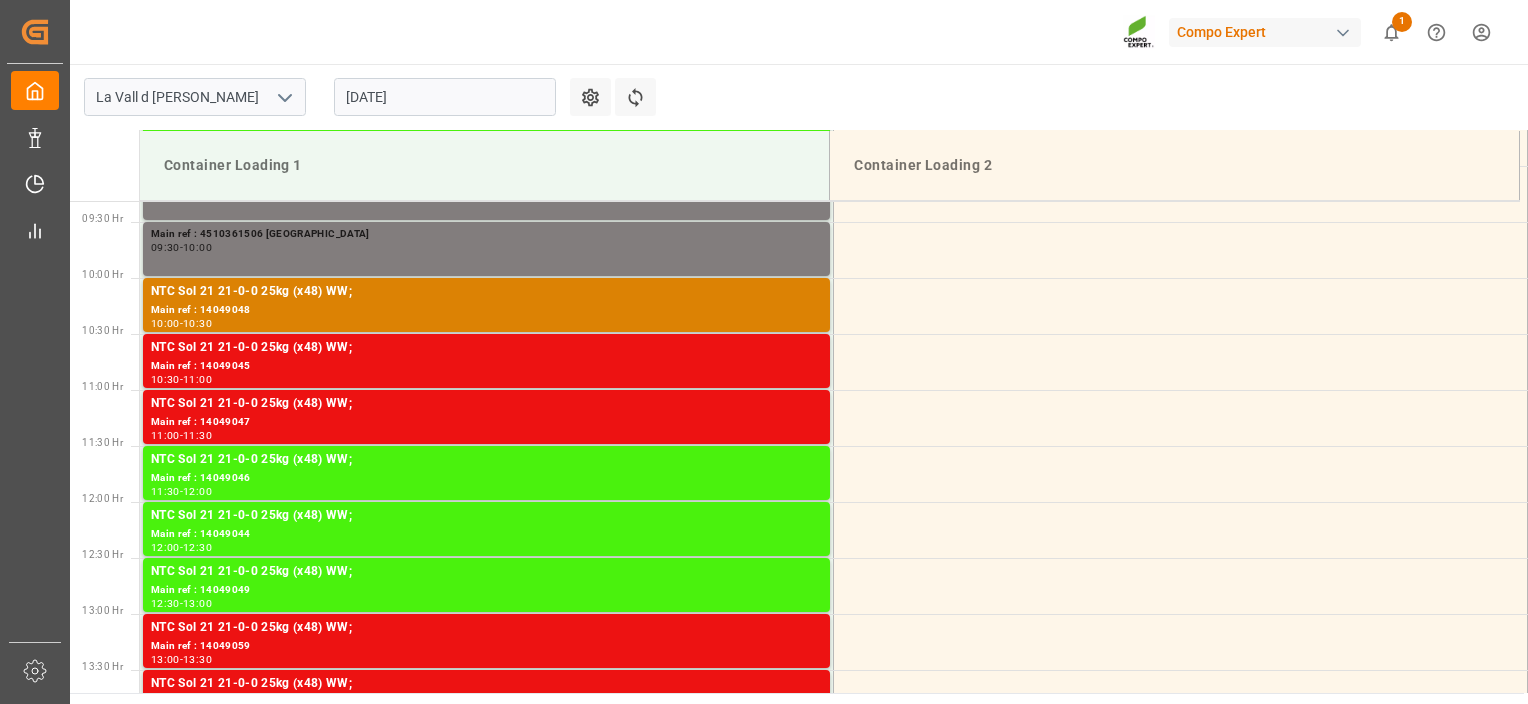 click on "[DATE]" at bounding box center [445, 97] 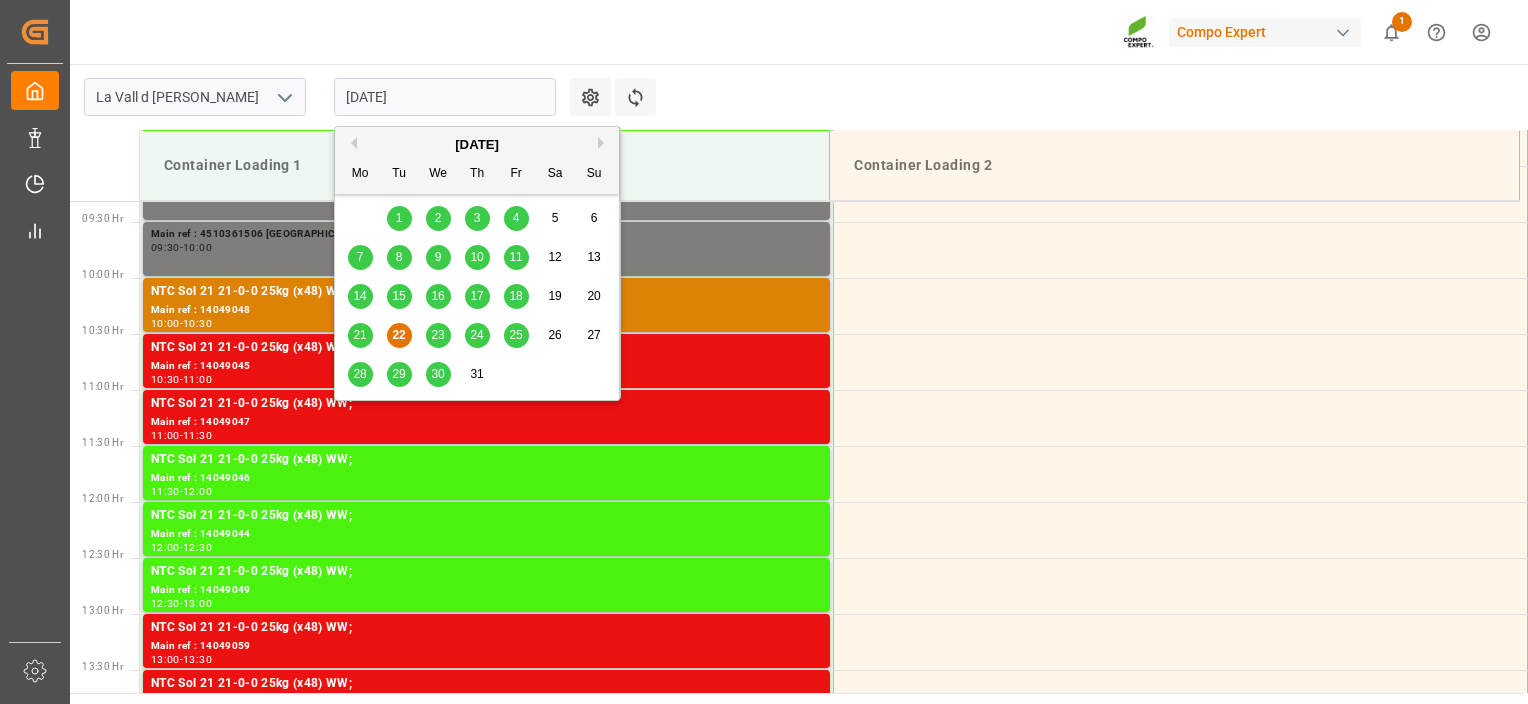 click on "28" at bounding box center [360, 375] 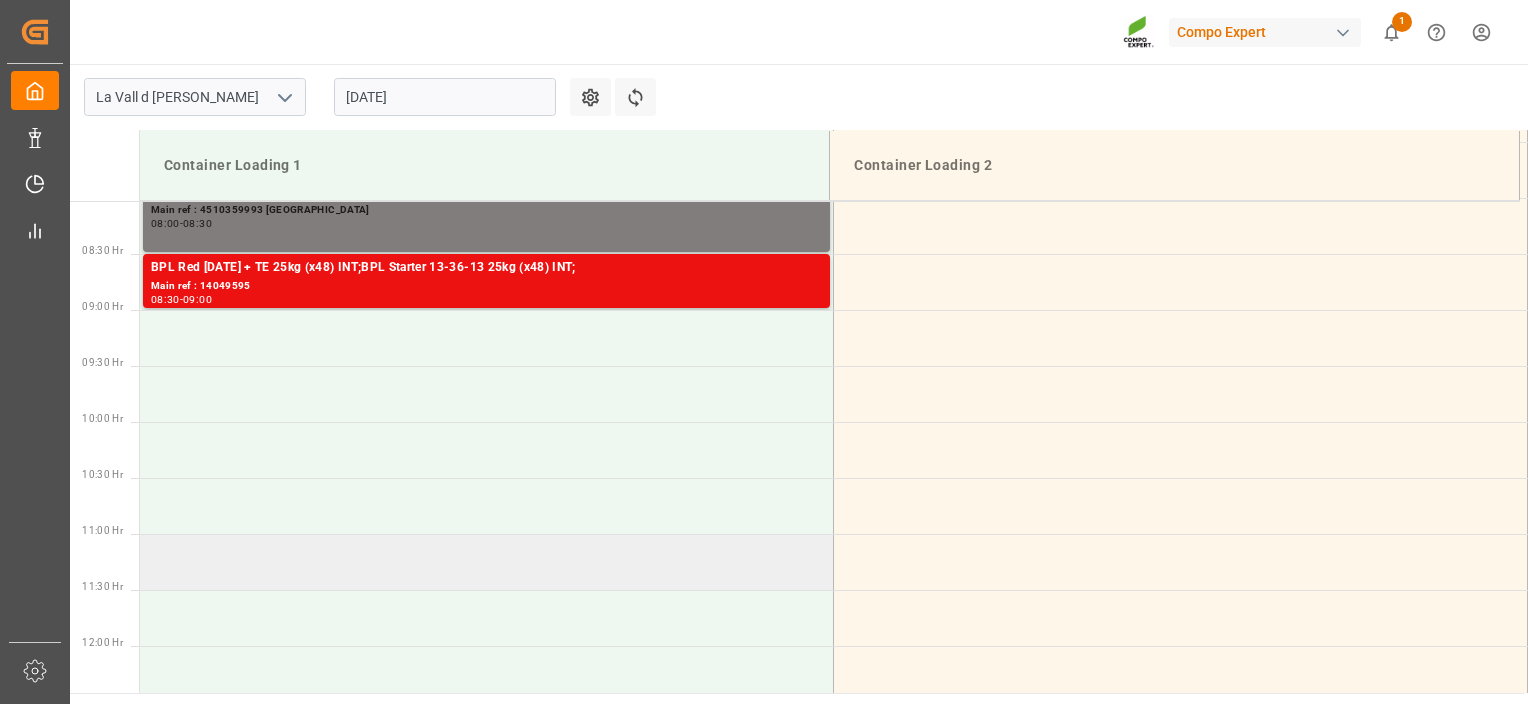 scroll, scrollTop: 855, scrollLeft: 0, axis: vertical 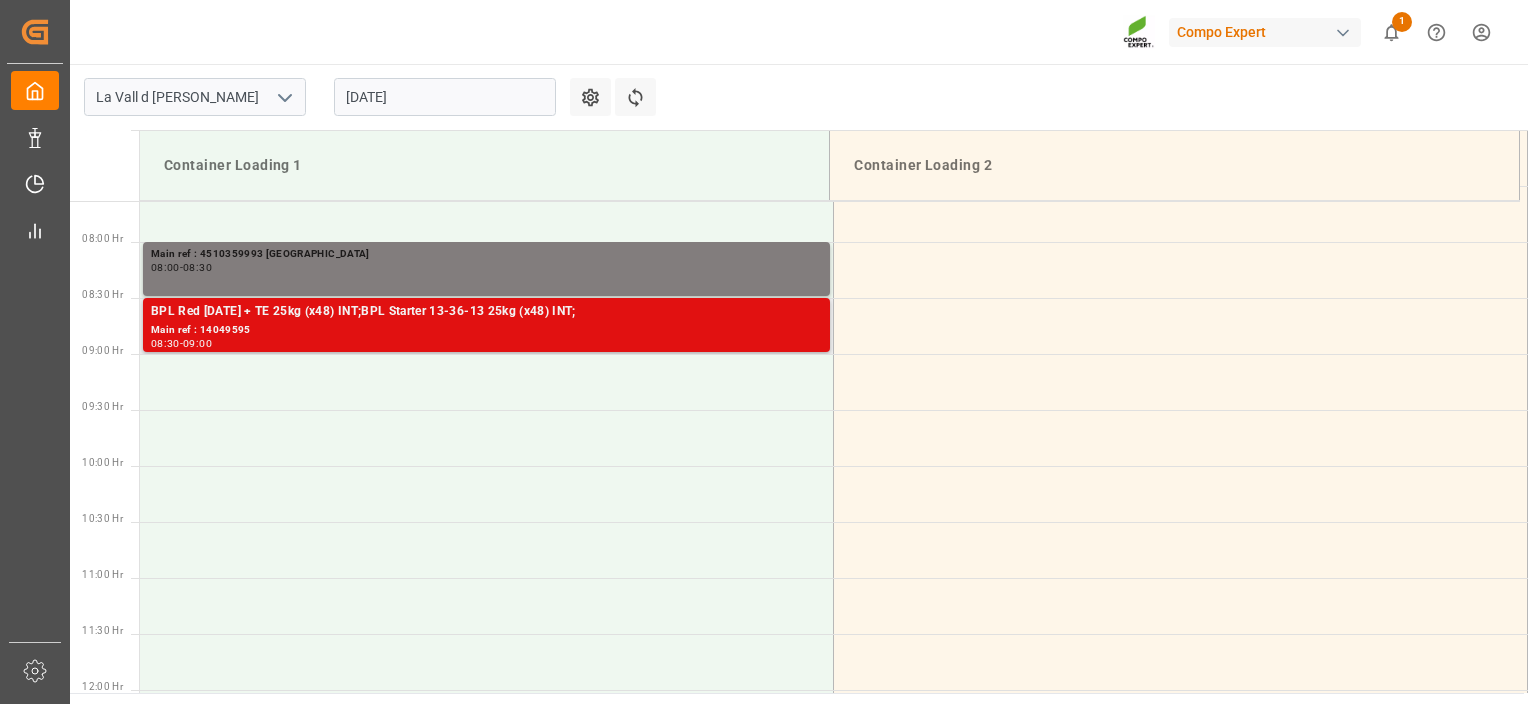 click on "BPL Red 8-10-34 + TE 25kg (x48) INT;BPL Starter 13-36-13 25kg (x48) INT;" at bounding box center (486, 312) 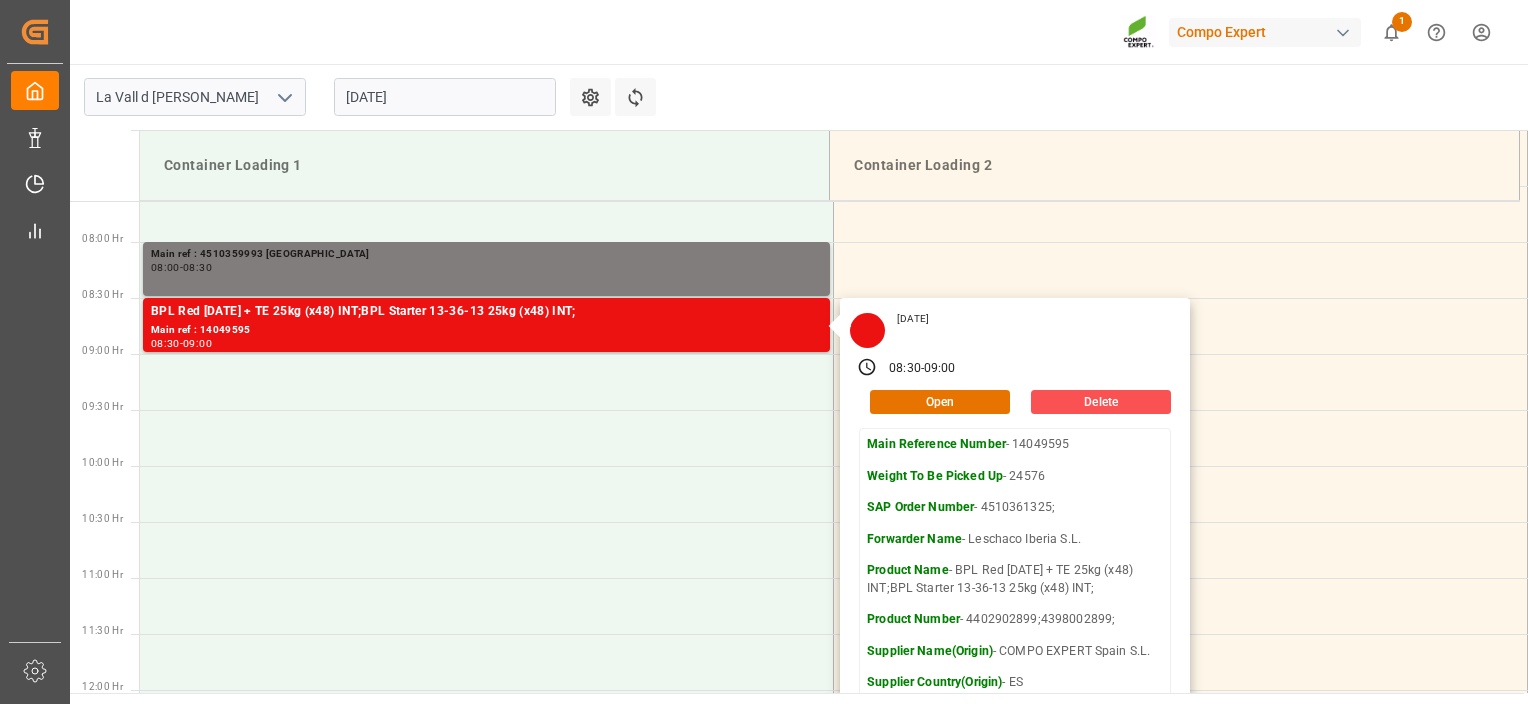 scroll, scrollTop: 855, scrollLeft: 0, axis: vertical 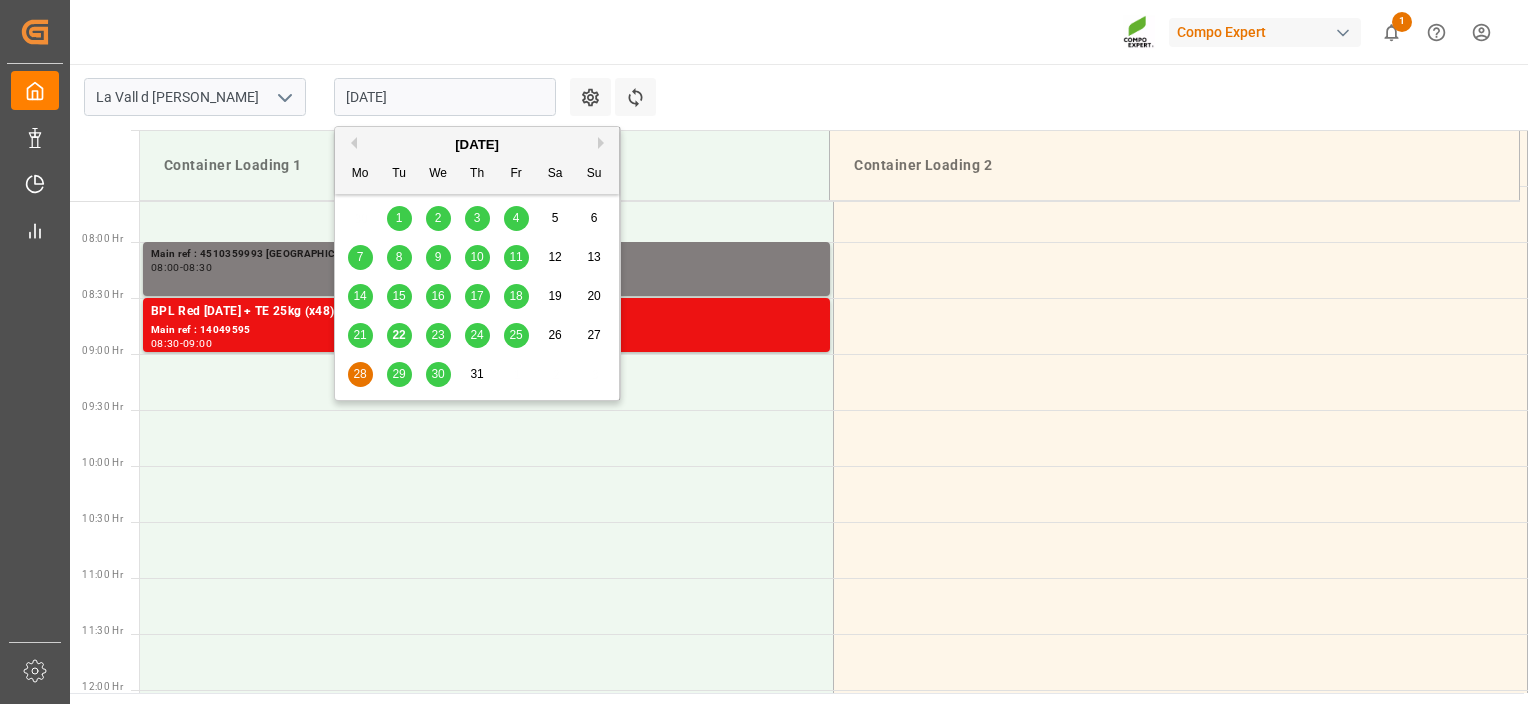 click on "22" at bounding box center [399, 336] 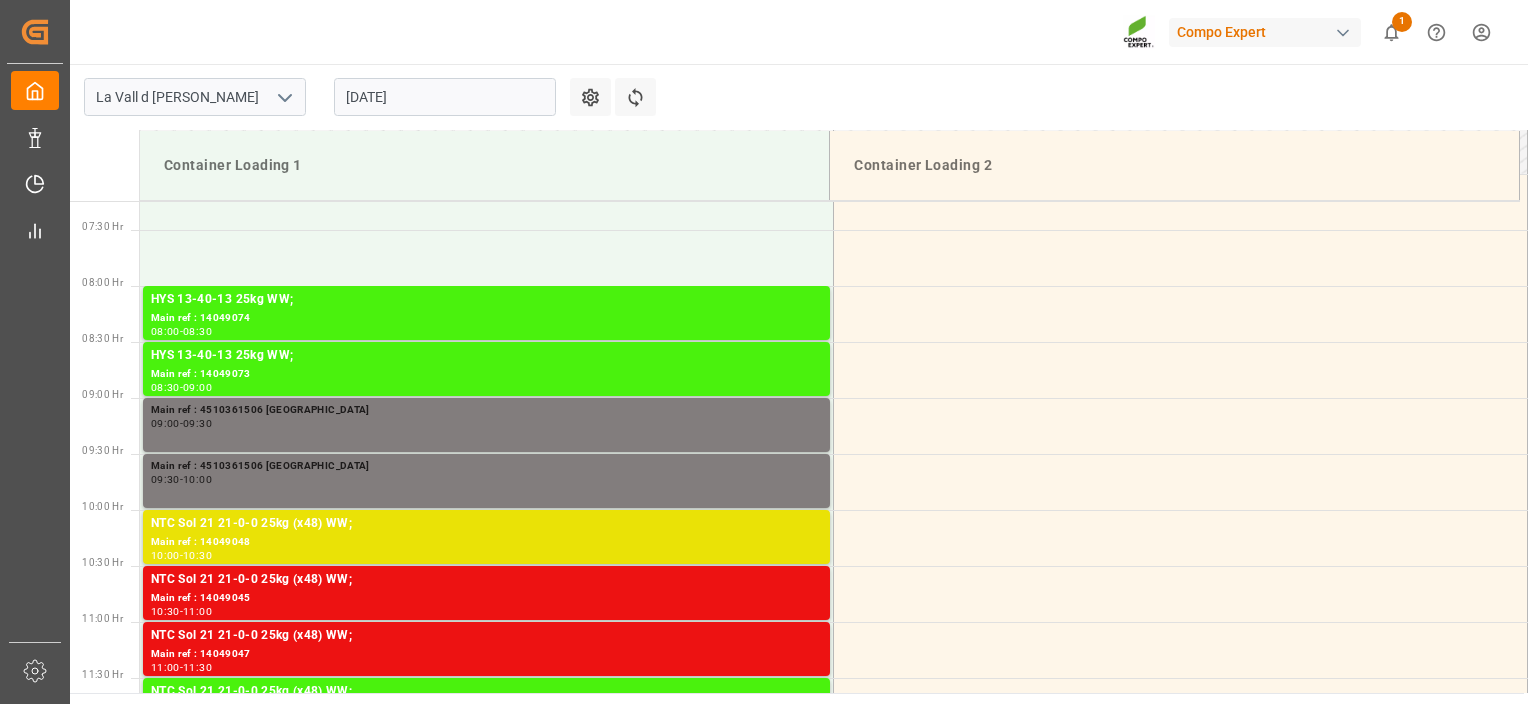 scroll, scrollTop: 855, scrollLeft: 0, axis: vertical 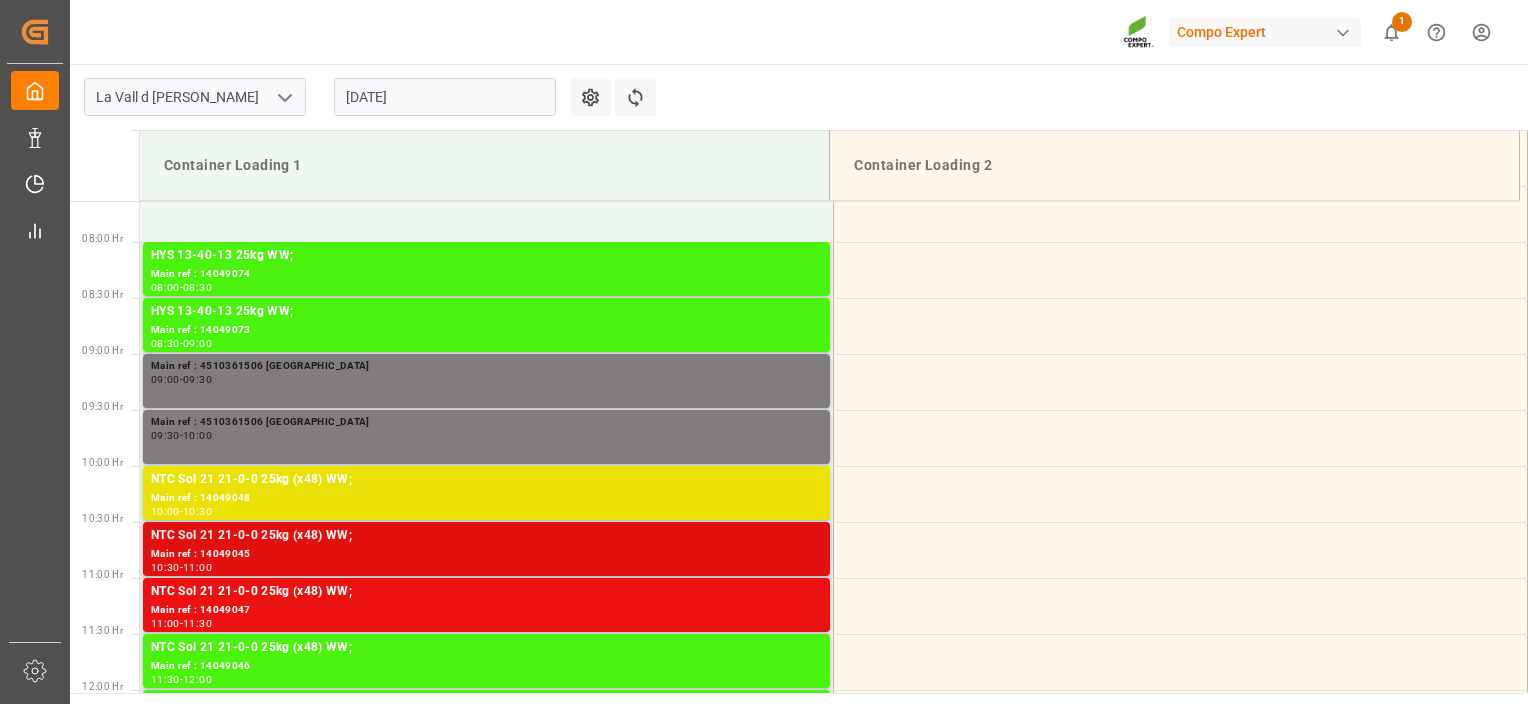click on "NTC Sol 21 21-0-0 25kg (x48) WW;" at bounding box center (486, 536) 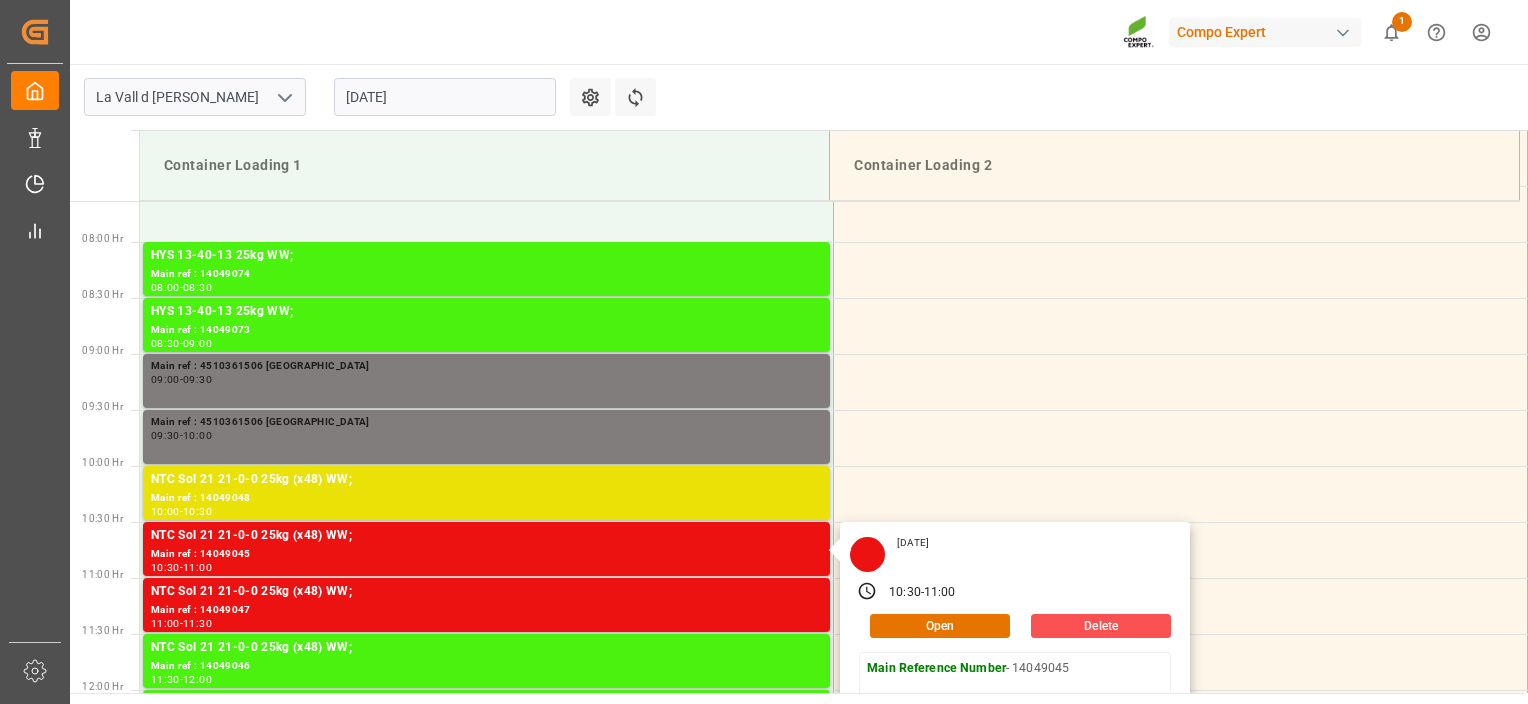 scroll, scrollTop: 955, scrollLeft: 0, axis: vertical 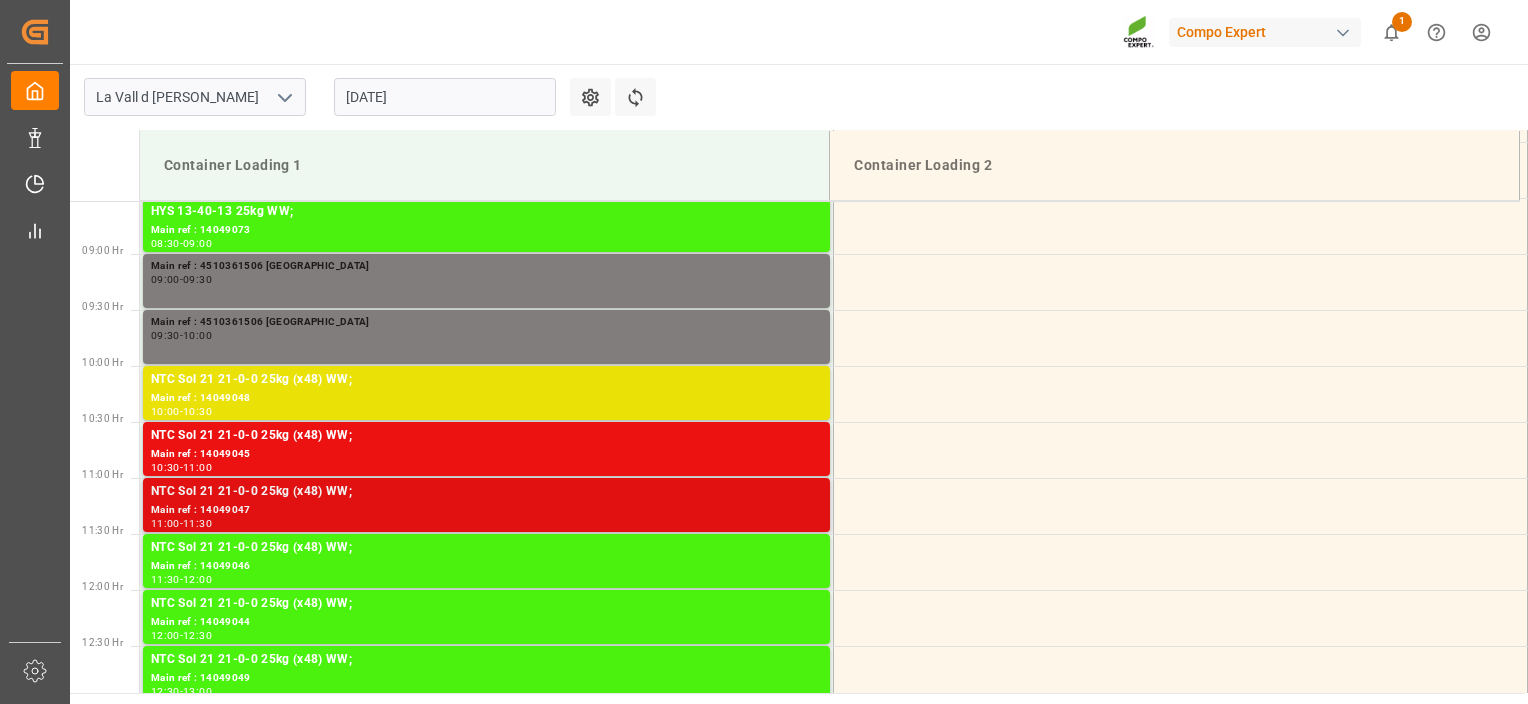 click on "NTC Sol 21 21-0-0 25kg (x48) WW;" at bounding box center [486, 492] 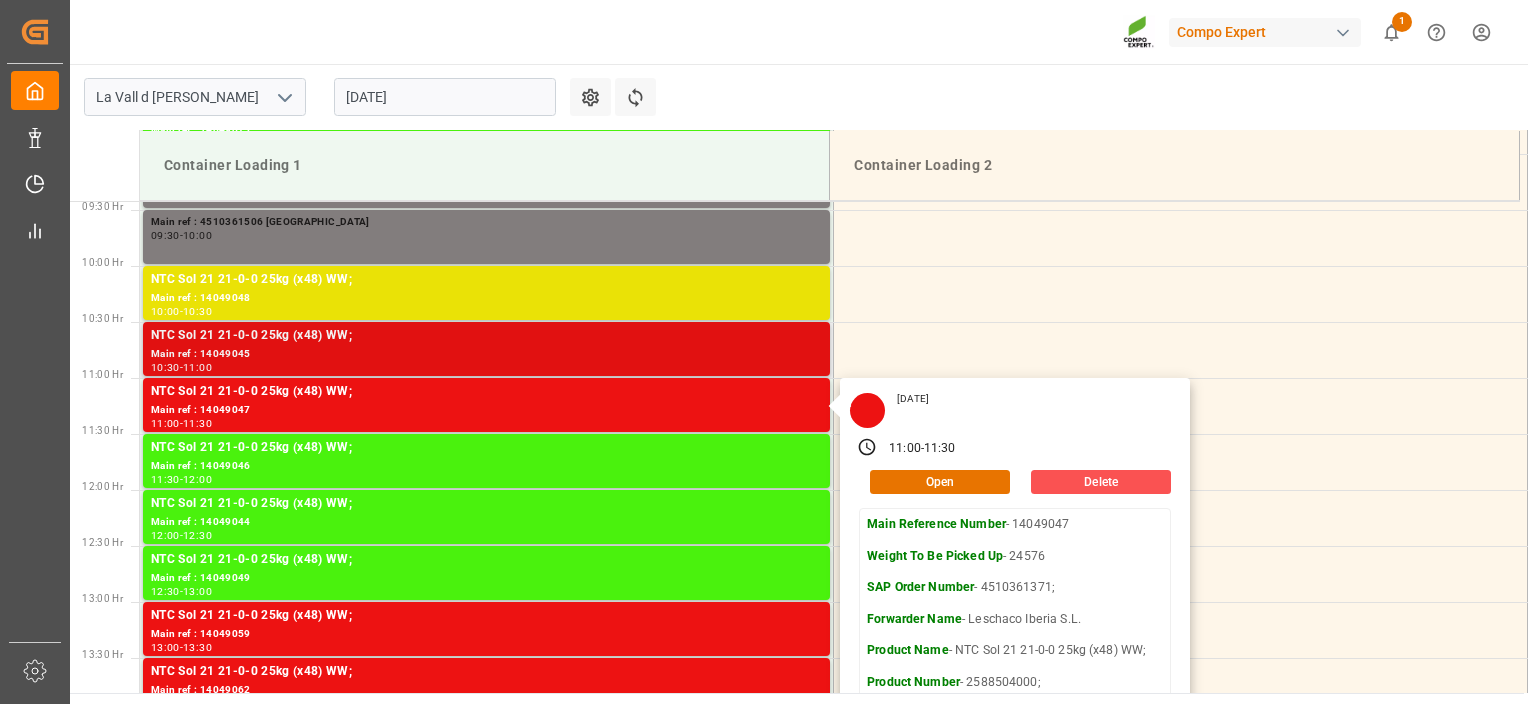 scroll, scrollTop: 1355, scrollLeft: 0, axis: vertical 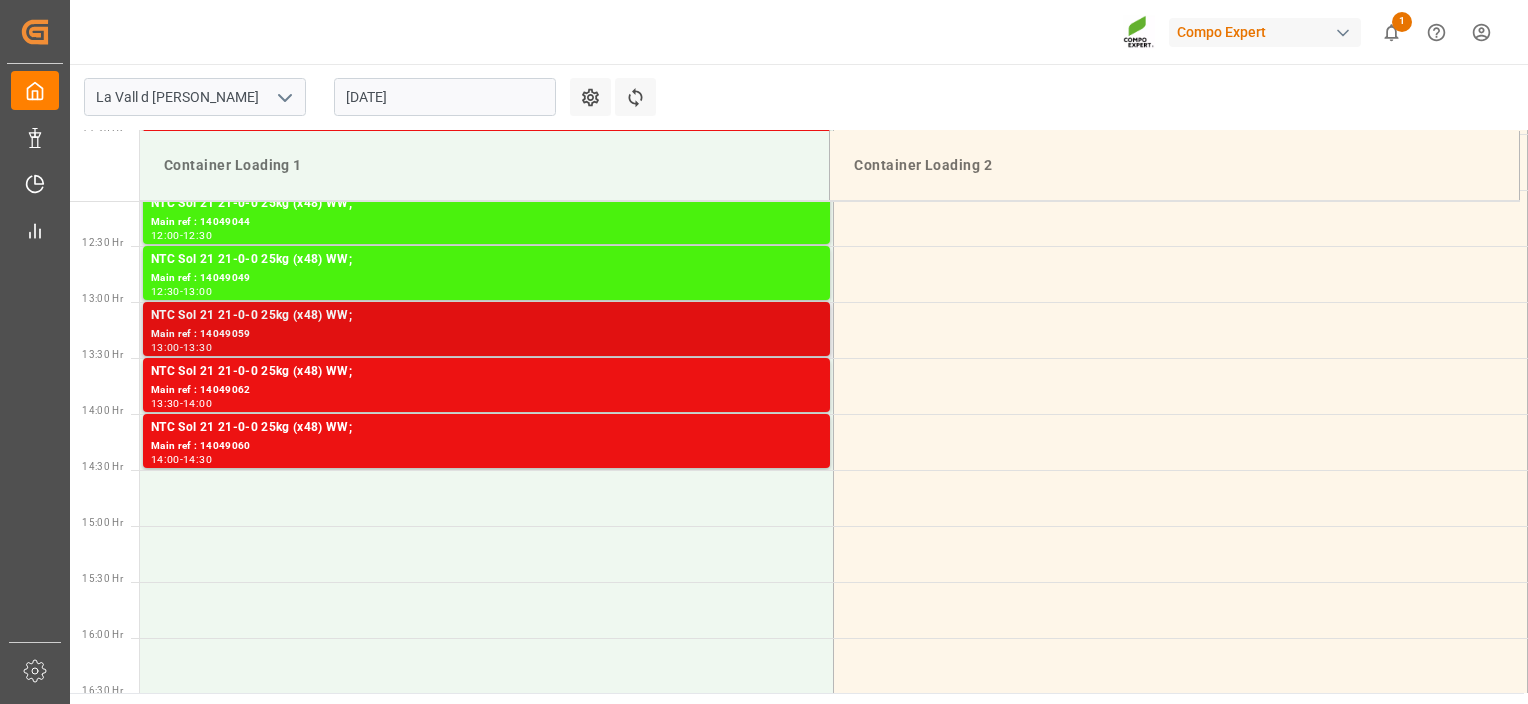 click on "Main ref : 14049059" at bounding box center (486, 334) 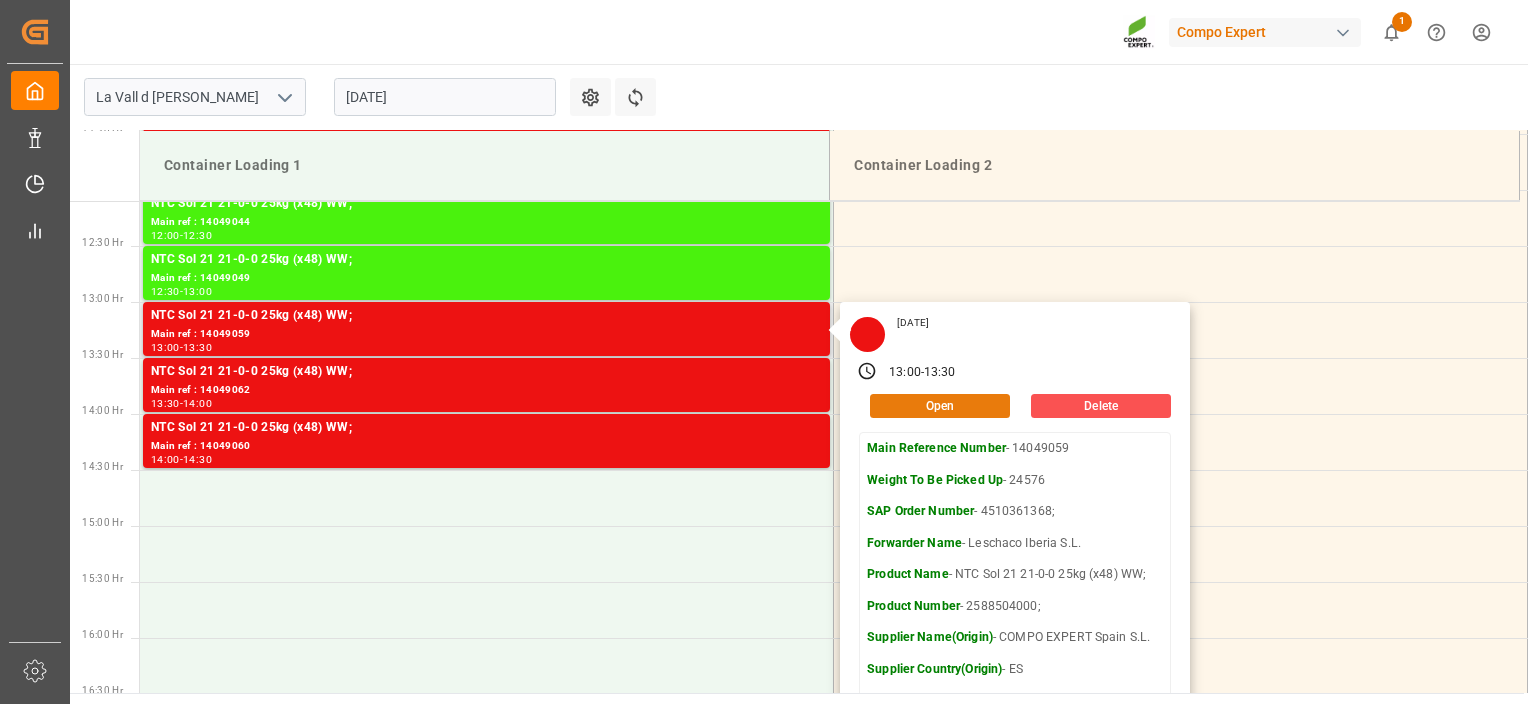 click on "Open" at bounding box center (940, 406) 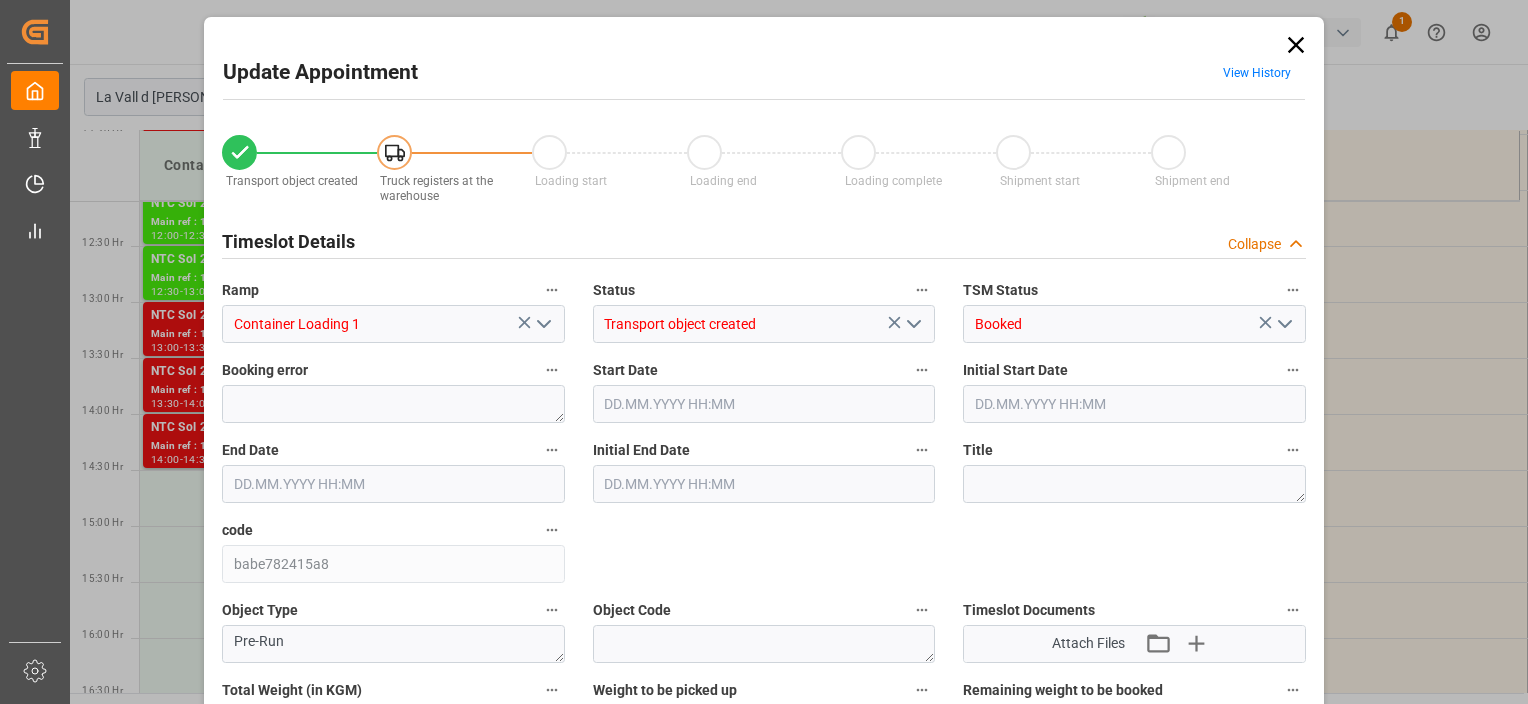 type on "24576" 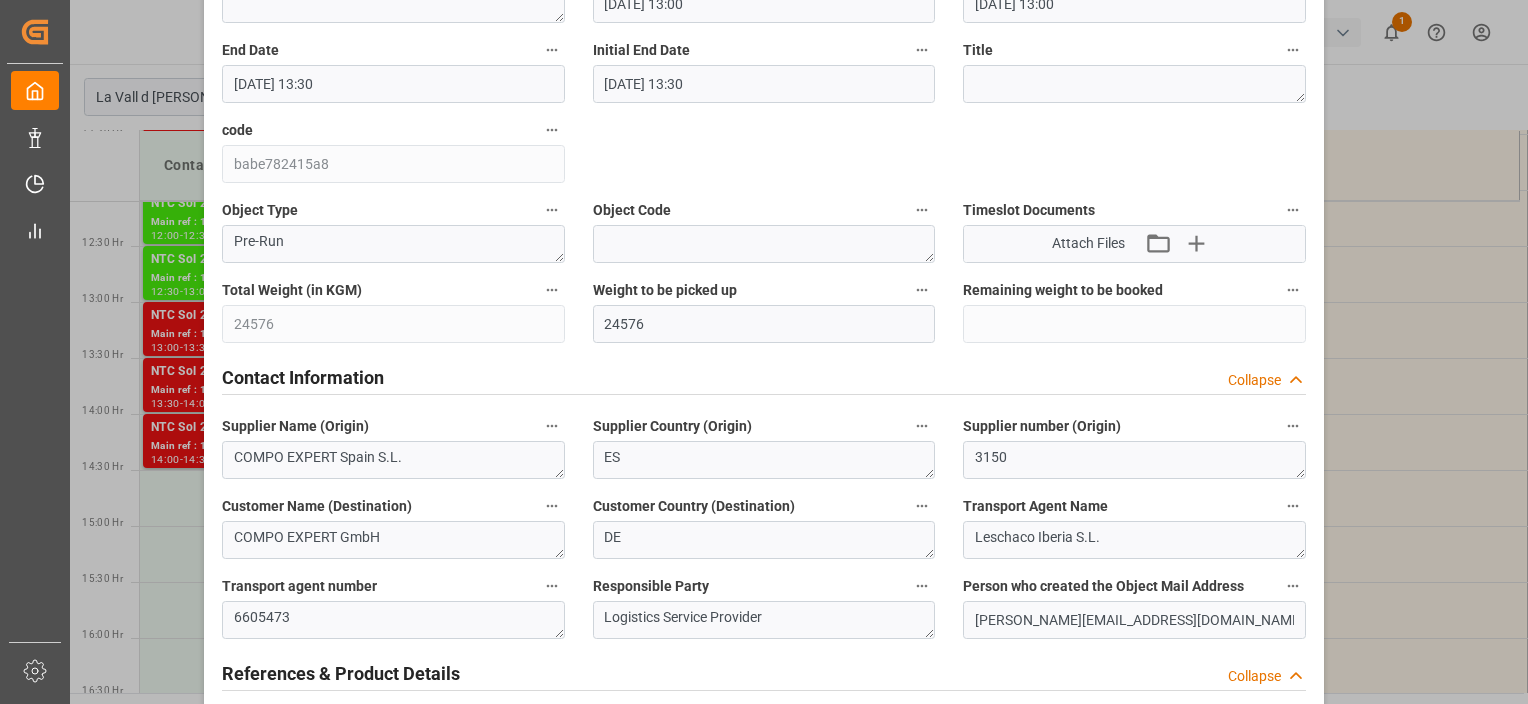 scroll, scrollTop: 800, scrollLeft: 0, axis: vertical 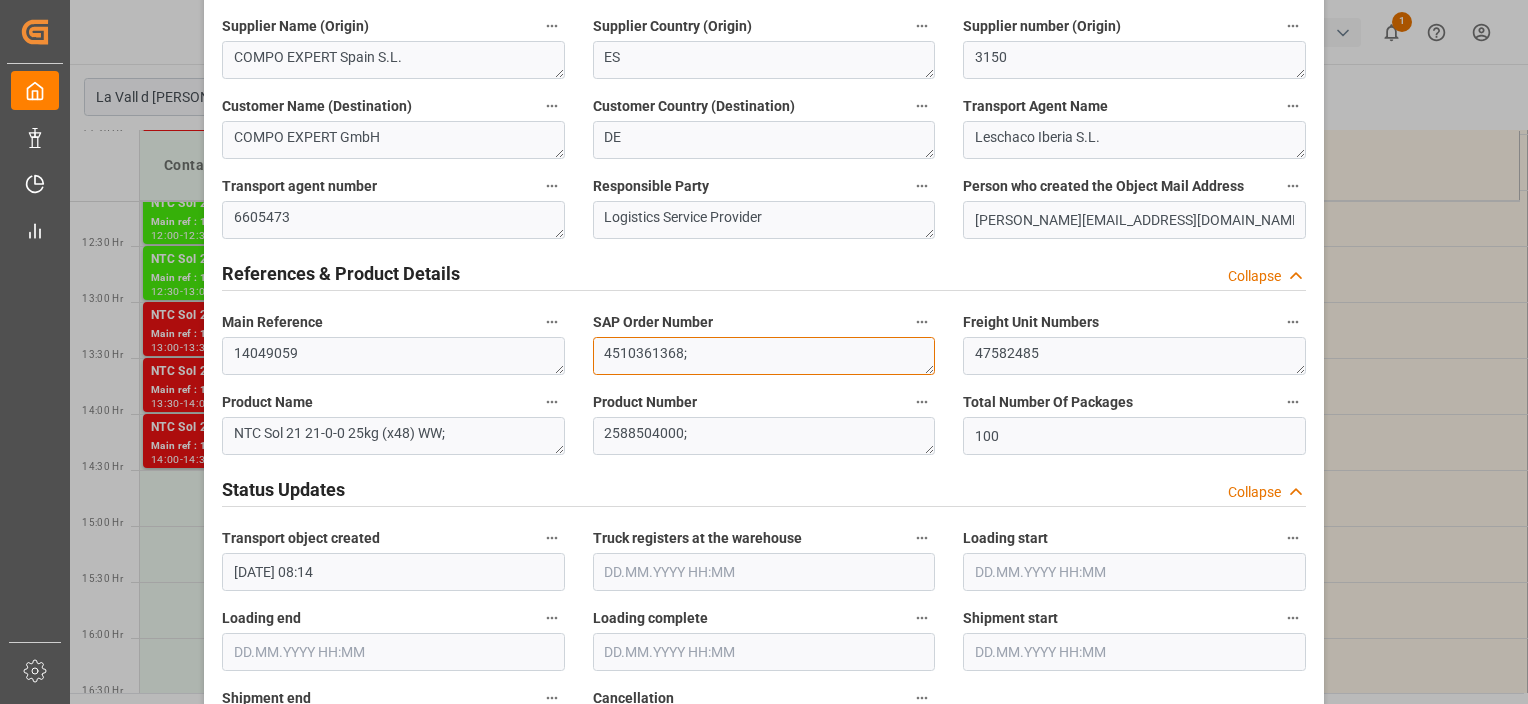 drag, startPoint x: 730, startPoint y: 348, endPoint x: 547, endPoint y: 349, distance: 183.00273 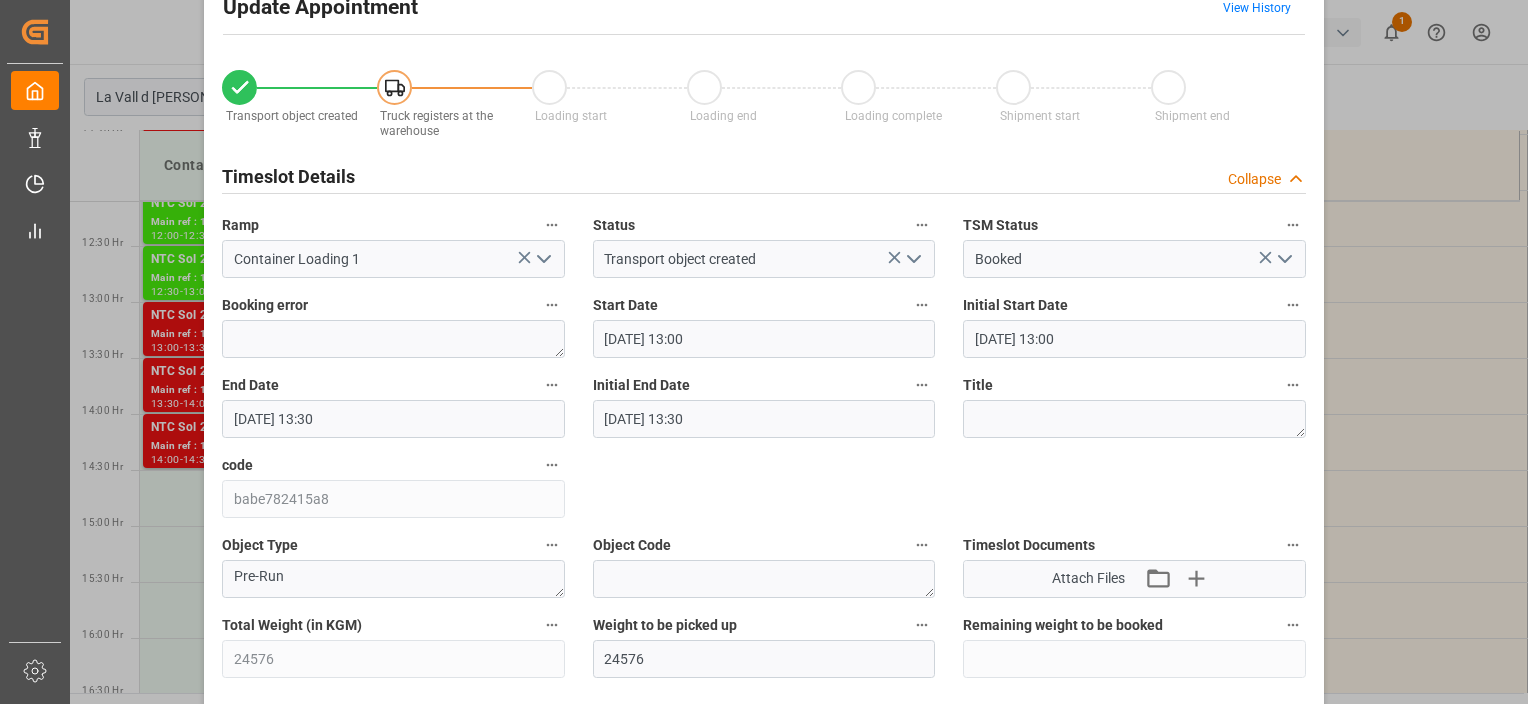 scroll, scrollTop: 0, scrollLeft: 0, axis: both 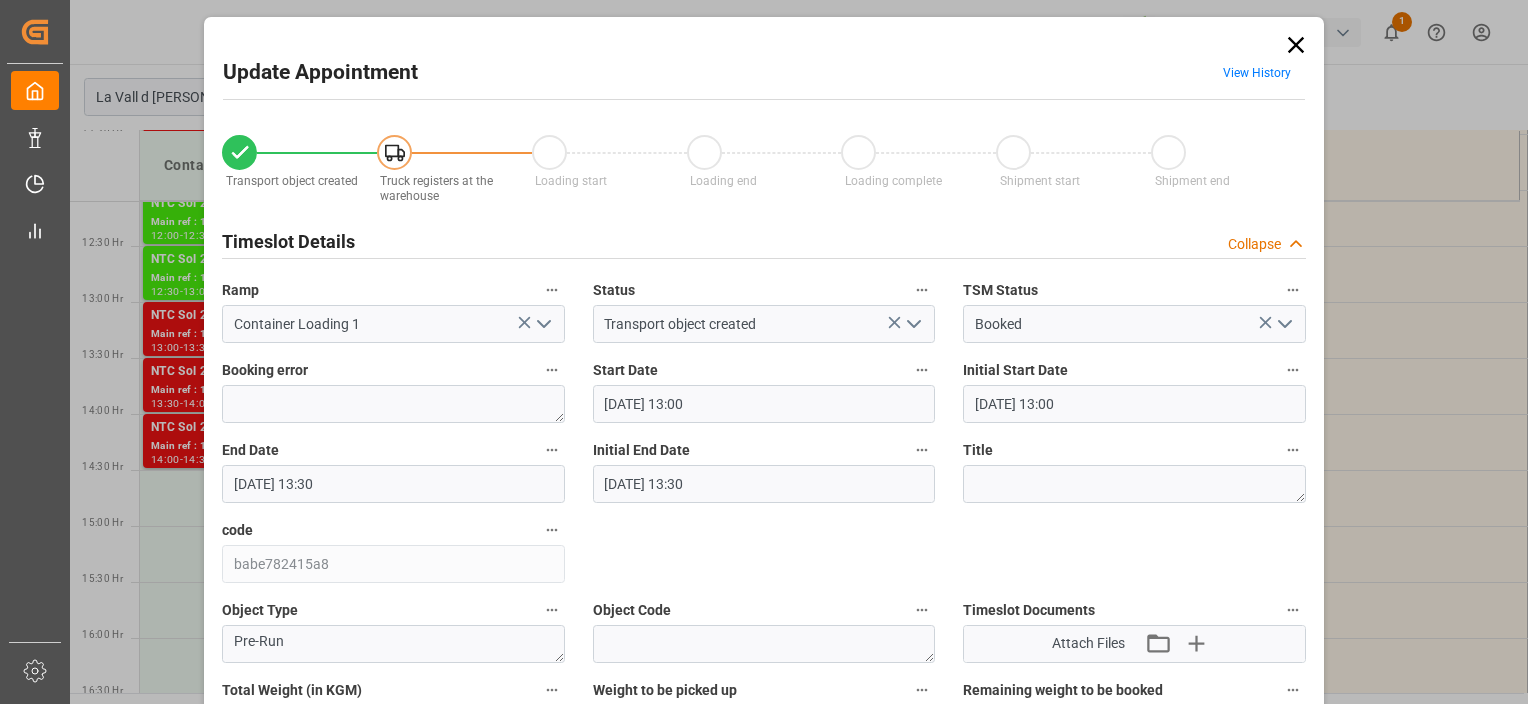 click 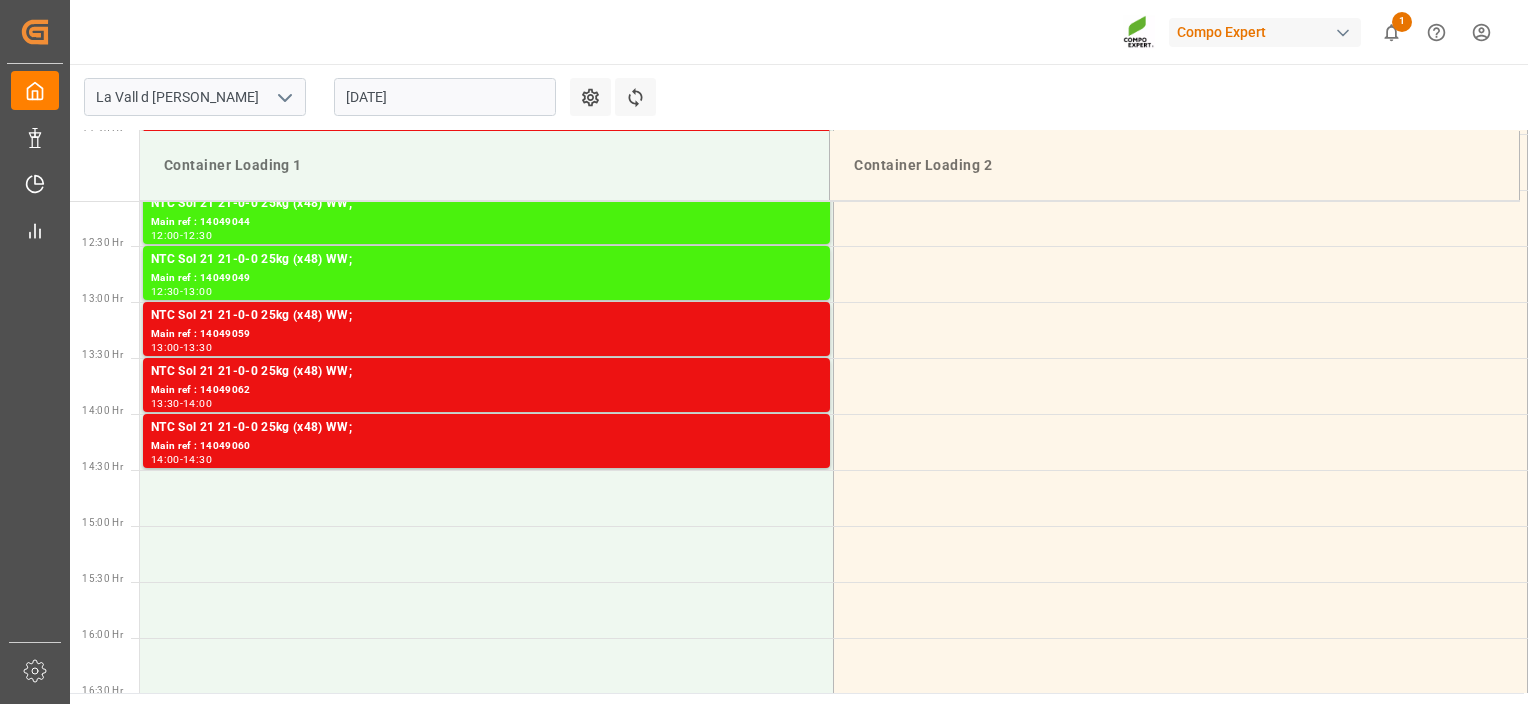 click on "[DATE]" at bounding box center (445, 97) 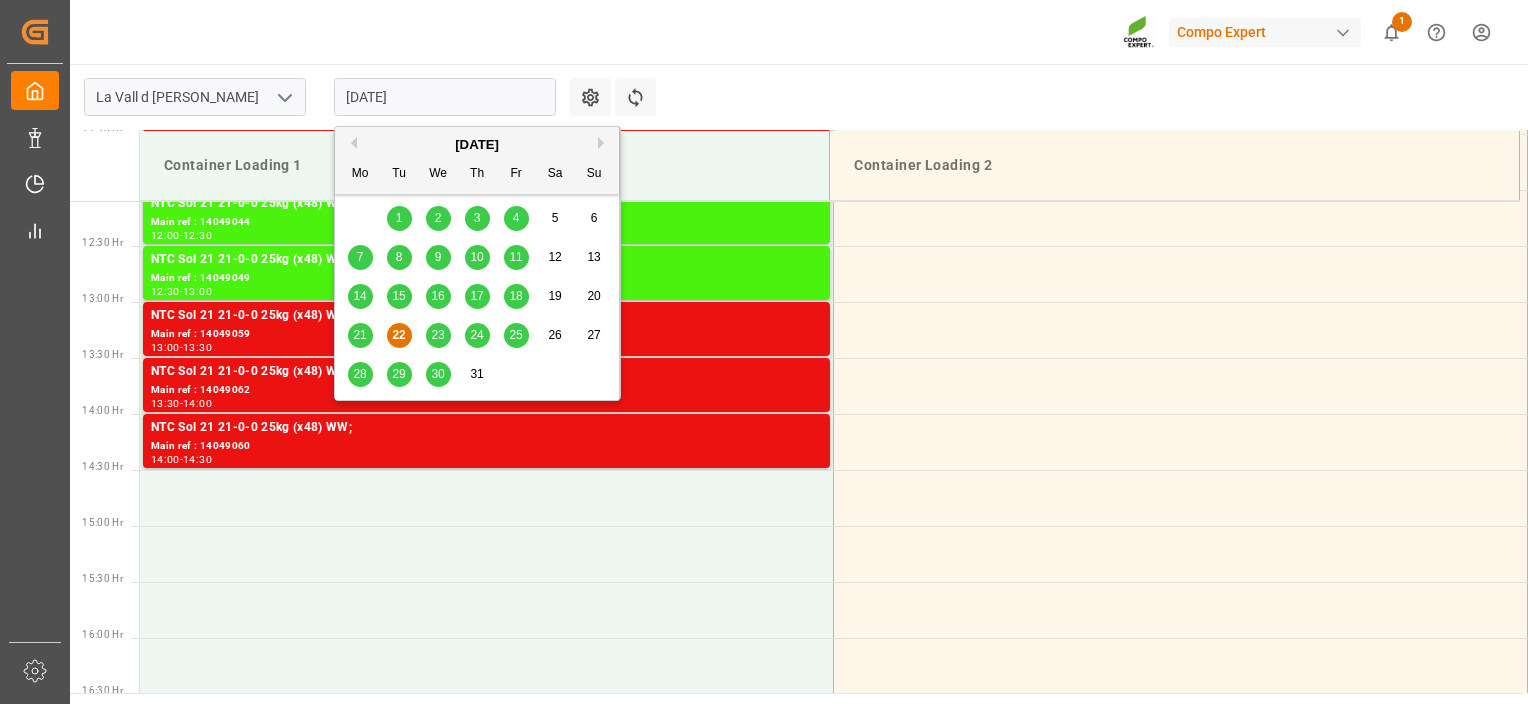 click on "23" at bounding box center (438, 336) 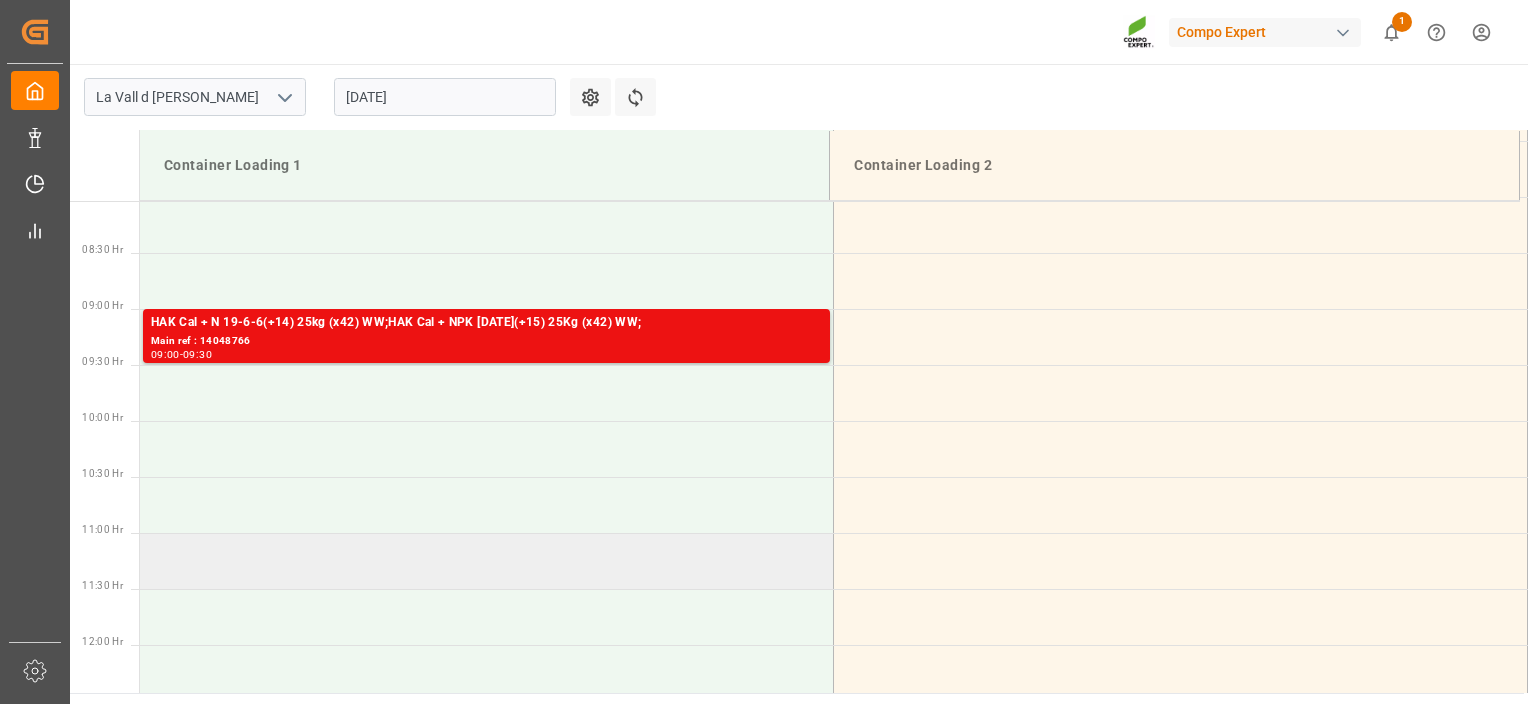 scroll, scrollTop: 855, scrollLeft: 0, axis: vertical 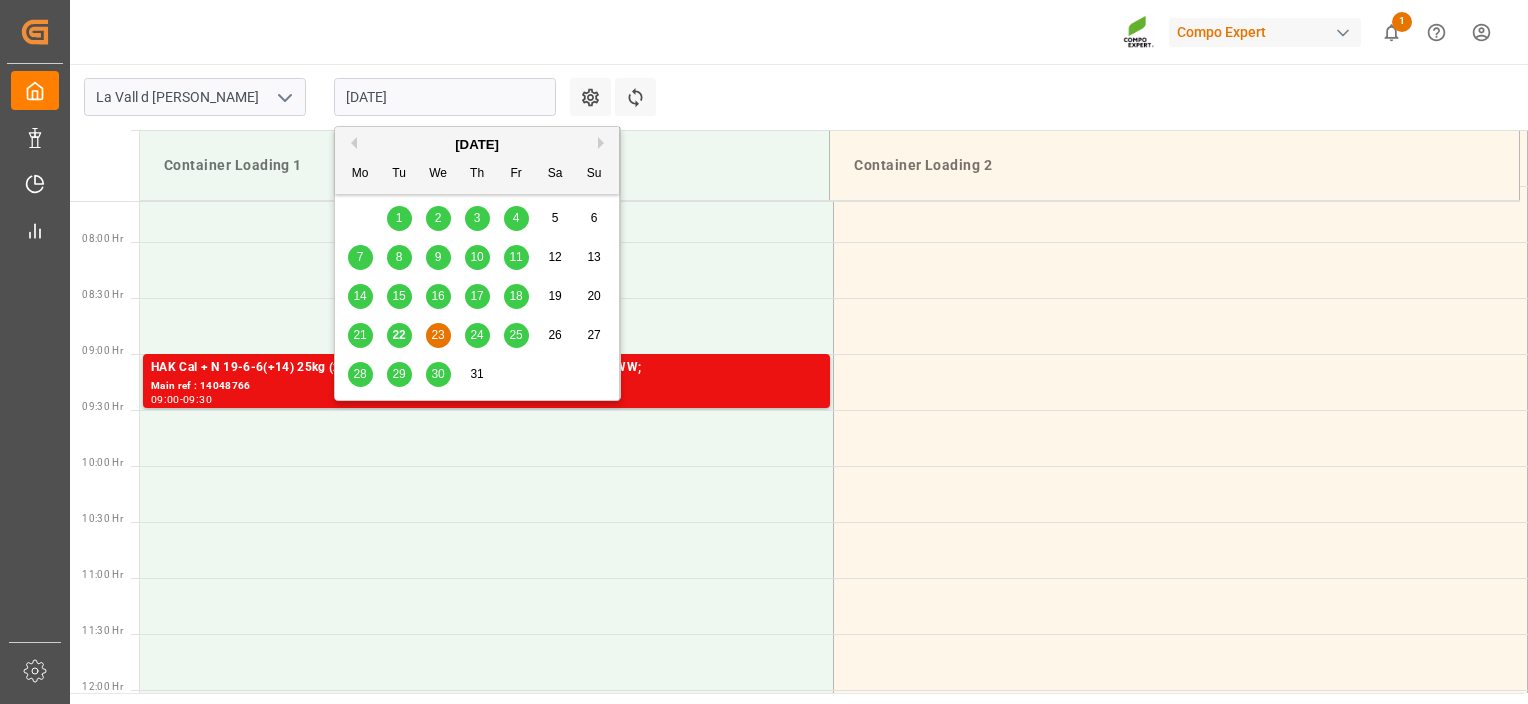click on "23.07.2025" at bounding box center [445, 97] 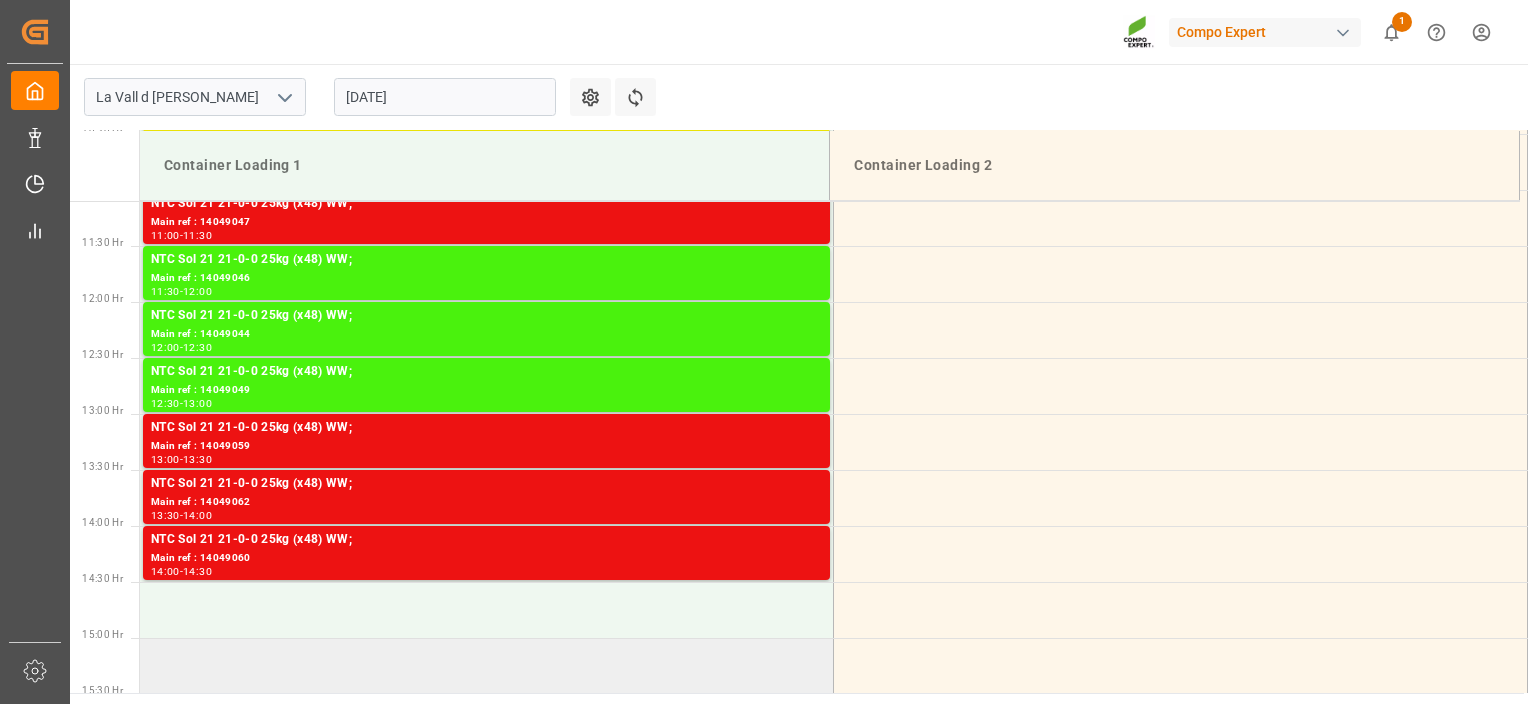 scroll, scrollTop: 1355, scrollLeft: 0, axis: vertical 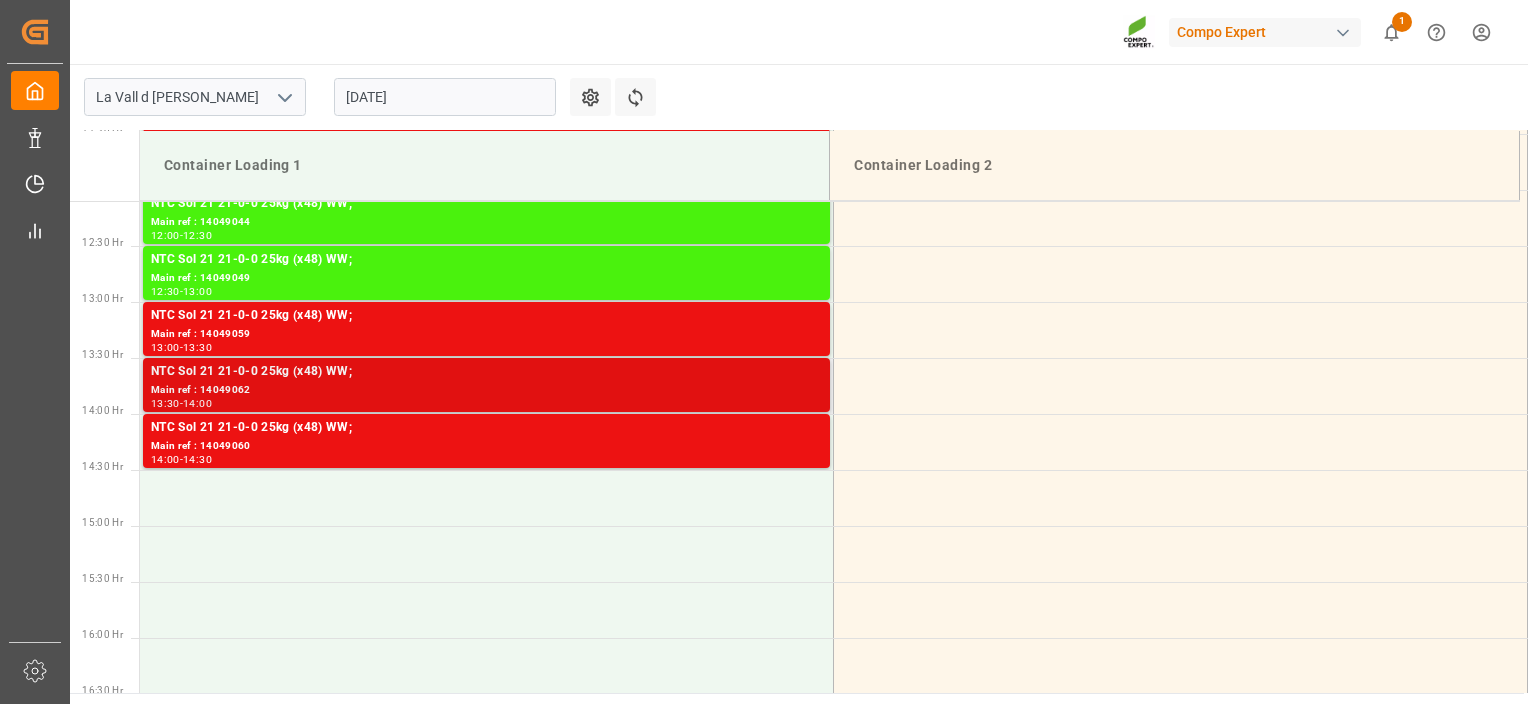 click on "Main ref : 14049062" at bounding box center (486, 390) 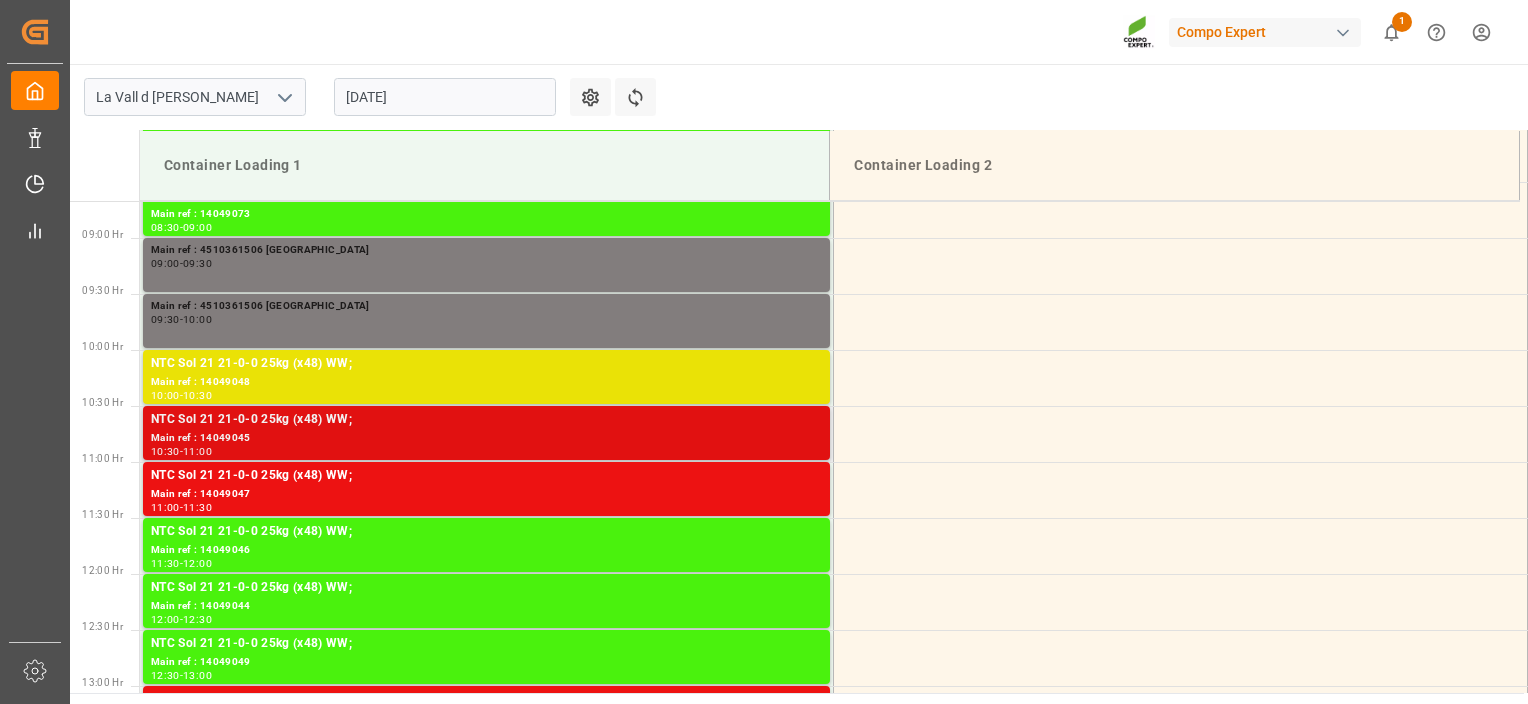 scroll, scrollTop: 955, scrollLeft: 0, axis: vertical 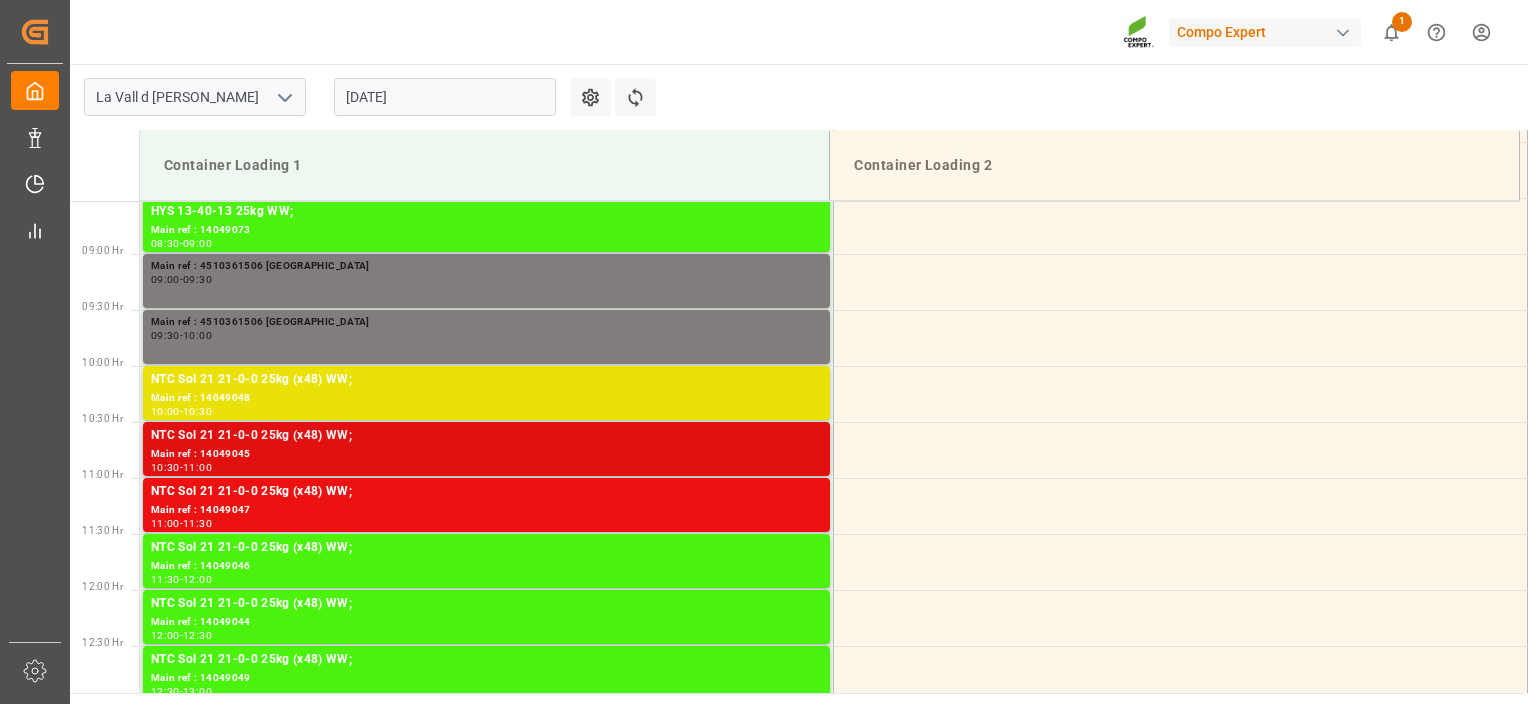 click on "Main ref : 14049045" at bounding box center [486, 454] 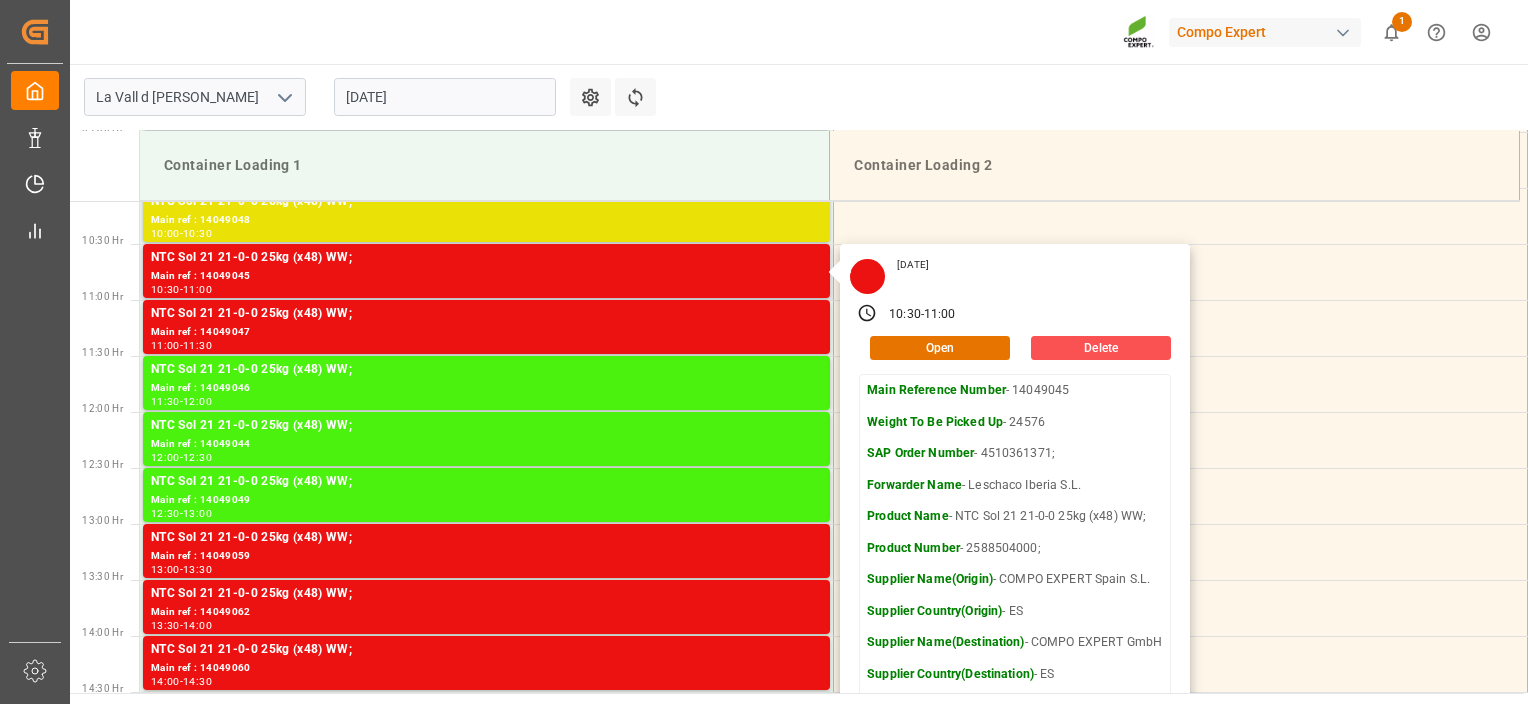 scroll, scrollTop: 1155, scrollLeft: 0, axis: vertical 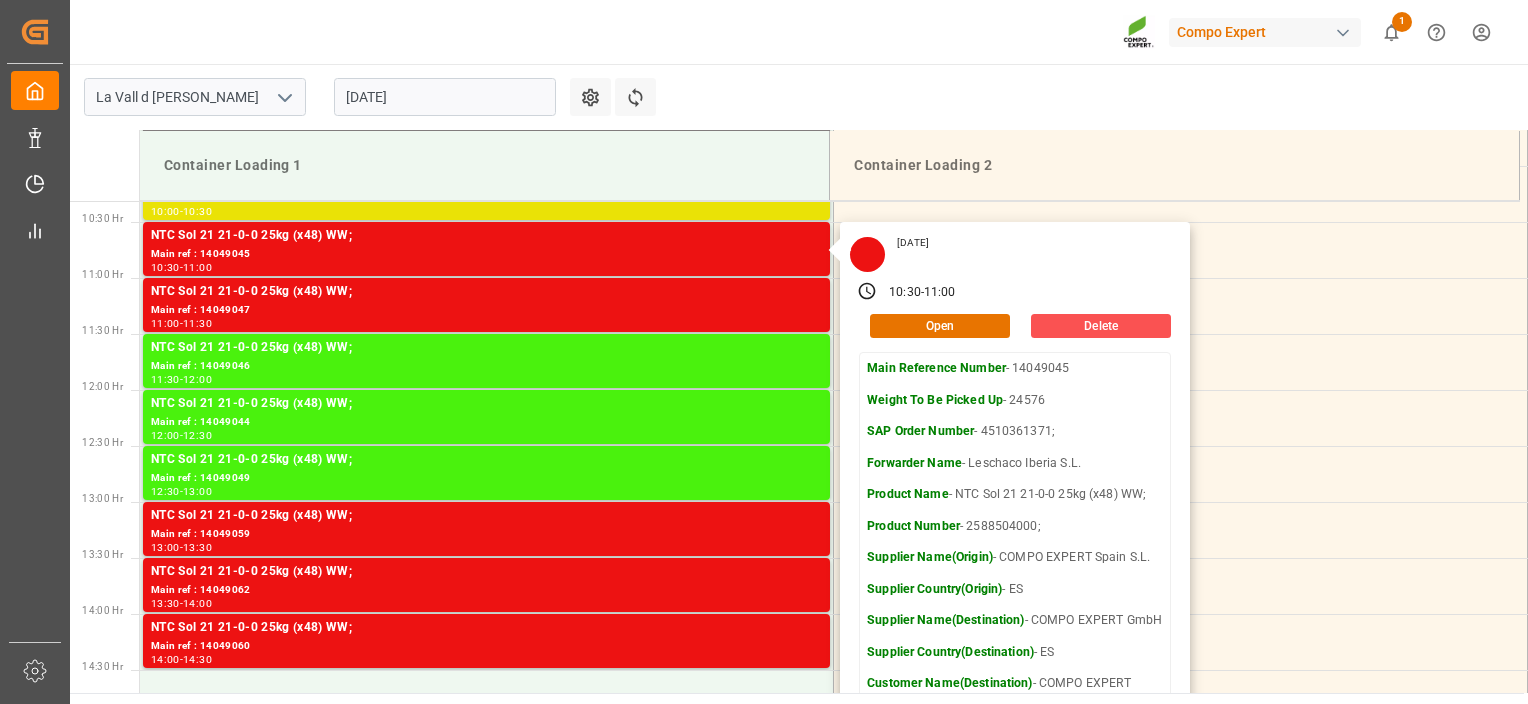 click on "La Vall d Uixo 22.07.2025 Settings Refresh Time Slots Container Loading 1 Container Loading 2 00:30 Hr 01:00 Hr 01:30 Hr 02:00 Hr 02:30 Hr 03:00 Hr 03:30 Hr 04:00 Hr 04:30 Hr 05:00 Hr 05:30 Hr 06:00 Hr 06:30 Hr 07:00 Hr 07:30 Hr 08:00 Hr 08:30 Hr 09:00 Hr 09:30 Hr 10:00 Hr 10:30 Hr 11:00 Hr 11:30 Hr 12:00 Hr 12:30 Hr 13:00 Hr 13:30 Hr 14:00 Hr 14:30 Hr 15:00 Hr 15:30 Hr 16:00 Hr 16:30 Hr 17:00 Hr 17:30 Hr 18:00 Hr 18:30 Hr 19:00 Hr 19:30 Hr 20:00 Hr 20:30 Hr 21:00 Hr 21:30 Hr 22:00 Hr 22:30 Hr 23:00 Hr 23:30 Hr HYS 13-40-13 25kg WW; Main ref : 14049074 08:00   -   08:30 HYS 13-40-13 25kg WW; Main ref : 14049073 08:30   -   09:00 Main ref : 4510361506 BRASIL 09:00   -   09:30 Main ref : 4510361506 BRASIL 09:30   -   10:00 NTC Sol 21 21-0-0 25kg (x48) WW; Main ref : 14049048 10:00   -   10:30 NTC Sol 21 21-0-0 25kg (x48) WW; Main ref : 14049045 10:30   -   11:00 Tuesday, July 22, 2025 10:30   -   11:00 Open Delete Main Reference Number  - 14049045
Weight To Be Picked Up  - 24576
- 4510361371;" at bounding box center (797, 378) 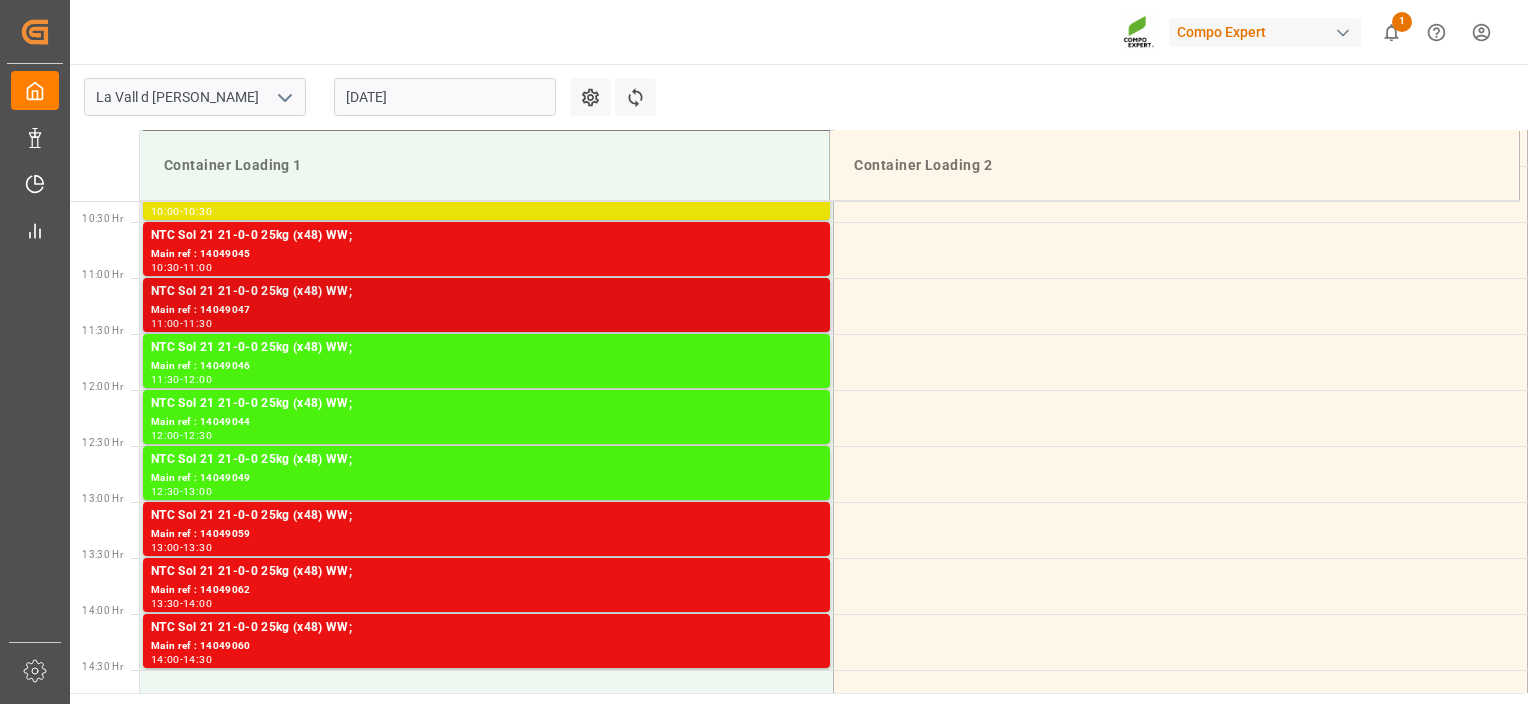 click on "NTC Sol 21 21-0-0 25kg (x48) WW;" at bounding box center (486, 292) 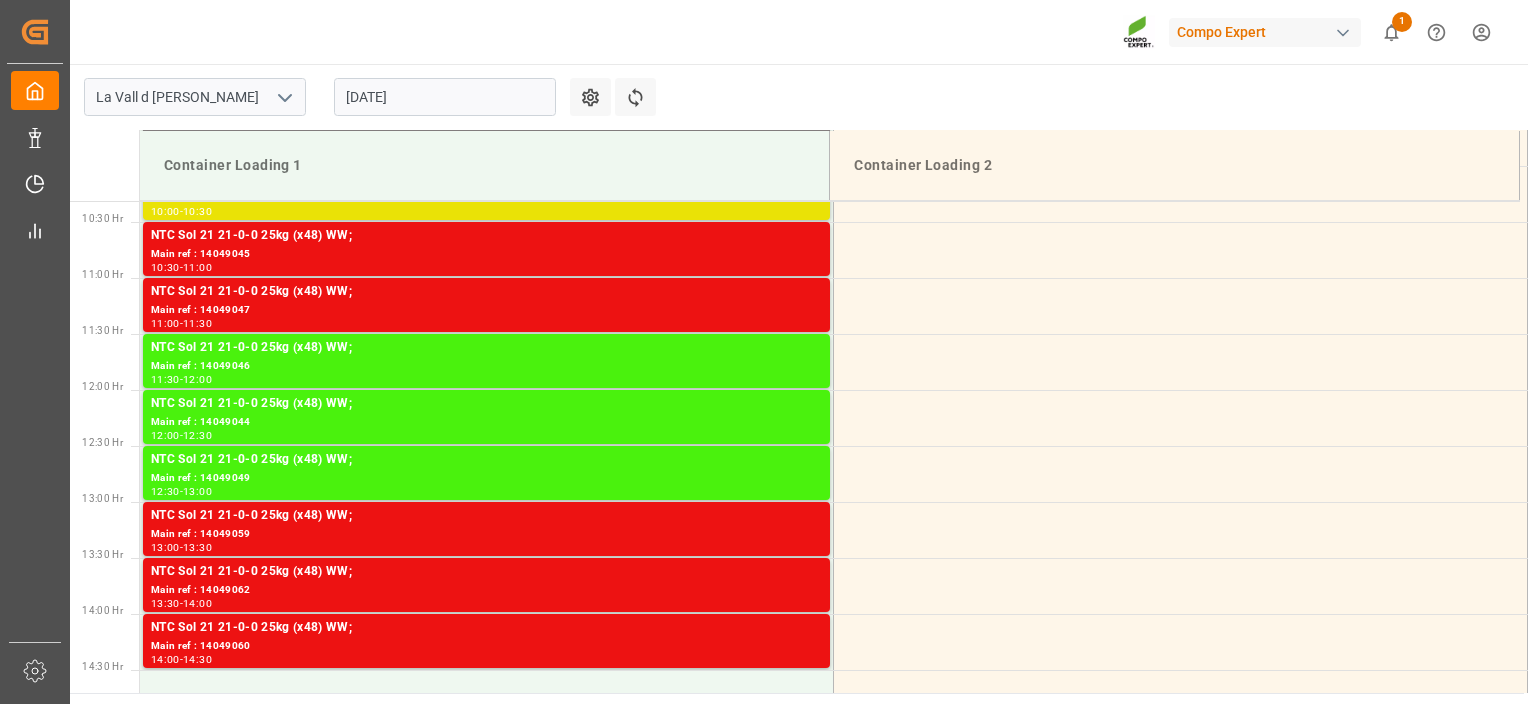 click on "La Vall d Uixo 22.07.2025 Settings Refresh Time Slots Container Loading 1 Container Loading 2 00:30 Hr 01:00 Hr 01:30 Hr 02:00 Hr 02:30 Hr 03:00 Hr 03:30 Hr 04:00 Hr 04:30 Hr 05:00 Hr 05:30 Hr 06:00 Hr 06:30 Hr 07:00 Hr 07:30 Hr 08:00 Hr 08:30 Hr 09:00 Hr 09:30 Hr 10:00 Hr 10:30 Hr 11:00 Hr 11:30 Hr 12:00 Hr 12:30 Hr 13:00 Hr 13:30 Hr 14:00 Hr 14:30 Hr 15:00 Hr 15:30 Hr 16:00 Hr 16:30 Hr 17:00 Hr 17:30 Hr 18:00 Hr 18:30 Hr 19:00 Hr 19:30 Hr 20:00 Hr 20:30 Hr 21:00 Hr 21:30 Hr 22:00 Hr 22:30 Hr 23:00 Hr 23:30 Hr HYS 13-40-13 25kg WW; Main ref : 14049074 08:00   -   08:30 HYS 13-40-13 25kg WW; Main ref : 14049073 08:30   -   09:00 Main ref : 4510361506 BRASIL 09:00   -   09:30 Main ref : 4510361506 BRASIL 09:30   -   10:00 NTC Sol 21 21-0-0 25kg (x48) WW; Main ref : 14049048 10:00   -   10:30 NTC Sol 21 21-0-0 25kg (x48) WW; Main ref : 14049045 10:30   -   11:00 NTC Sol 21 21-0-0 25kg (x48) WW; Main ref : 14049047 11:00   -   11:30 NTC Sol 21 21-0-0 25kg (x48) WW; Main ref : 14049046 11:30   -" at bounding box center [797, 378] 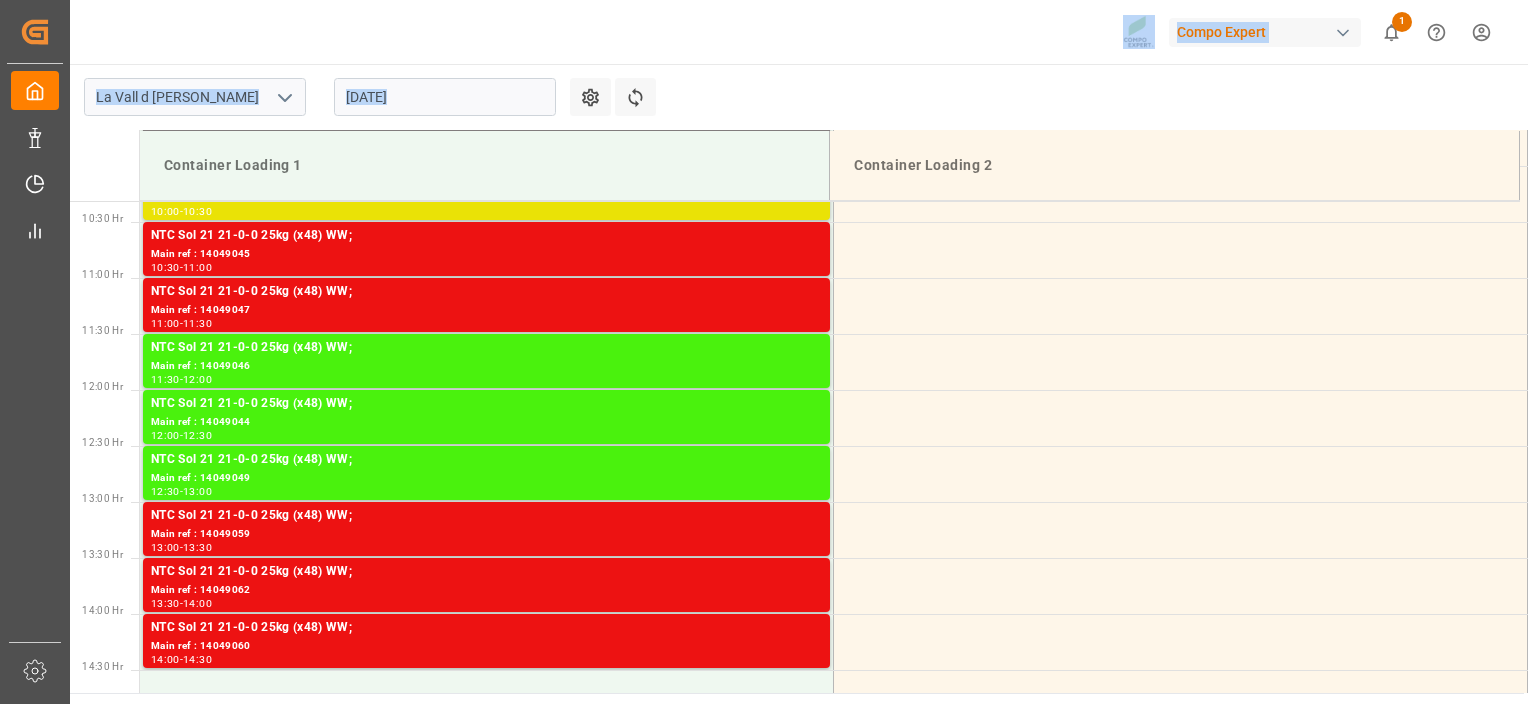 drag, startPoint x: 565, startPoint y: 59, endPoint x: 703, endPoint y: 100, distance: 143.9618 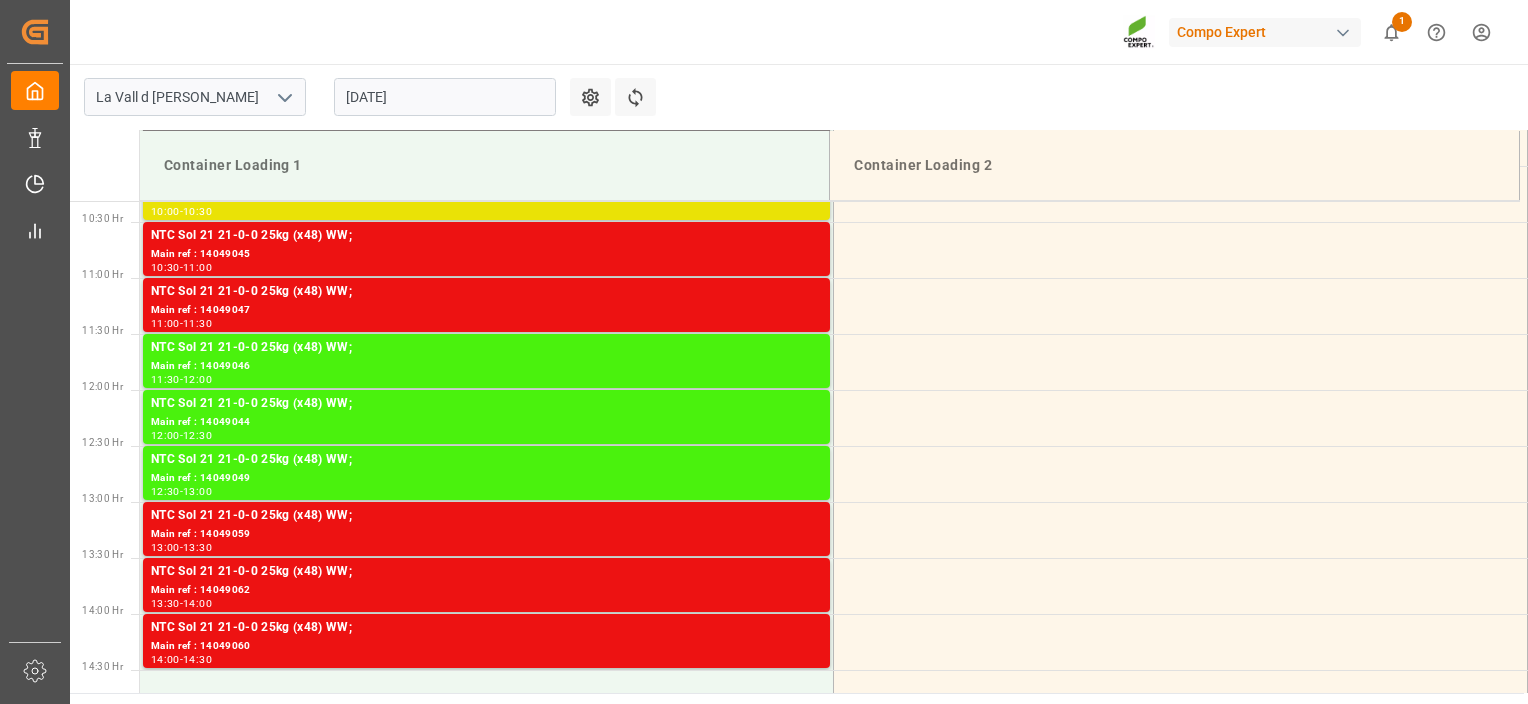 click on "Compo Expert 1 Notifications Only show unread All Watching Mark all categories read Downloads Mark all as read La Vall d Uixo 12 days ago 13 number of rows downloaded" at bounding box center [792, 32] 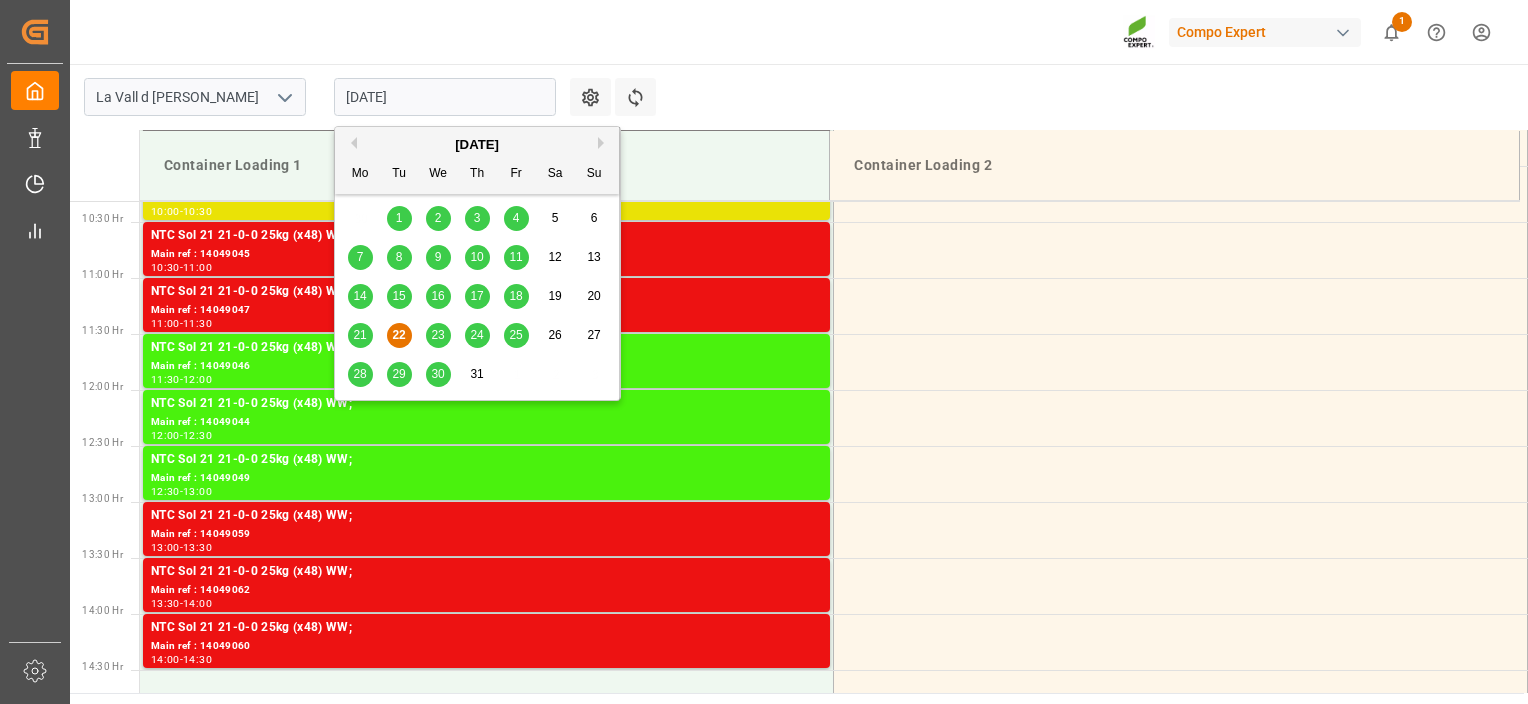 drag, startPoint x: 477, startPoint y: 96, endPoint x: 90, endPoint y: 98, distance: 387.00516 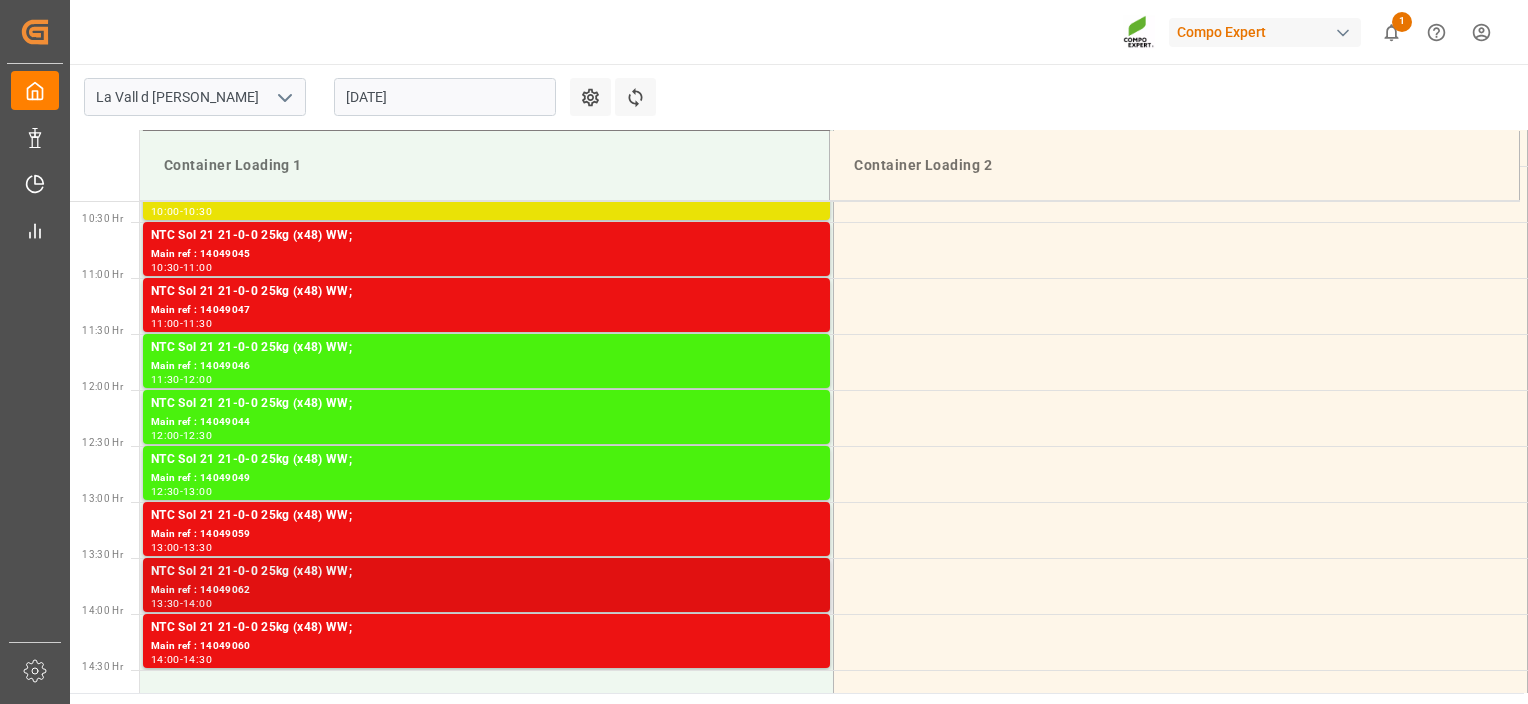 click on "Main ref : 14049062" at bounding box center (486, 590) 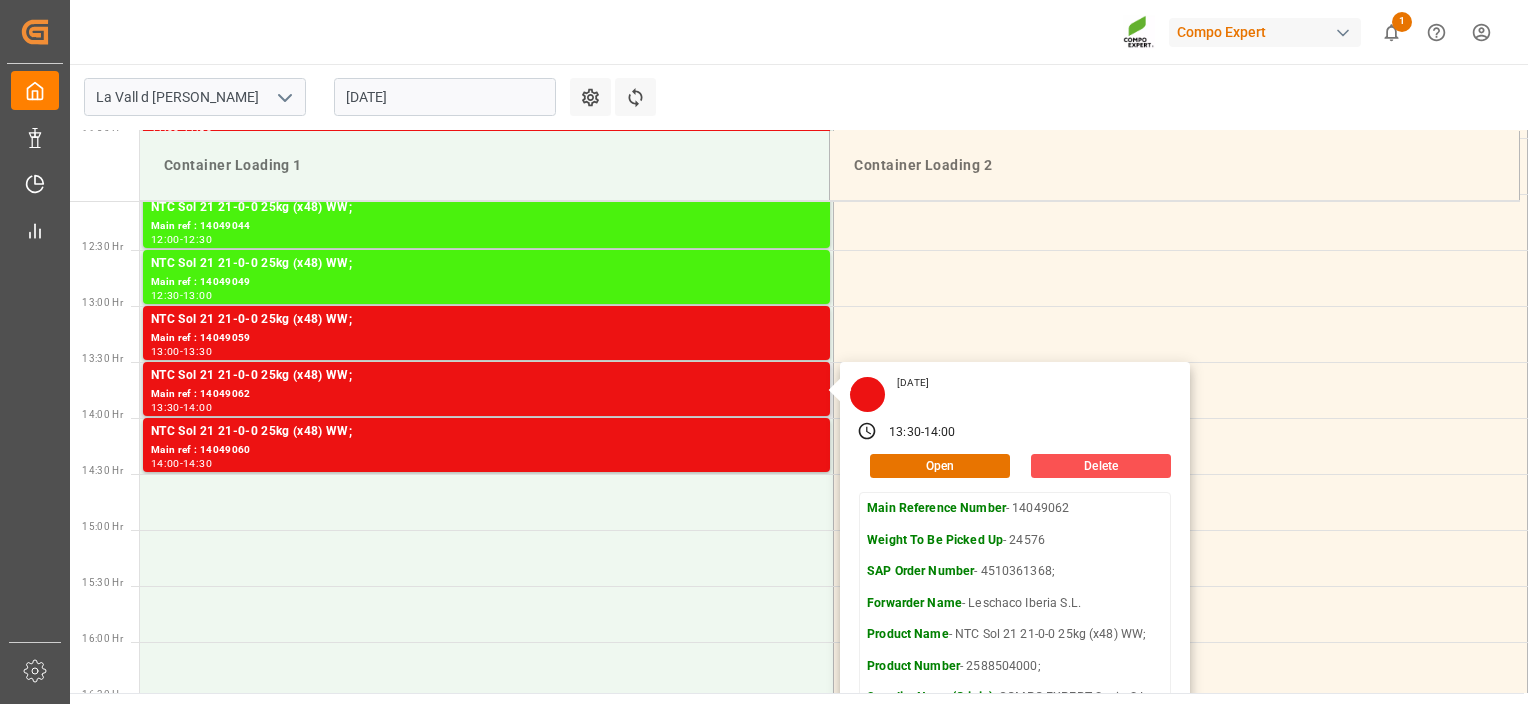 scroll, scrollTop: 1355, scrollLeft: 0, axis: vertical 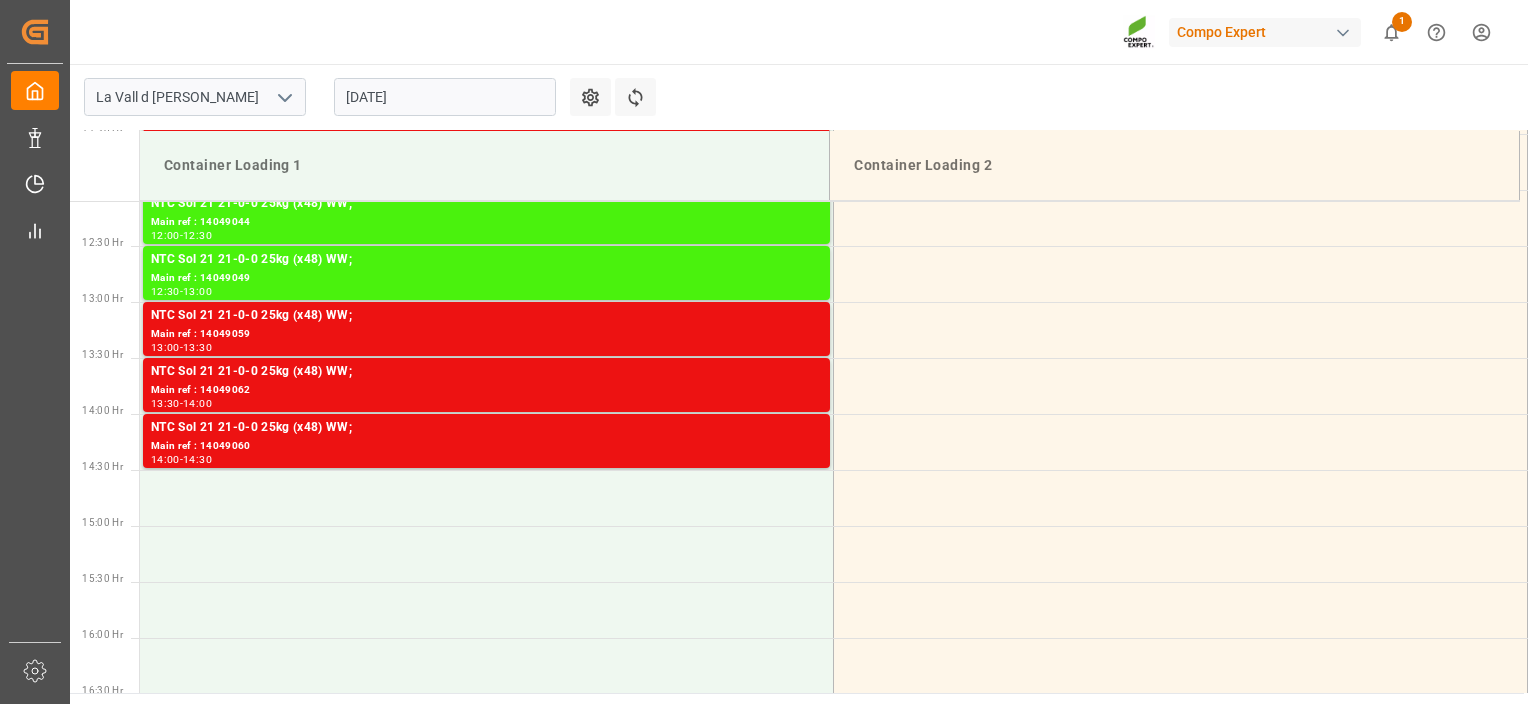 click on "Compo Expert 1 Notifications Only show unread All Watching Mark all categories read Downloads Mark all as read La Vall d Uixo 12 days ago 13 number of rows downloaded" at bounding box center (792, 32) 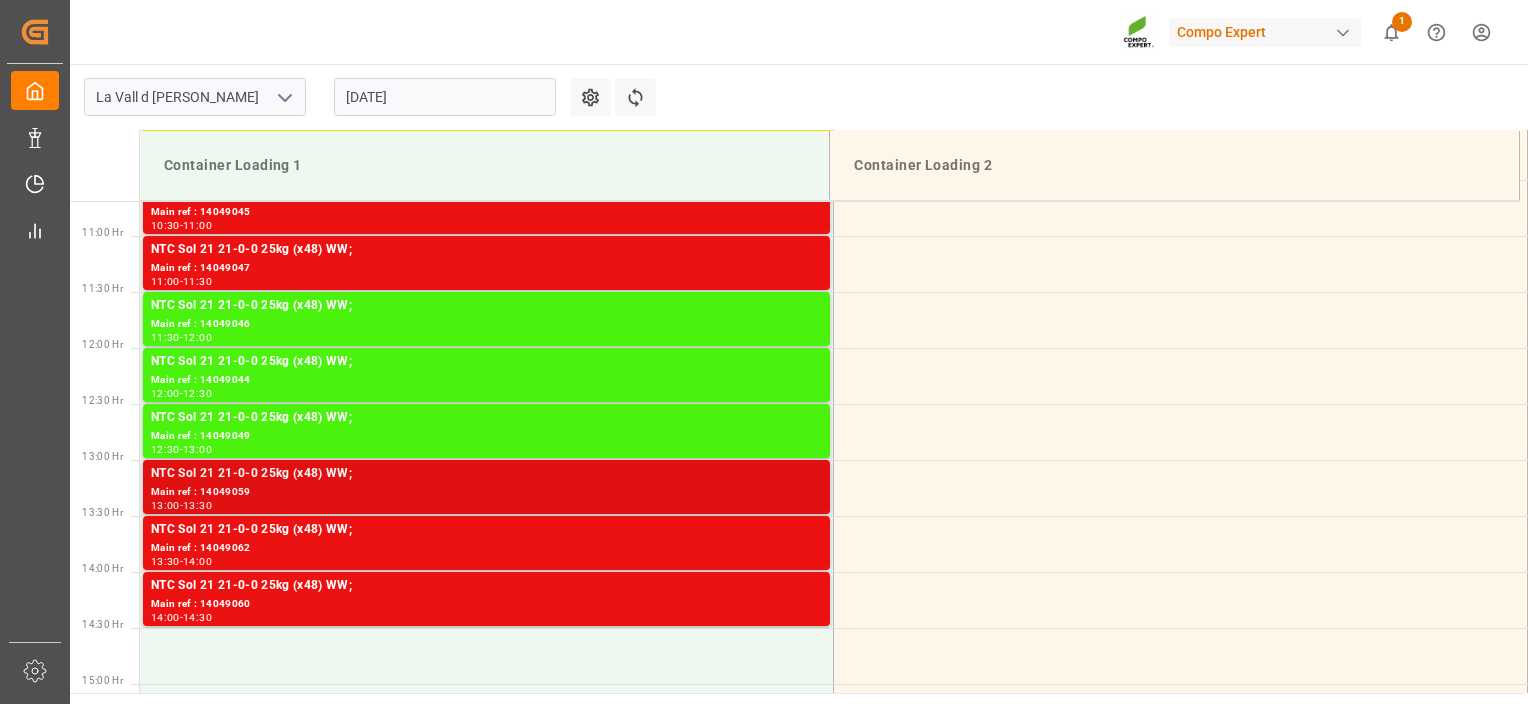 scroll, scrollTop: 1155, scrollLeft: 0, axis: vertical 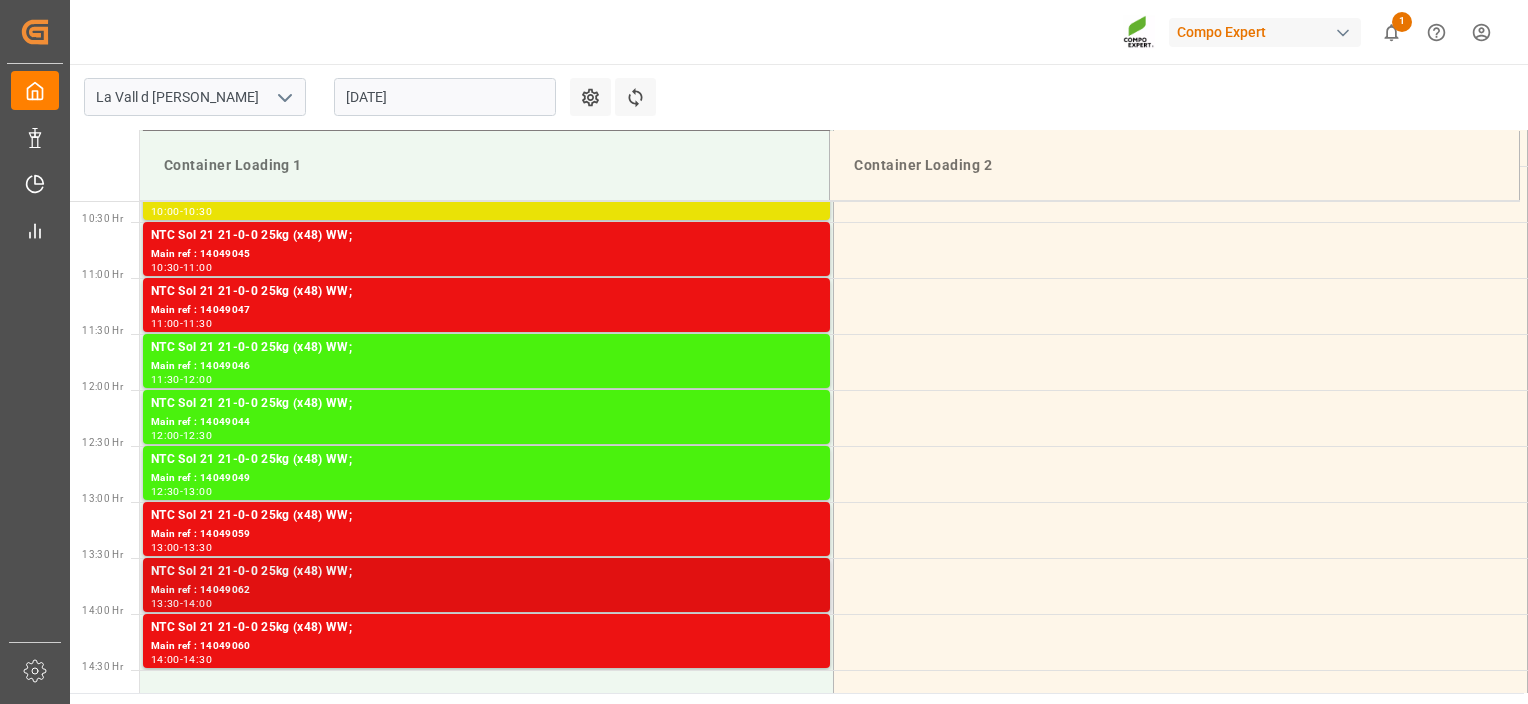 click on "Main ref : 14049062" at bounding box center [486, 590] 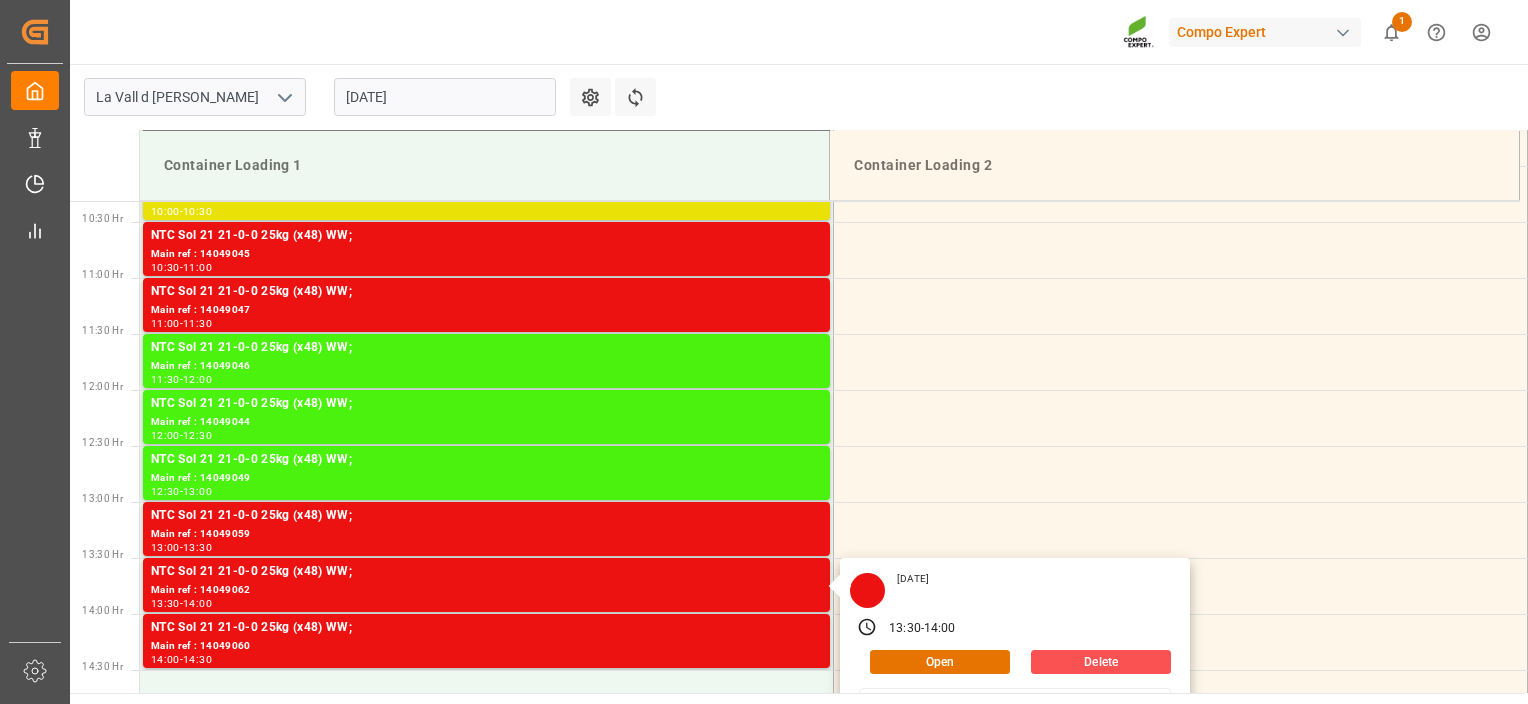 click on "La Vall d Uixo 22.07.2025 Settings Refresh Time Slots Container Loading 1 Container Loading 2 00:30 Hr 01:00 Hr 01:30 Hr 02:00 Hr 02:30 Hr 03:00 Hr 03:30 Hr 04:00 Hr 04:30 Hr 05:00 Hr 05:30 Hr 06:00 Hr 06:30 Hr 07:00 Hr 07:30 Hr 08:00 Hr 08:30 Hr 09:00 Hr 09:30 Hr 10:00 Hr 10:30 Hr 11:00 Hr 11:30 Hr 12:00 Hr 12:30 Hr 13:00 Hr 13:30 Hr 14:00 Hr 14:30 Hr 15:00 Hr 15:30 Hr 16:00 Hr 16:30 Hr 17:00 Hr 17:30 Hr 18:00 Hr 18:30 Hr 19:00 Hr 19:30 Hr 20:00 Hr 20:30 Hr 21:00 Hr 21:30 Hr 22:00 Hr 22:30 Hr 23:00 Hr 23:30 Hr HYS 13-40-13 25kg WW; Main ref : 14049074 08:00   -   08:30 HYS 13-40-13 25kg WW; Main ref : 14049073 08:30   -   09:00 Main ref : 4510361506 BRASIL 09:00   -   09:30 Main ref : 4510361506 BRASIL 09:30   -   10:00 NTC Sol 21 21-0-0 25kg (x48) WW; Main ref : 14049048 10:00   -   10:30 NTC Sol 21 21-0-0 25kg (x48) WW; Main ref : 14049045 10:30   -   11:00 NTC Sol 21 21-0-0 25kg (x48) WW; Main ref : 14049047 11:00   -   11:30 NTC Sol 21 21-0-0 25kg (x48) WW; Main ref : 14049046 11:30   -" at bounding box center (797, 378) 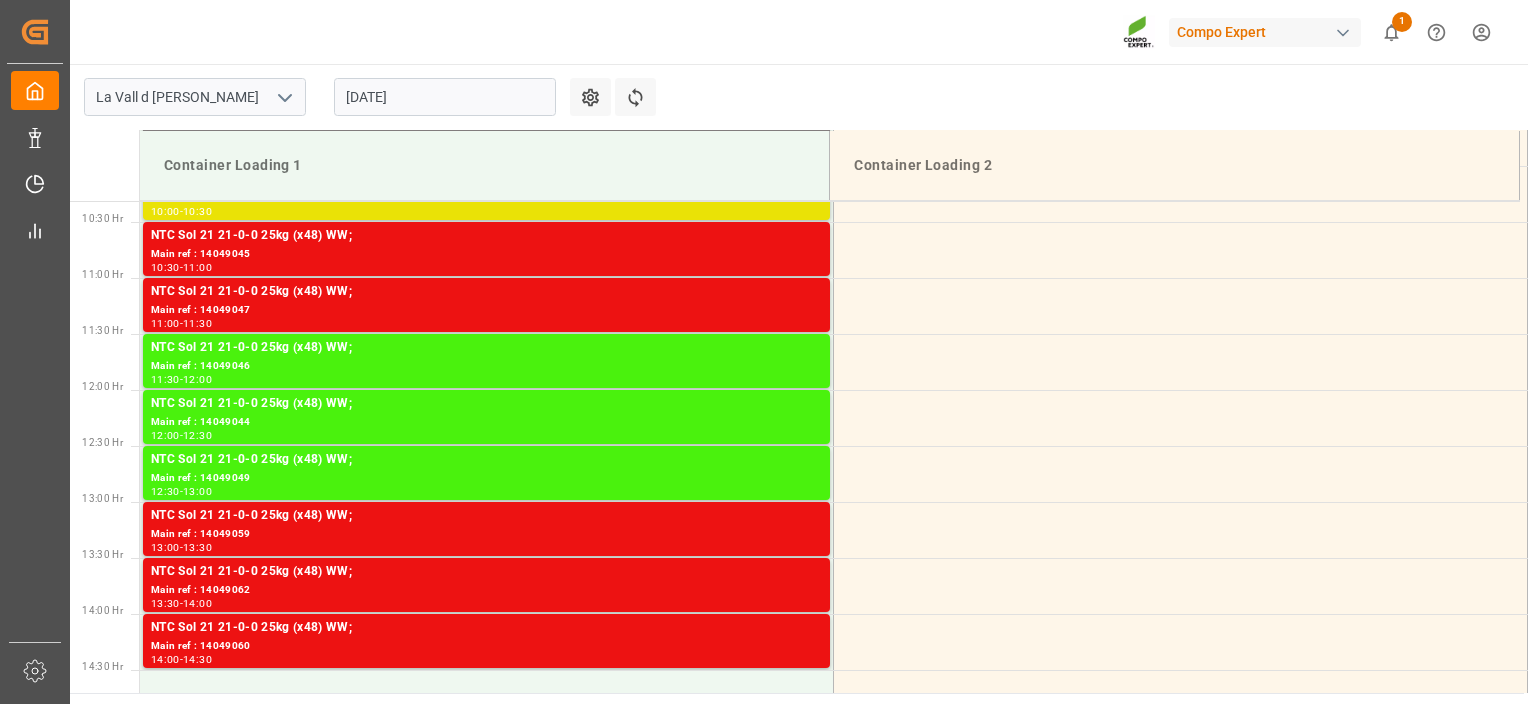 click on "La Vall d Uixo 22.07.2025 Settings Refresh Time Slots Container Loading 1 Container Loading 2 00:30 Hr 01:00 Hr 01:30 Hr 02:00 Hr 02:30 Hr 03:00 Hr 03:30 Hr 04:00 Hr 04:30 Hr 05:00 Hr 05:30 Hr 06:00 Hr 06:30 Hr 07:00 Hr 07:30 Hr 08:00 Hr 08:30 Hr 09:00 Hr 09:30 Hr 10:00 Hr 10:30 Hr 11:00 Hr 11:30 Hr 12:00 Hr 12:30 Hr 13:00 Hr 13:30 Hr 14:00 Hr 14:30 Hr 15:00 Hr 15:30 Hr 16:00 Hr 16:30 Hr 17:00 Hr 17:30 Hr 18:00 Hr 18:30 Hr 19:00 Hr 19:30 Hr 20:00 Hr 20:30 Hr 21:00 Hr 21:30 Hr 22:00 Hr 22:30 Hr 23:00 Hr 23:30 Hr HYS 13-40-13 25kg WW; Main ref : 14049074 08:00   -   08:30 HYS 13-40-13 25kg WW; Main ref : 14049073 08:30   -   09:00 Main ref : 4510361506 BRASIL 09:00   -   09:30 Main ref : 4510361506 BRASIL 09:30   -   10:00 NTC Sol 21 21-0-0 25kg (x48) WW; Main ref : 14049048 10:00   -   10:30 NTC Sol 21 21-0-0 25kg (x48) WW; Main ref : 14049045 10:30   -   11:00 NTC Sol 21 21-0-0 25kg (x48) WW; Main ref : 14049047 11:00   -   11:30 NTC Sol 21 21-0-0 25kg (x48) WW; Main ref : 14049046 11:30   -" at bounding box center (797, 378) 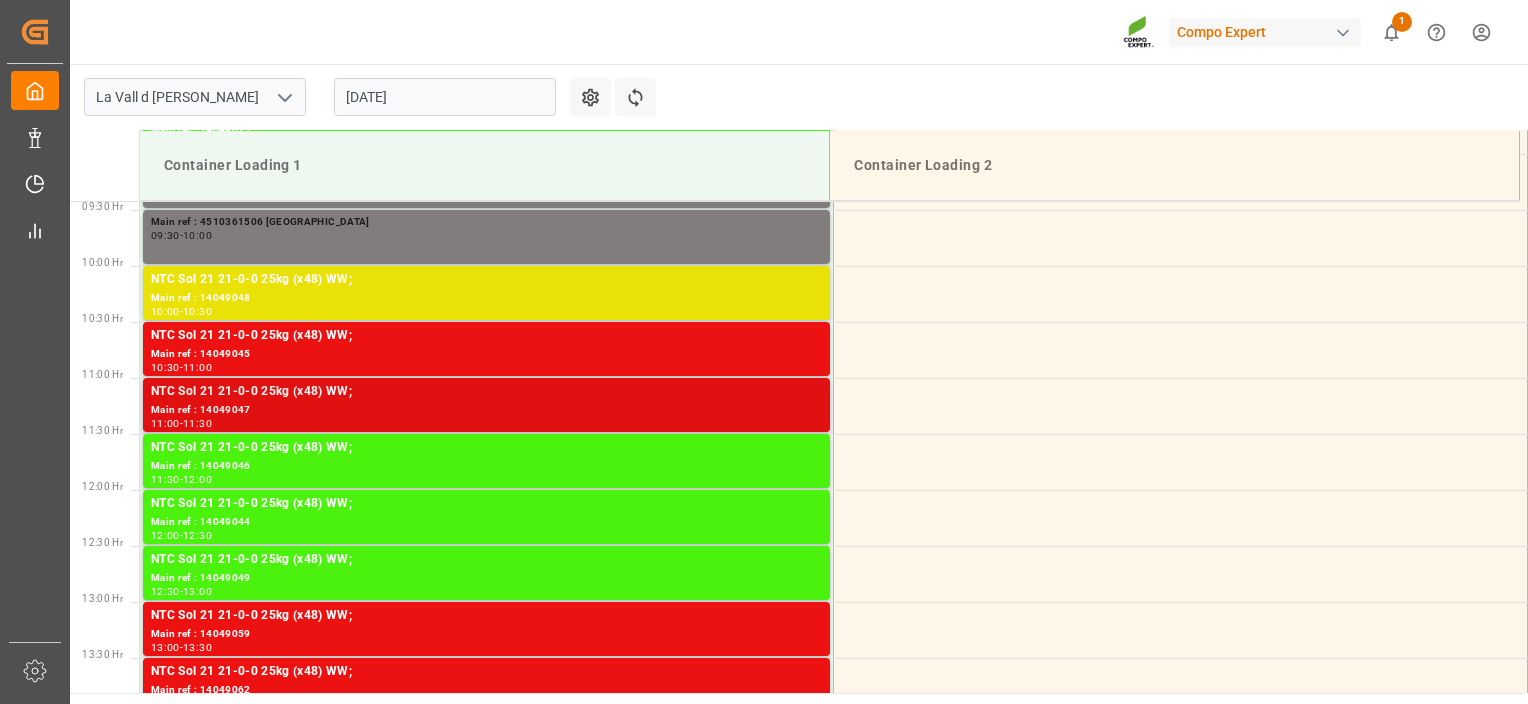 scroll, scrollTop: 1155, scrollLeft: 0, axis: vertical 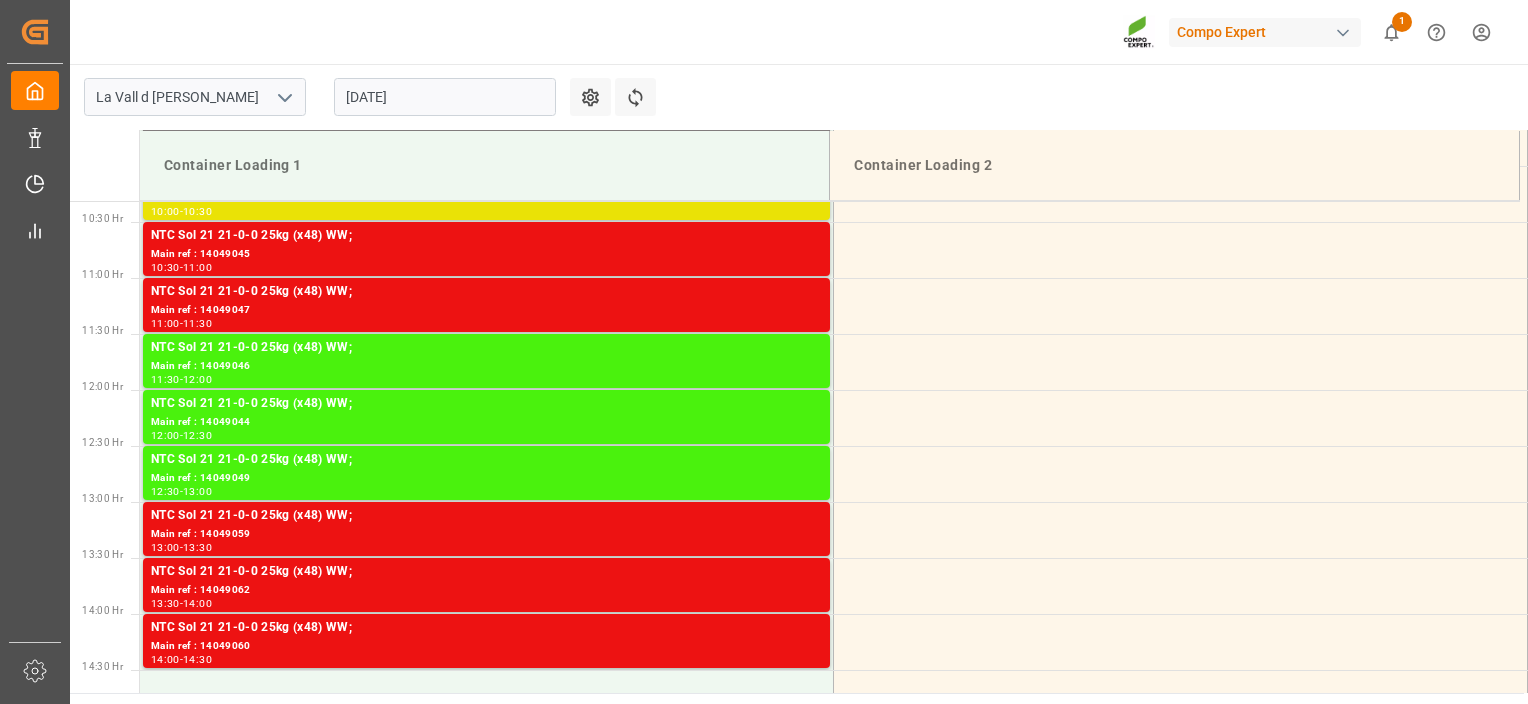drag, startPoint x: 800, startPoint y: 89, endPoint x: 792, endPoint y: 133, distance: 44.72136 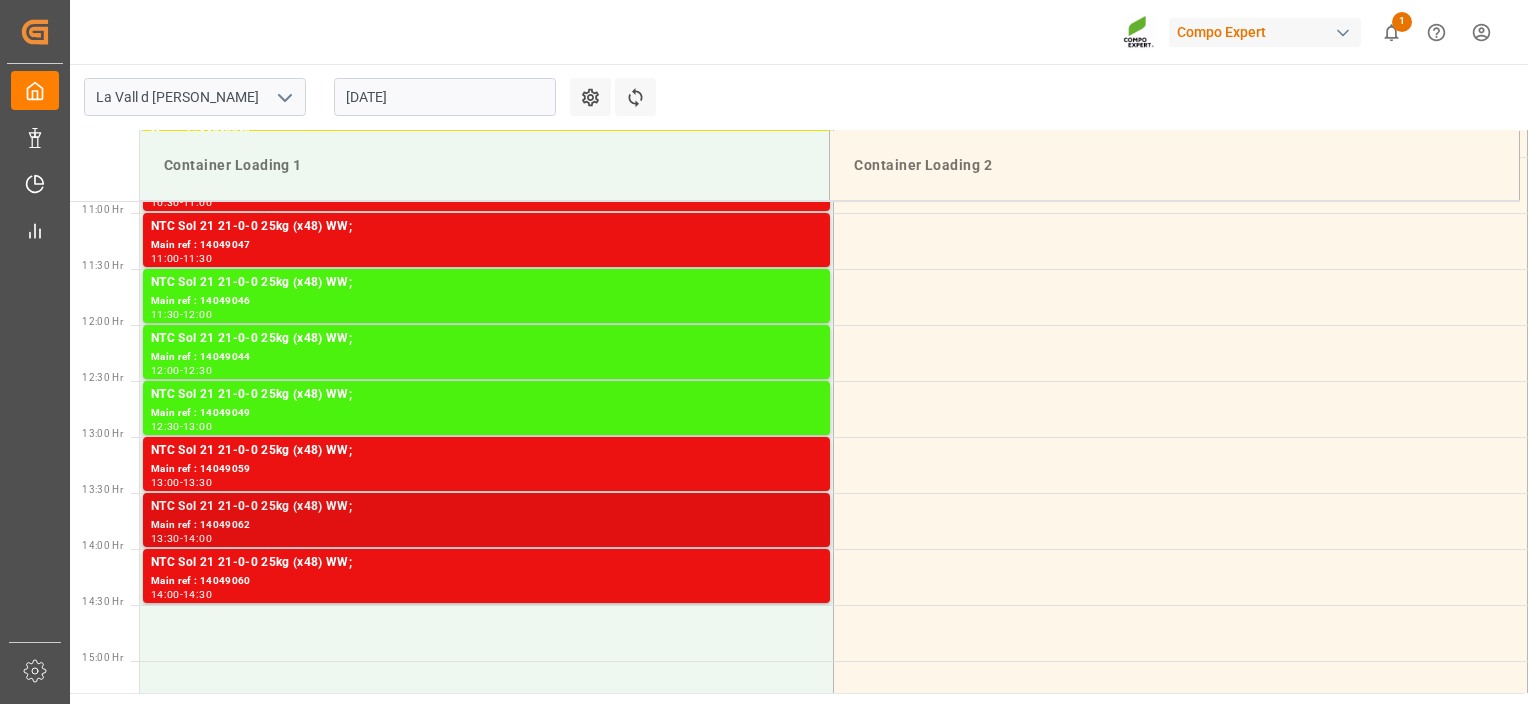 scroll, scrollTop: 1255, scrollLeft: 0, axis: vertical 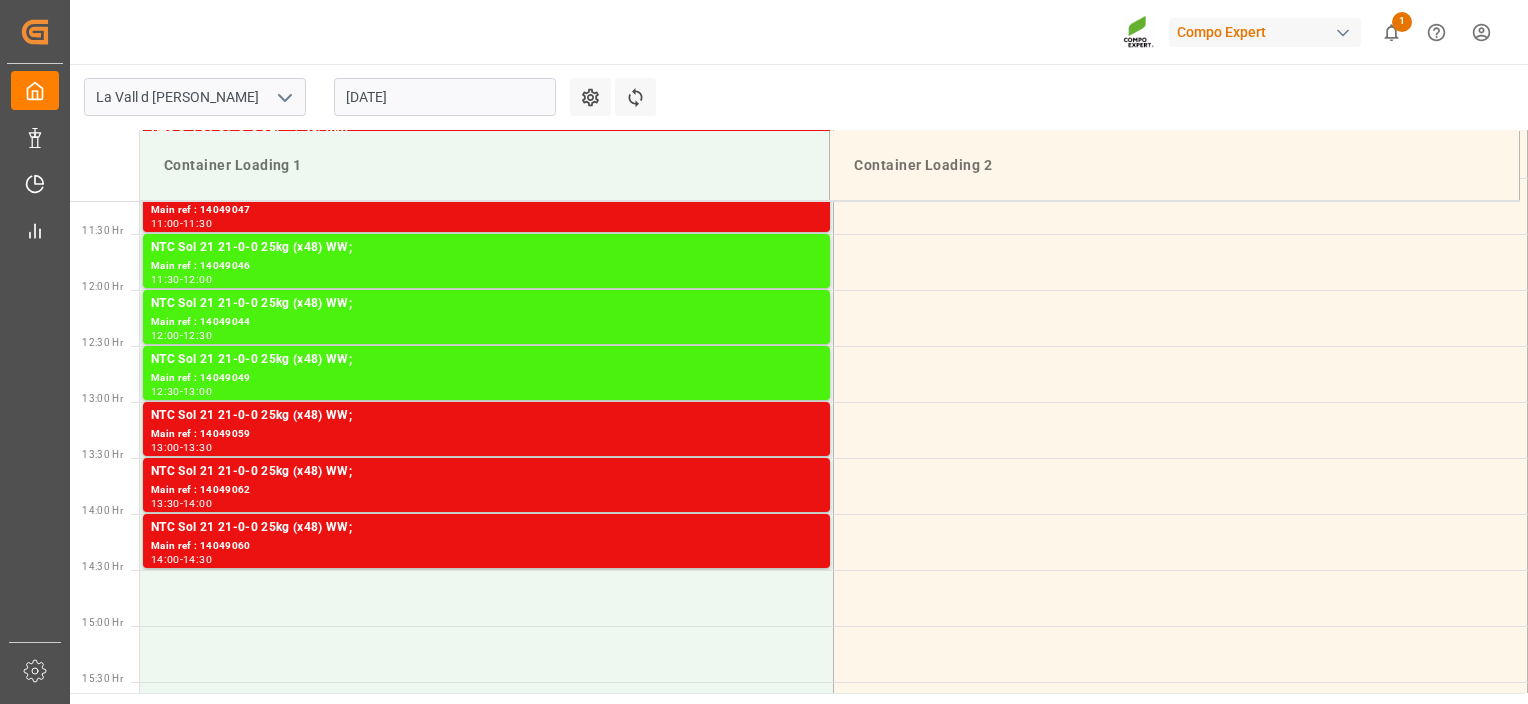 click on "La Vall d Uixo 22.07.2025 Settings Refresh Time Slots Container Loading 1 Container Loading 2 00:30 Hr 01:00 Hr 01:30 Hr 02:00 Hr 02:30 Hr 03:00 Hr 03:30 Hr 04:00 Hr 04:30 Hr 05:00 Hr 05:30 Hr 06:00 Hr 06:30 Hr 07:00 Hr 07:30 Hr 08:00 Hr 08:30 Hr 09:00 Hr 09:30 Hr 10:00 Hr 10:30 Hr 11:00 Hr 11:30 Hr 12:00 Hr 12:30 Hr 13:00 Hr 13:30 Hr 14:00 Hr 14:30 Hr 15:00 Hr 15:30 Hr 16:00 Hr 16:30 Hr 17:00 Hr 17:30 Hr 18:00 Hr 18:30 Hr 19:00 Hr 19:30 Hr 20:00 Hr 20:30 Hr 21:00 Hr 21:30 Hr 22:00 Hr 22:30 Hr 23:00 Hr 23:30 Hr HYS 13-40-13 25kg WW; Main ref : 14049074 08:00   -   08:30 HYS 13-40-13 25kg WW; Main ref : 14049073 08:30   -   09:00 Main ref : 4510361506 BRASIL 09:00   -   09:30 Main ref : 4510361506 BRASIL 09:30   -   10:00 NTC Sol 21 21-0-0 25kg (x48) WW; Main ref : 14049048 10:00   -   10:30 NTC Sol 21 21-0-0 25kg (x48) WW; Main ref : 14049045 10:30   -   11:00 NTC Sol 21 21-0-0 25kg (x48) WW; Main ref : 14049047 11:00   -   11:30 NTC Sol 21 21-0-0 25kg (x48) WW; Main ref : 14049046 11:30   -" at bounding box center (797, 378) 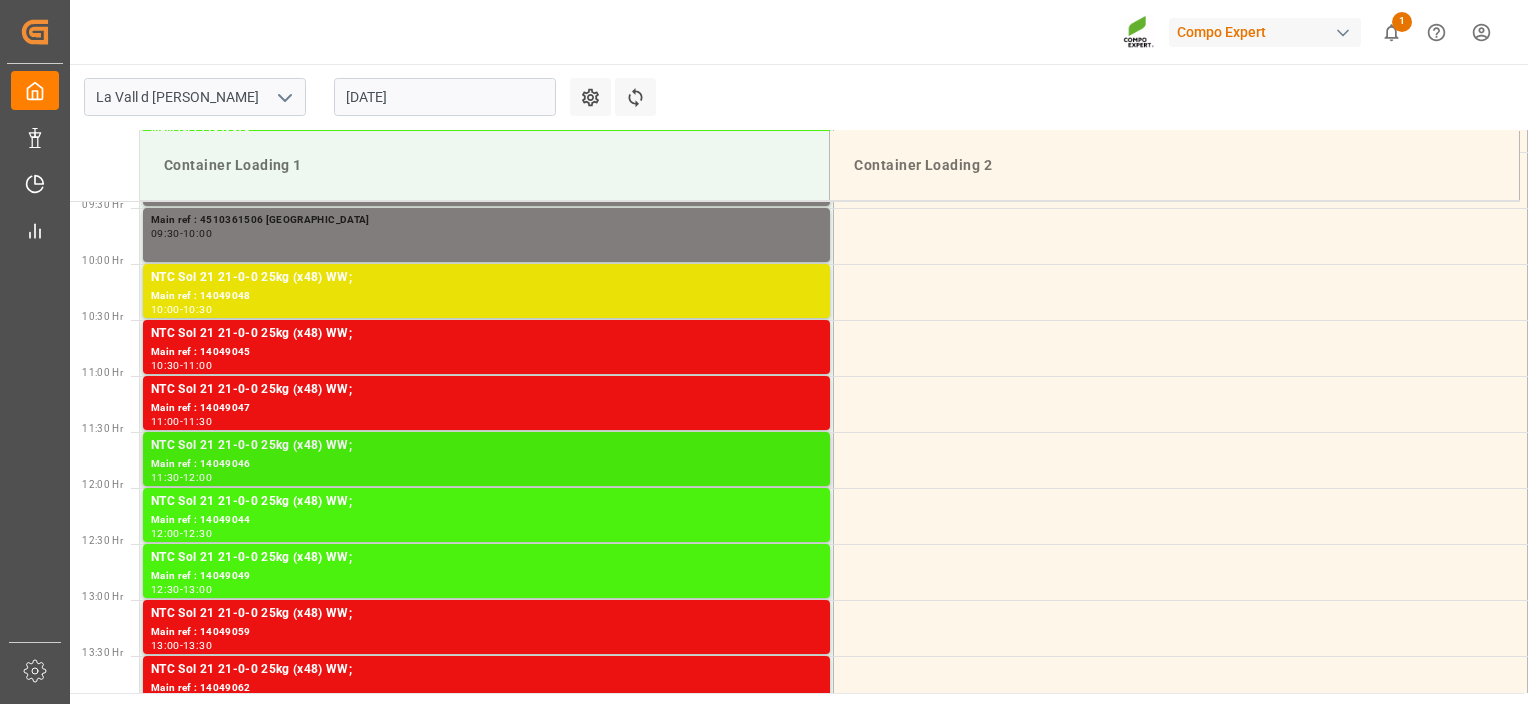 scroll, scrollTop: 1055, scrollLeft: 0, axis: vertical 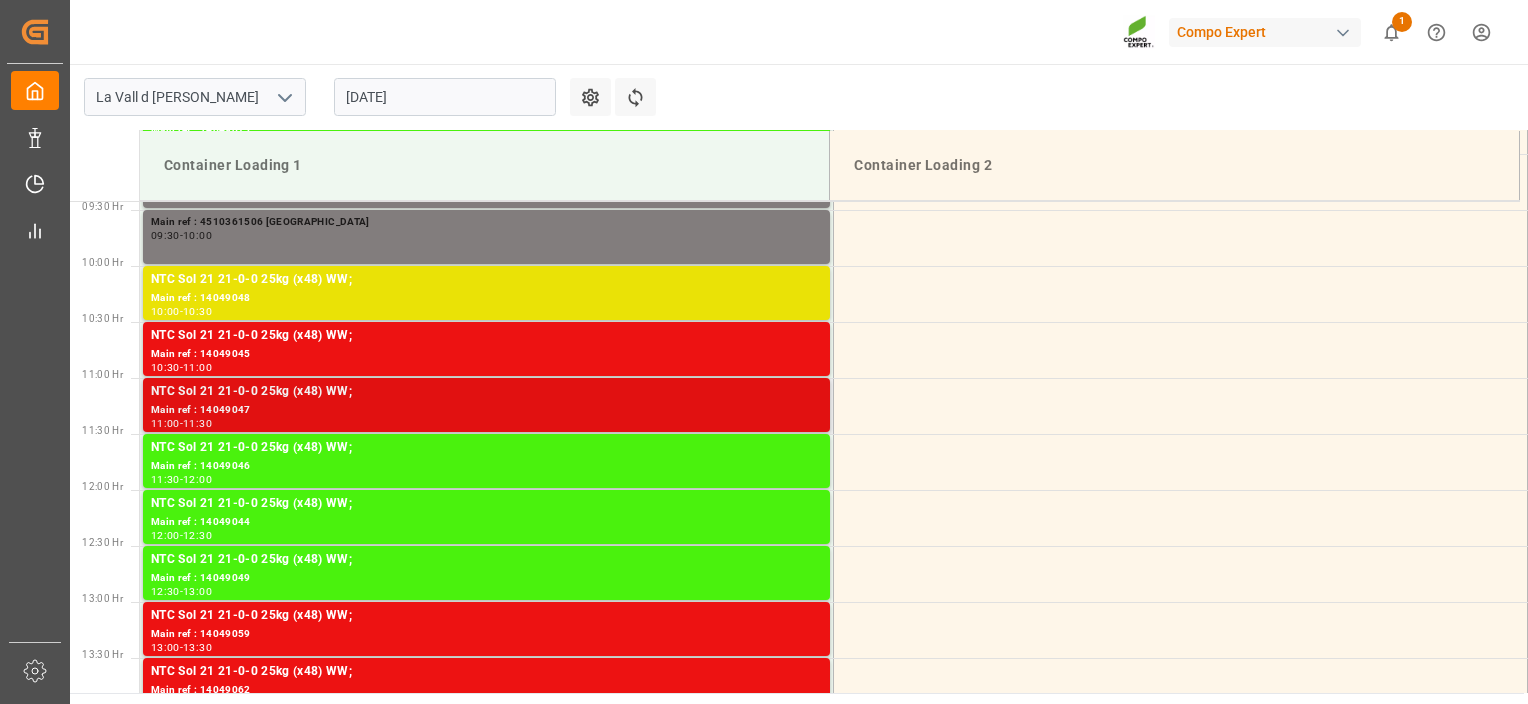 click on "NTC Sol 21 21-0-0 25kg (x48) WW;" at bounding box center [486, 392] 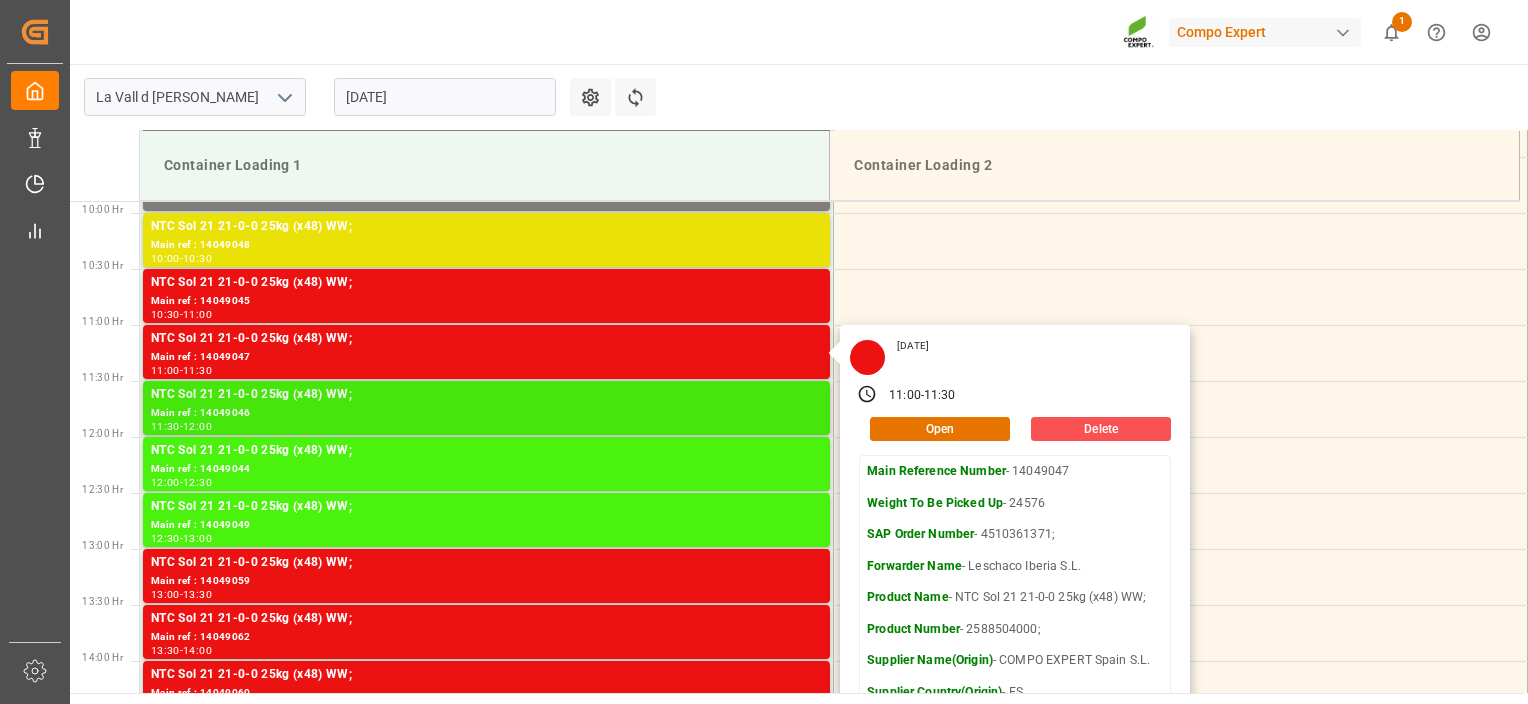 scroll, scrollTop: 1155, scrollLeft: 0, axis: vertical 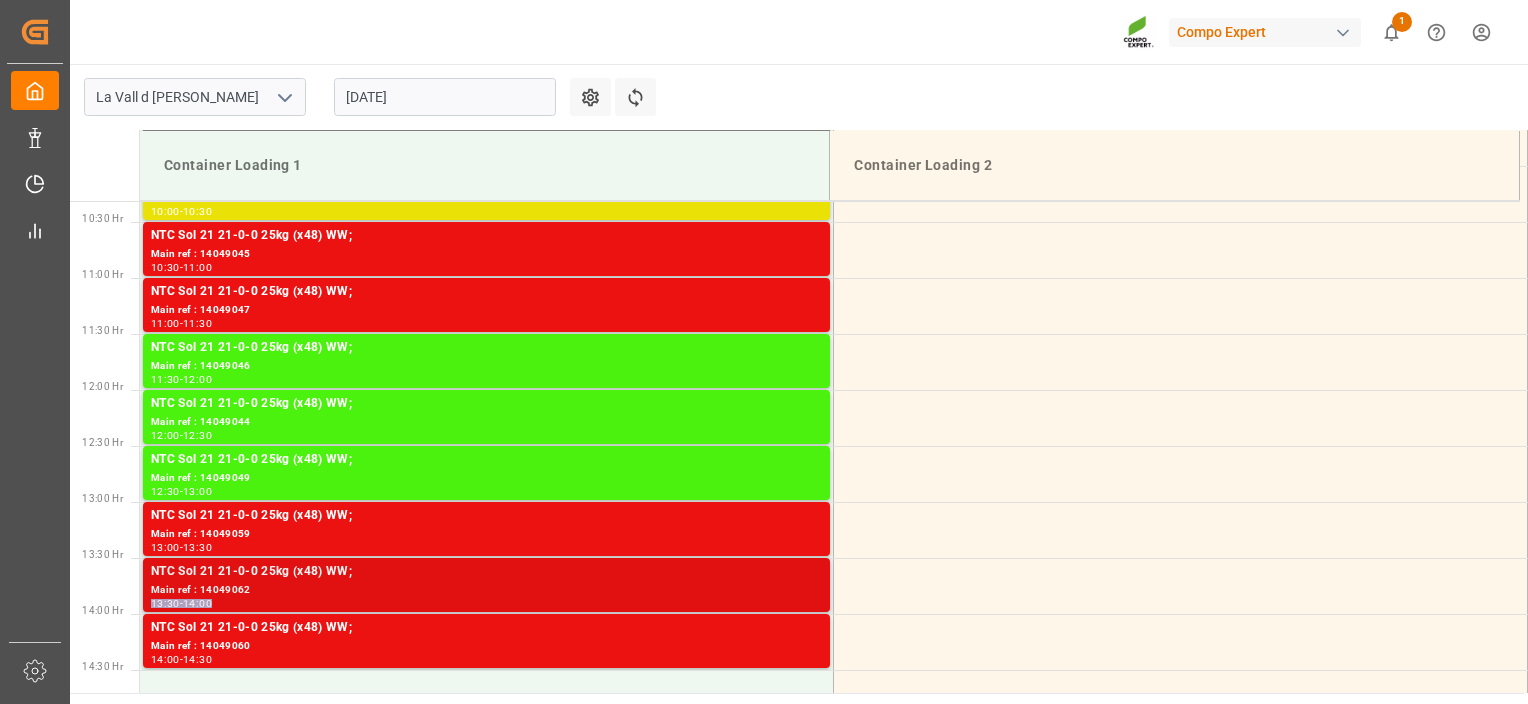 click on "NTC Sol 21 21-0-0 25kg (x48) WW; Main ref : 14049062 13:30   -   14:00" at bounding box center [486, 585] 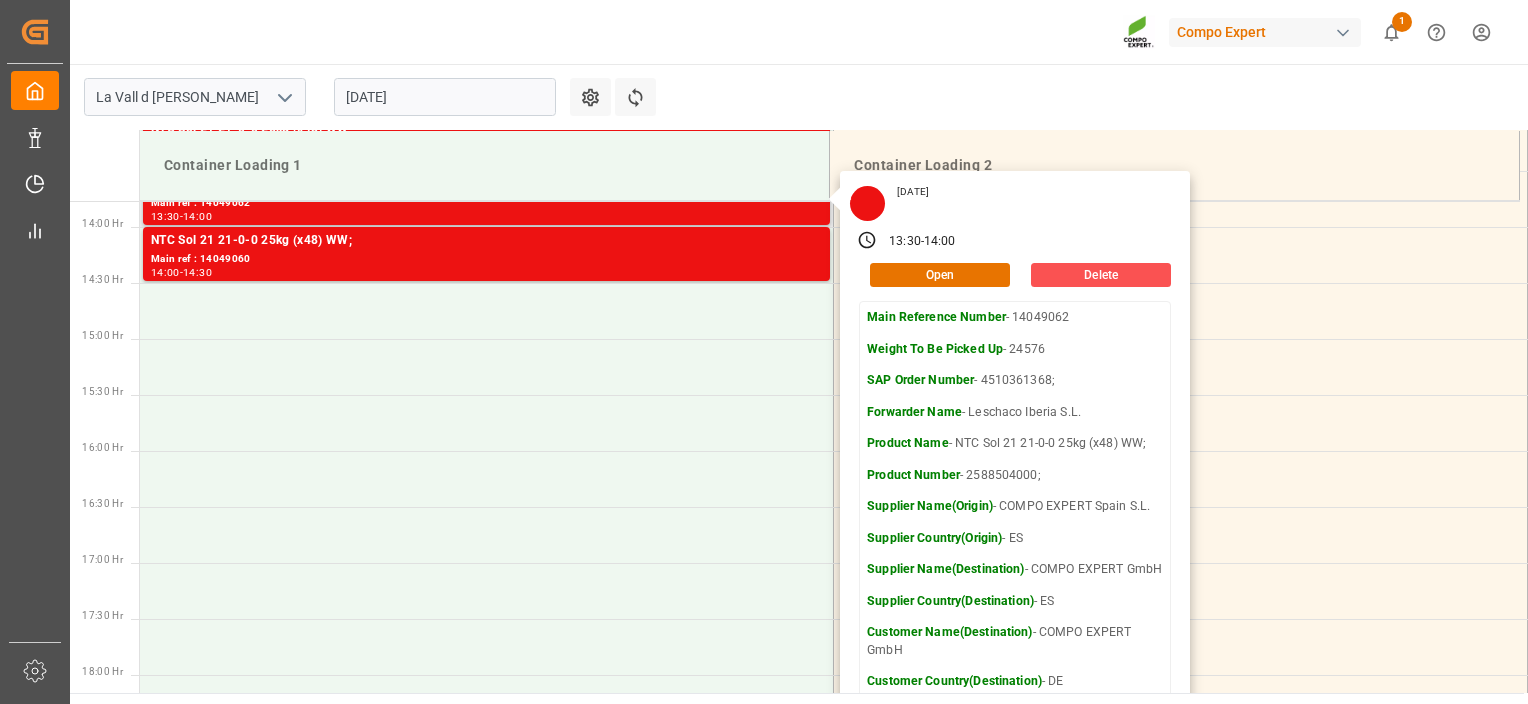 scroll, scrollTop: 1555, scrollLeft: 0, axis: vertical 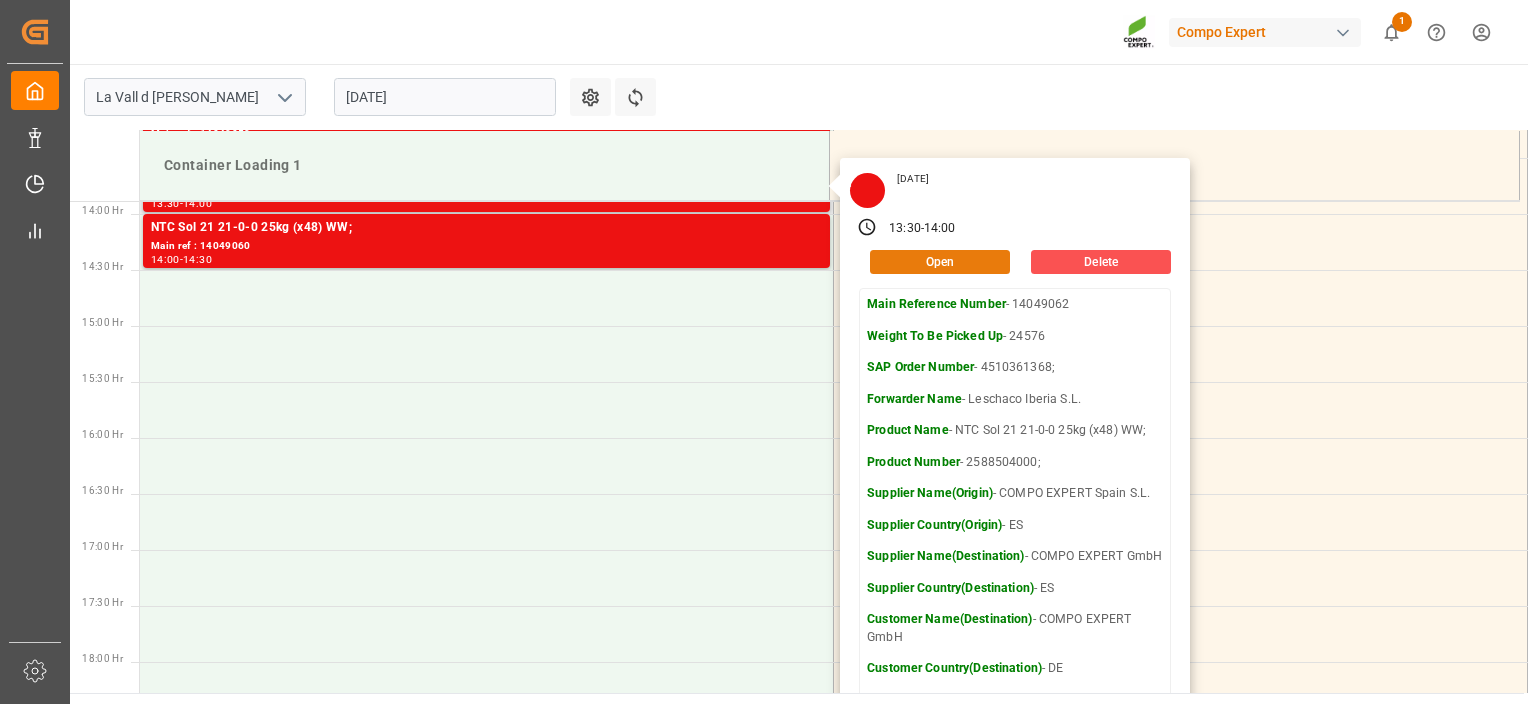 click on "Open" at bounding box center (940, 262) 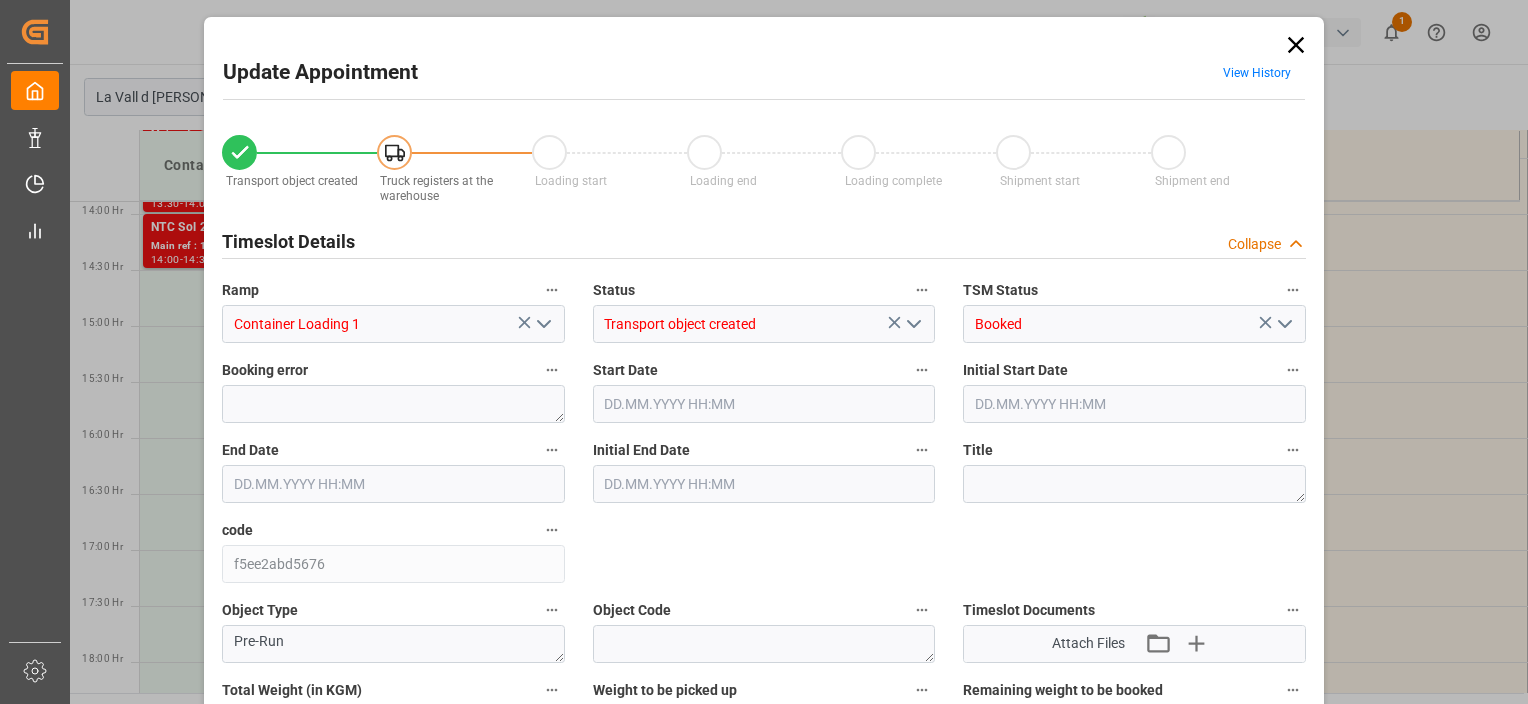 type on "24576" 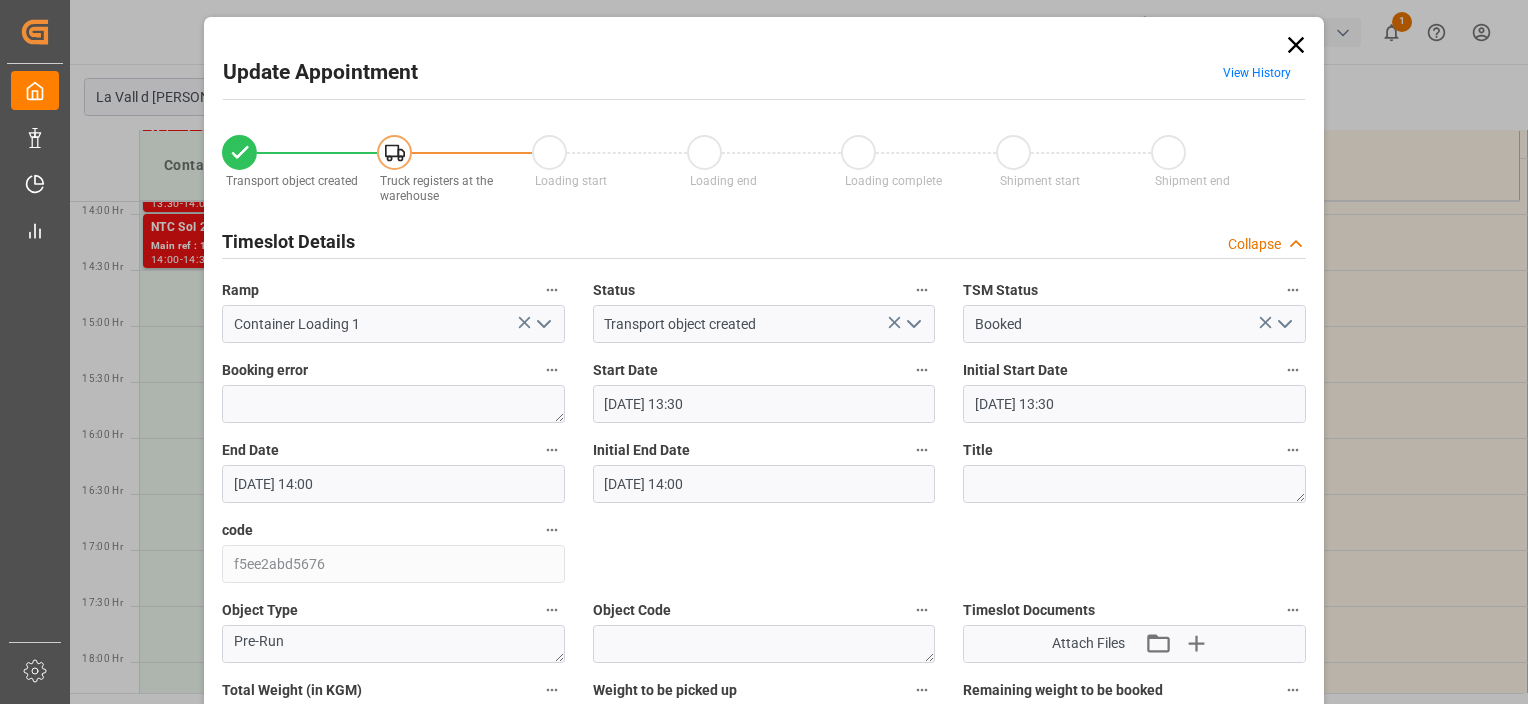 type on "22.07.2025 13:30" 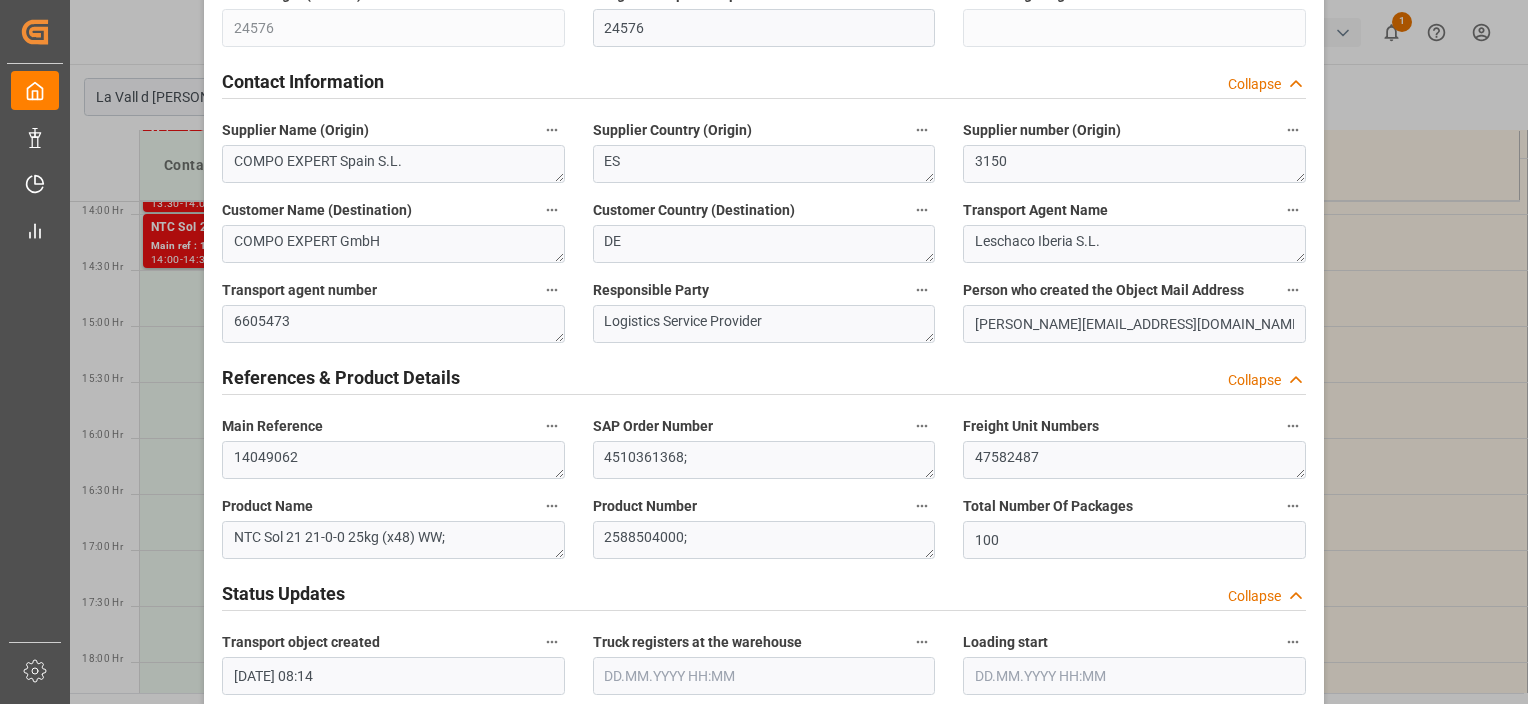 scroll, scrollTop: 700, scrollLeft: 0, axis: vertical 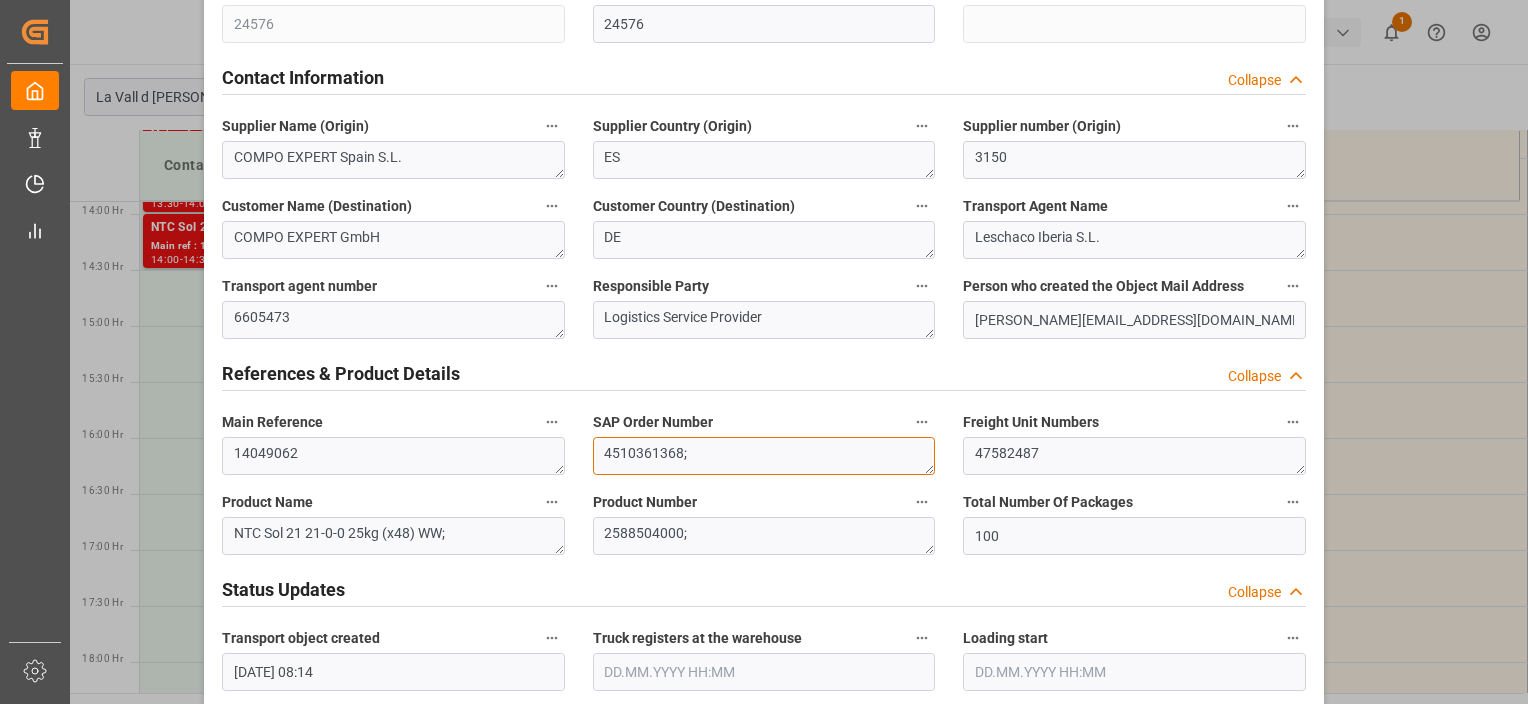 drag, startPoint x: 679, startPoint y: 448, endPoint x: 592, endPoint y: 449, distance: 87.005745 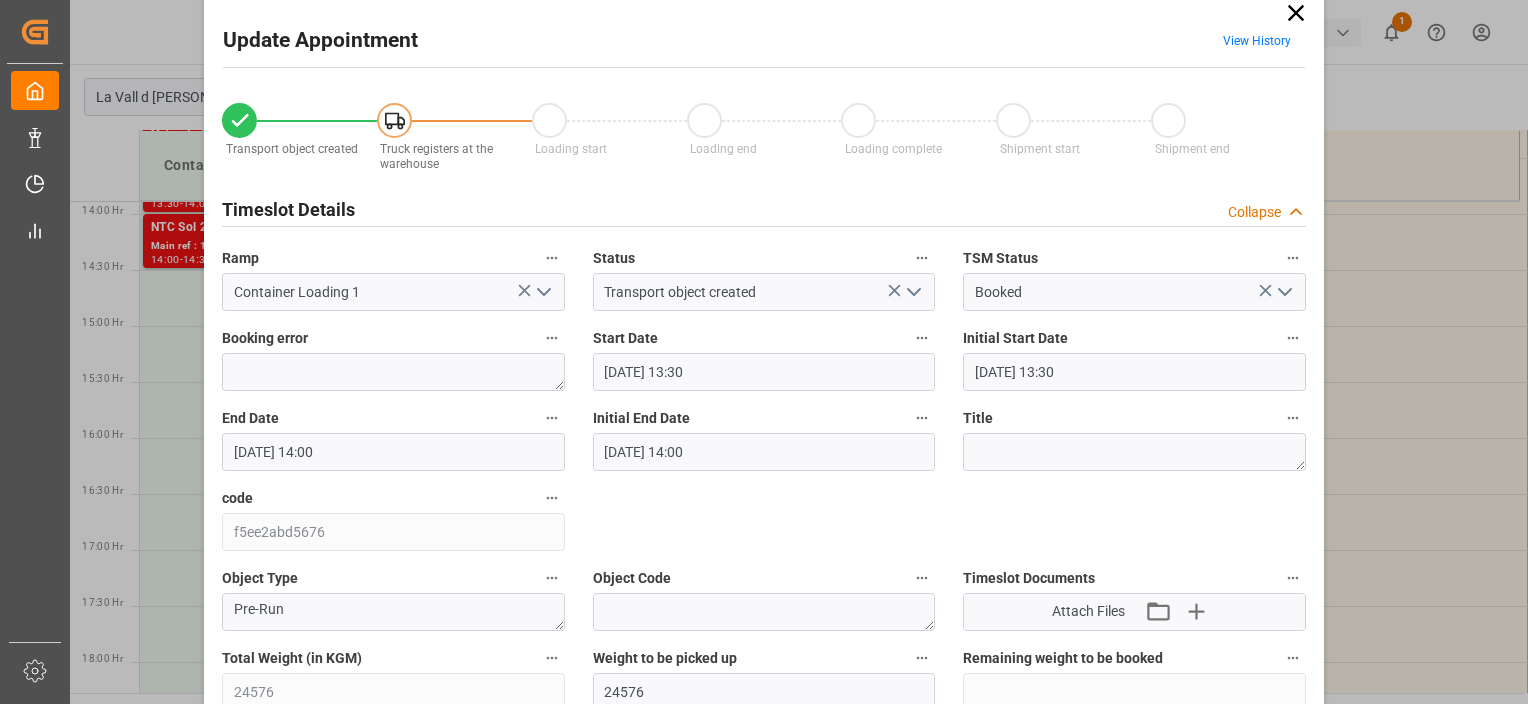 scroll, scrollTop: 0, scrollLeft: 0, axis: both 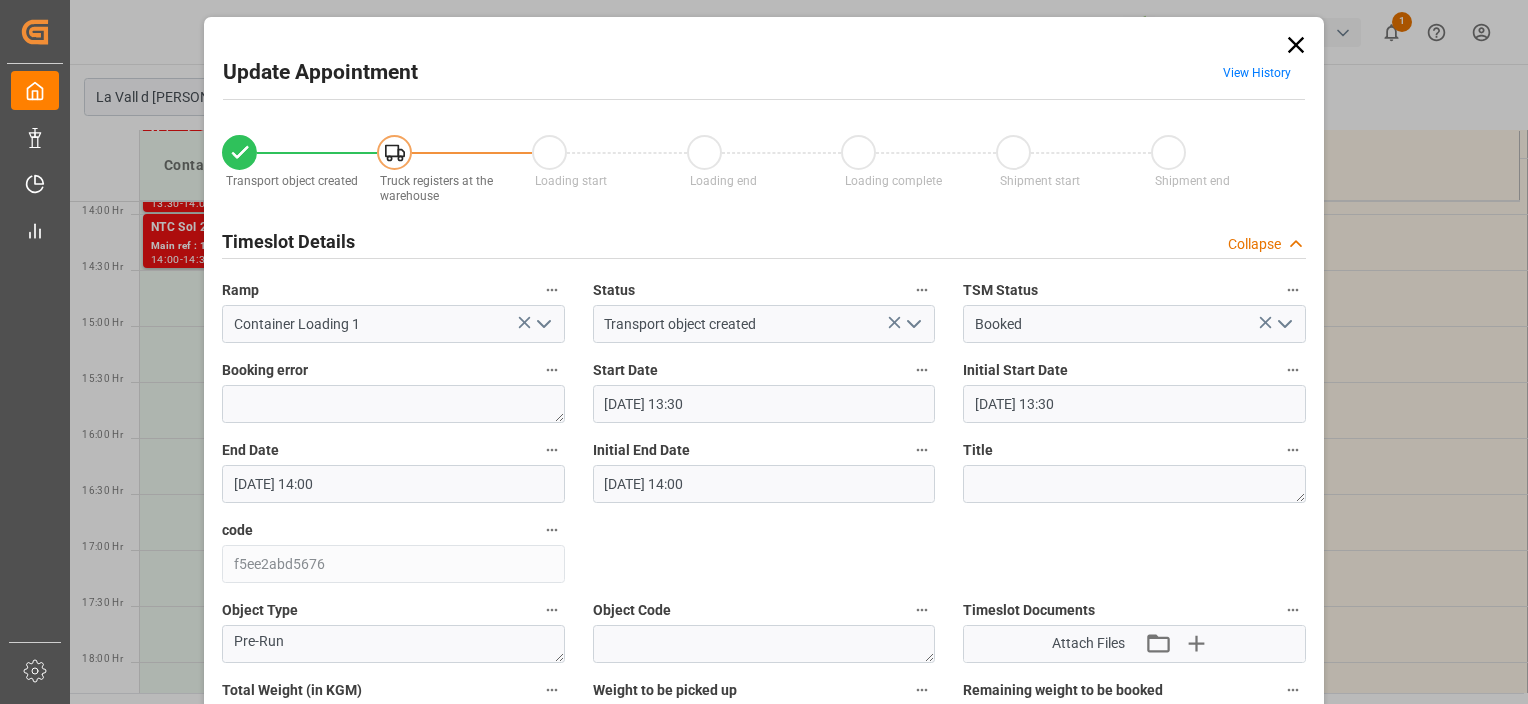 click 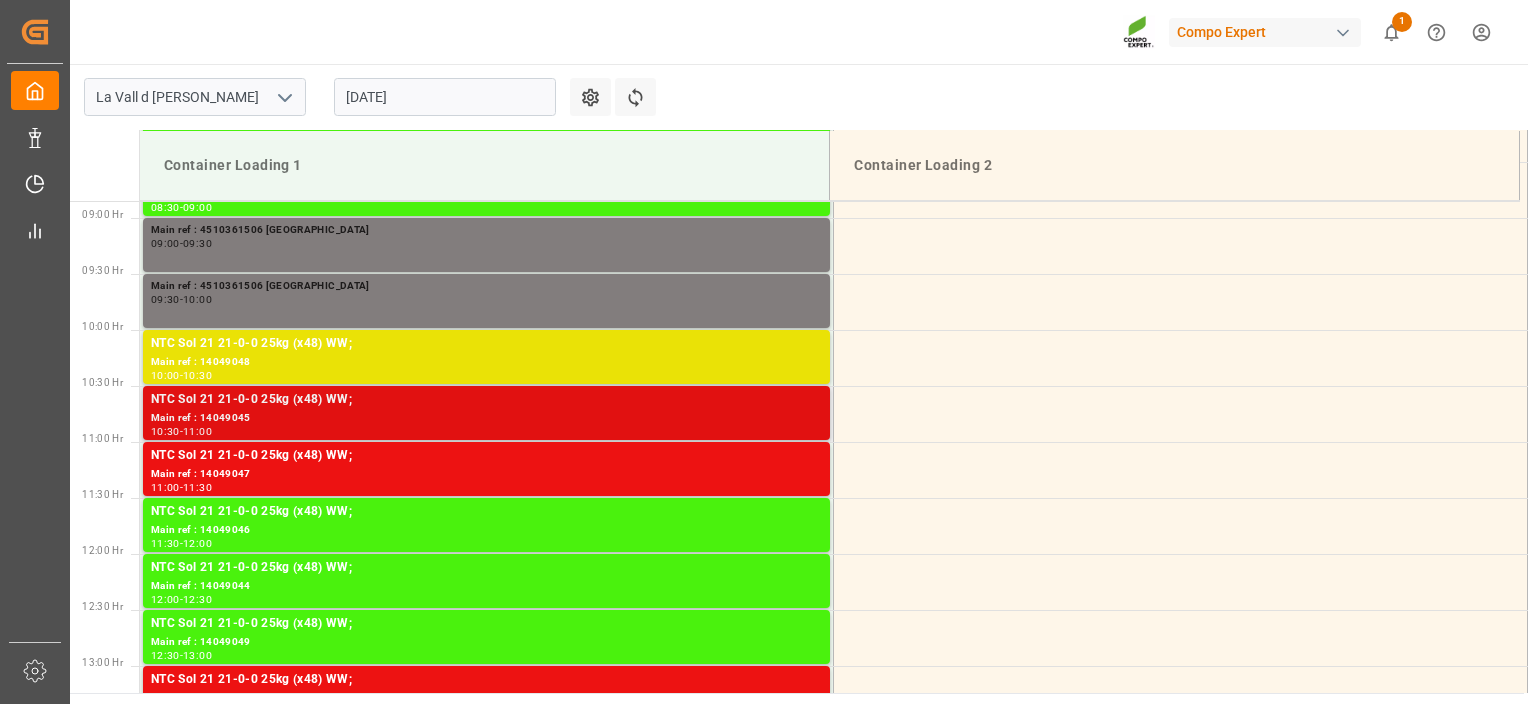 scroll, scrollTop: 955, scrollLeft: 0, axis: vertical 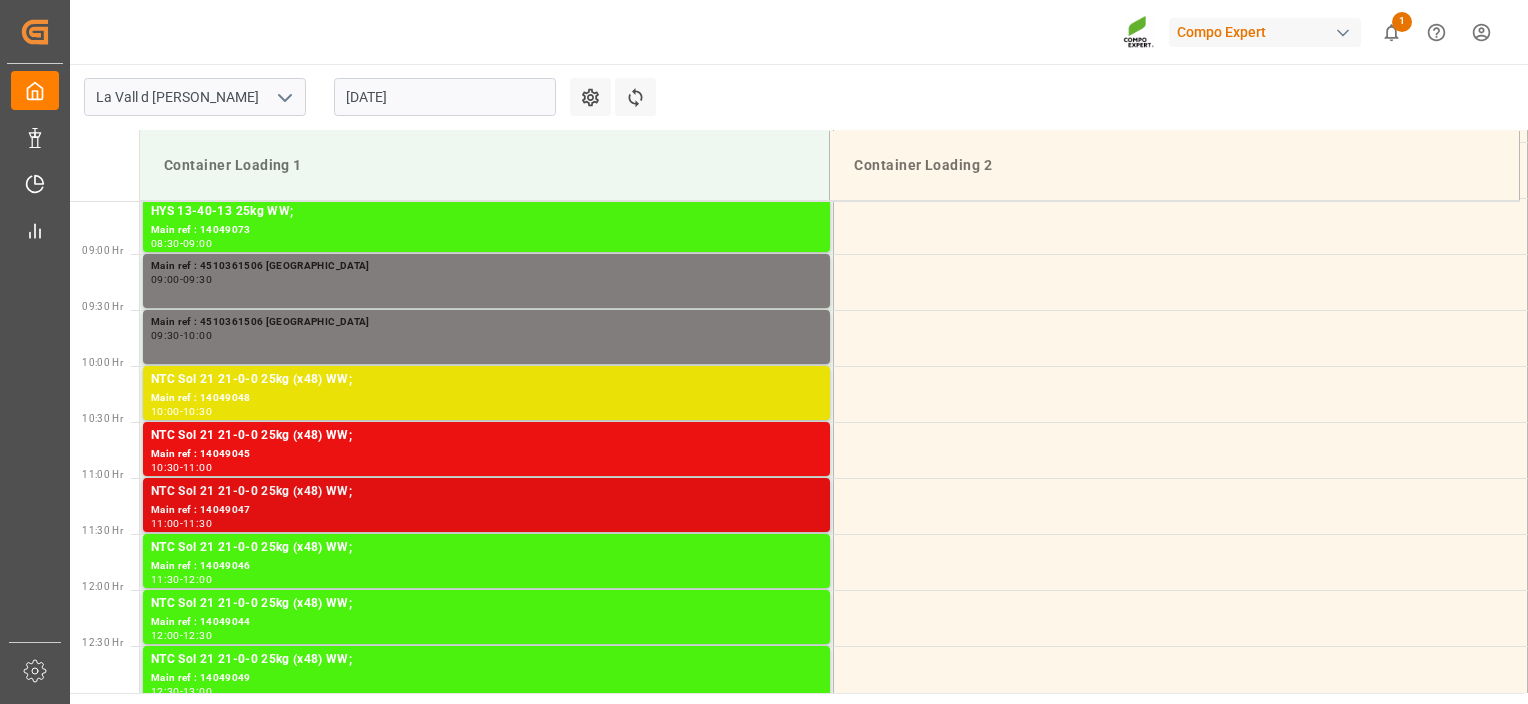 click on "NTC Sol 21 21-0-0 25kg (x48) WW;" at bounding box center (486, 492) 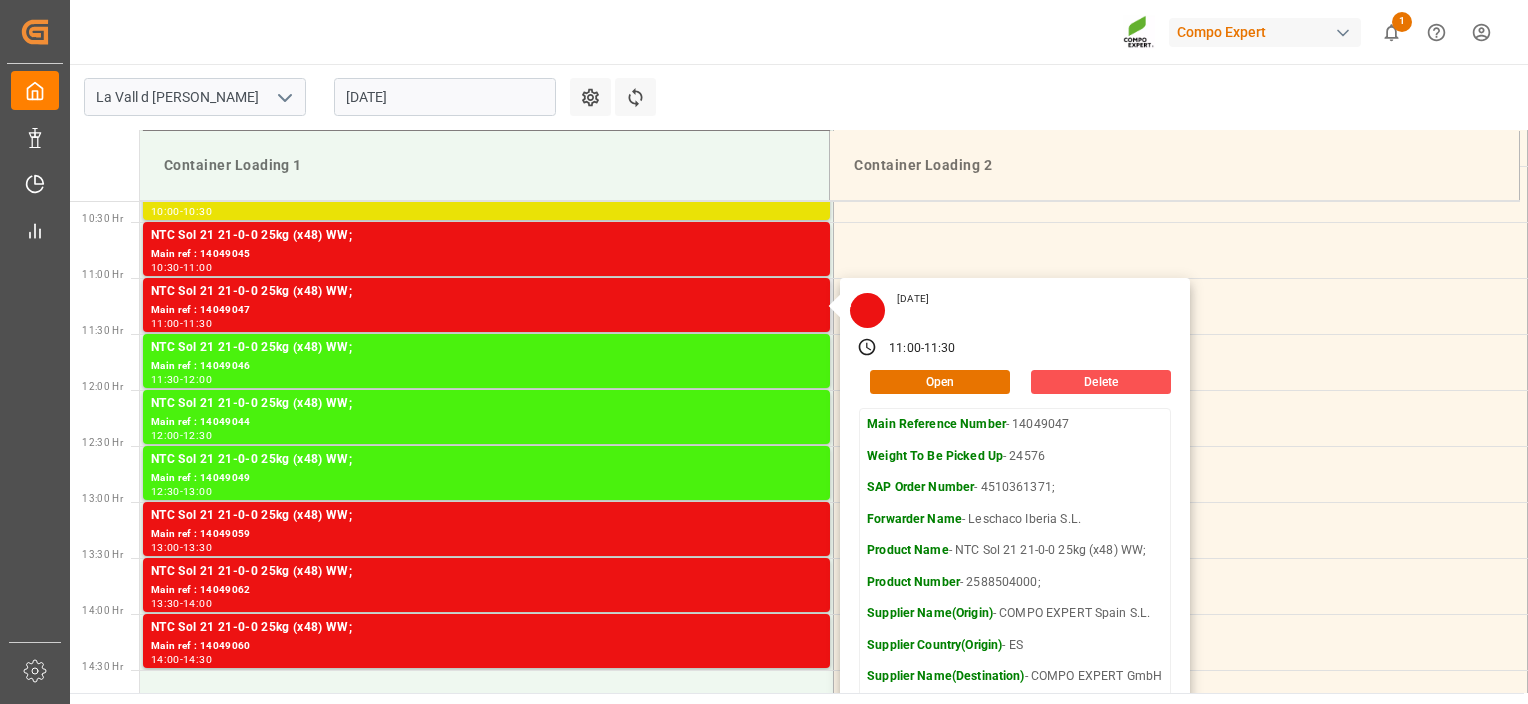 scroll, scrollTop: 1255, scrollLeft: 0, axis: vertical 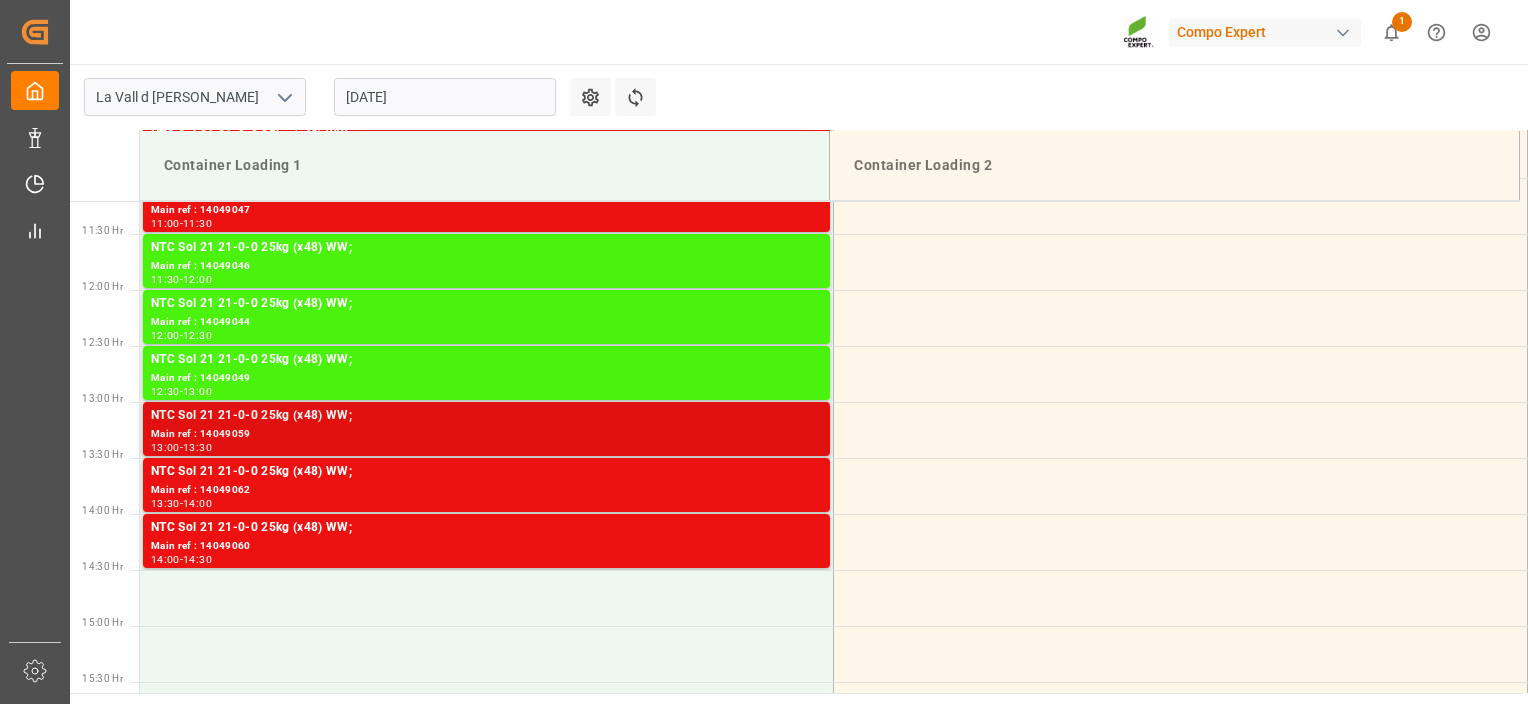 click on "Main ref : 14049059" at bounding box center [486, 434] 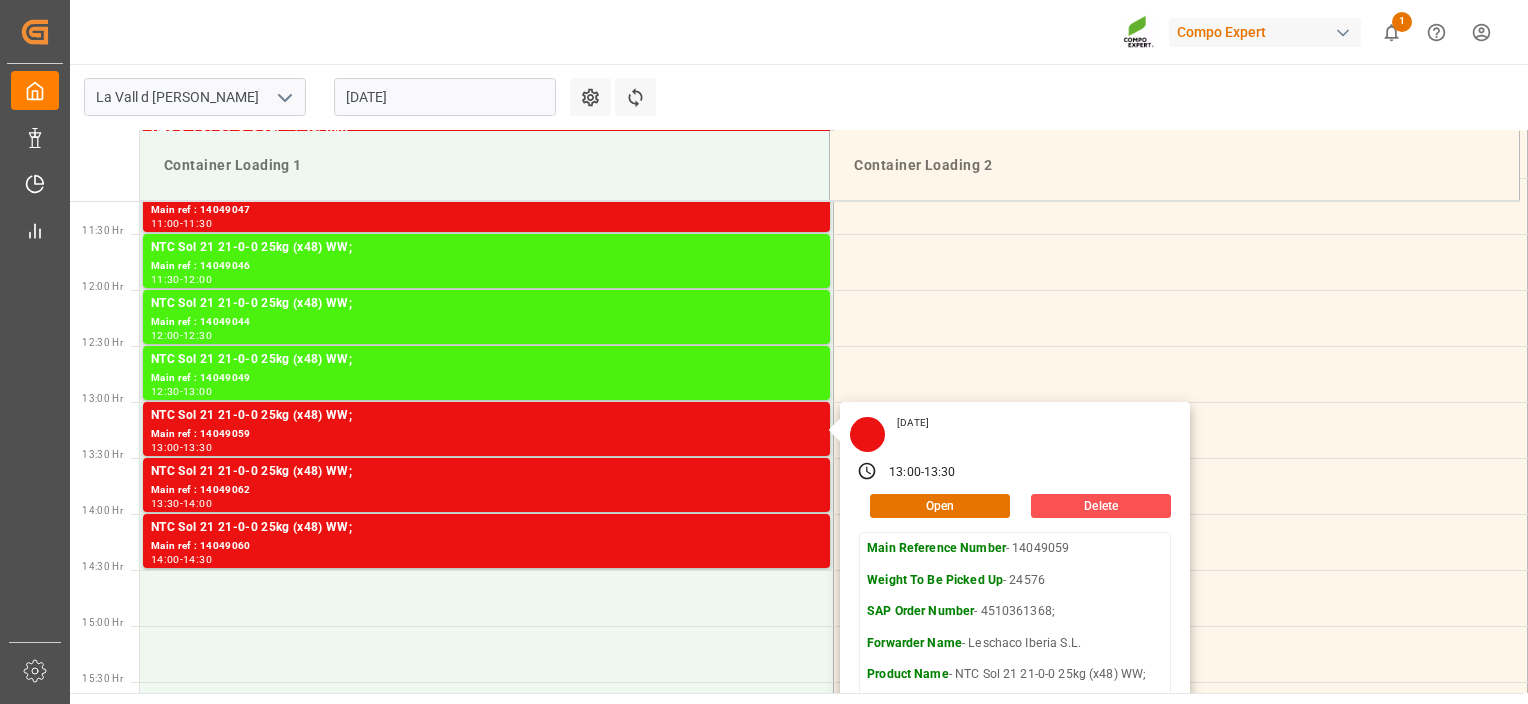 click on "La Vall d Uixo 22.07.2025 Settings Refresh Time Slots Container Loading 1 Container Loading 2 00:30 Hr 01:00 Hr 01:30 Hr 02:00 Hr 02:30 Hr 03:00 Hr 03:30 Hr 04:00 Hr 04:30 Hr 05:00 Hr 05:30 Hr 06:00 Hr 06:30 Hr 07:00 Hr 07:30 Hr 08:00 Hr 08:30 Hr 09:00 Hr 09:30 Hr 10:00 Hr 10:30 Hr 11:00 Hr 11:30 Hr 12:00 Hr 12:30 Hr 13:00 Hr 13:30 Hr 14:00 Hr 14:30 Hr 15:00 Hr 15:30 Hr 16:00 Hr 16:30 Hr 17:00 Hr 17:30 Hr 18:00 Hr 18:30 Hr 19:00 Hr 19:30 Hr 20:00 Hr 20:30 Hr 21:00 Hr 21:30 Hr 22:00 Hr 22:30 Hr 23:00 Hr 23:30 Hr HYS 13-40-13 25kg WW; Main ref : 14049074 08:00   -   08:30 HYS 13-40-13 25kg WW; Main ref : 14049073 08:30   -   09:00 Main ref : 4510361506 BRASIL 09:00   -   09:30 Main ref : 4510361506 BRASIL 09:30   -   10:00 NTC Sol 21 21-0-0 25kg (x48) WW; Main ref : 14049048 10:00   -   10:30 NTC Sol 21 21-0-0 25kg (x48) WW; Main ref : 14049045 10:30   -   11:00 NTC Sol 21 21-0-0 25kg (x48) WW; Main ref : 14049047 11:00   -   11:30 NTC Sol 21 21-0-0 25kg (x48) WW; Main ref : 14049046 11:30   -" at bounding box center (797, 378) 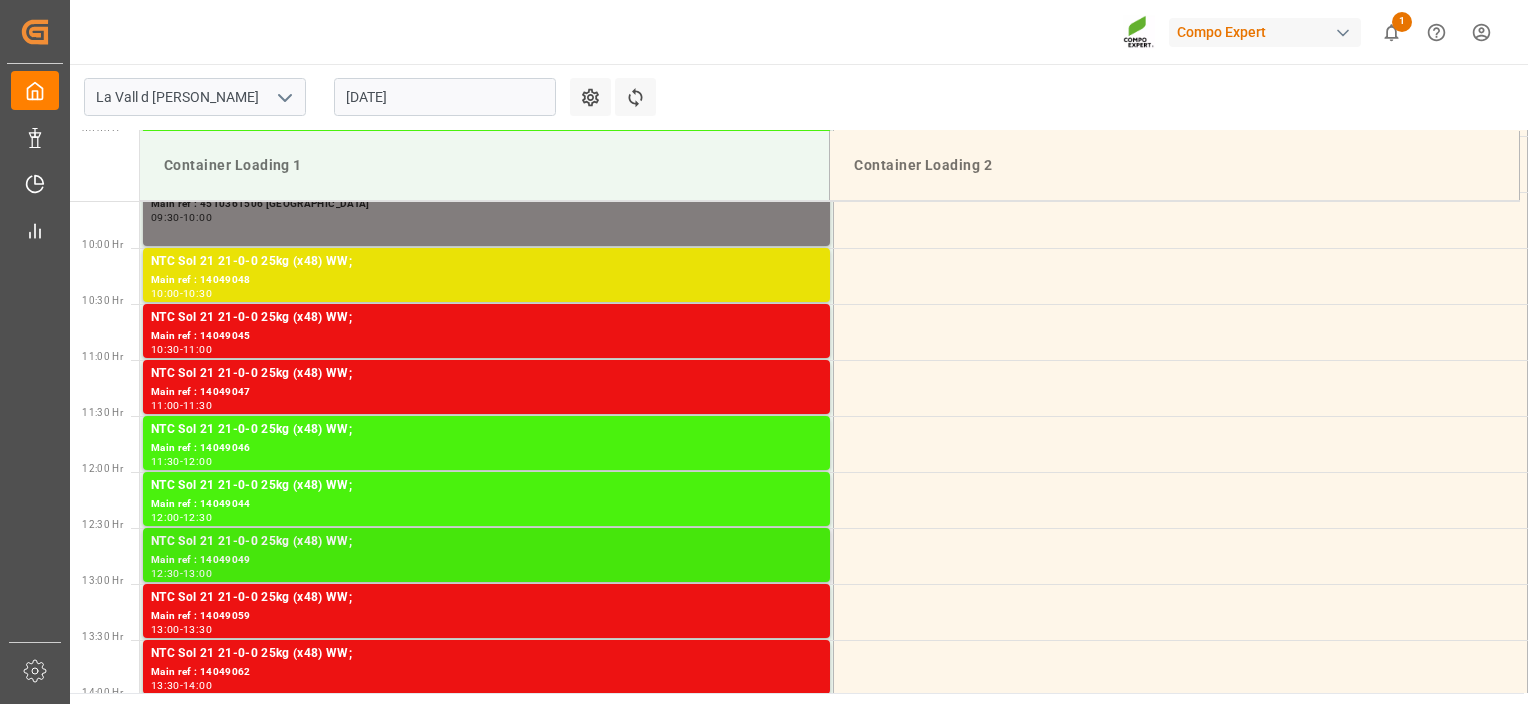 scroll, scrollTop: 1255, scrollLeft: 0, axis: vertical 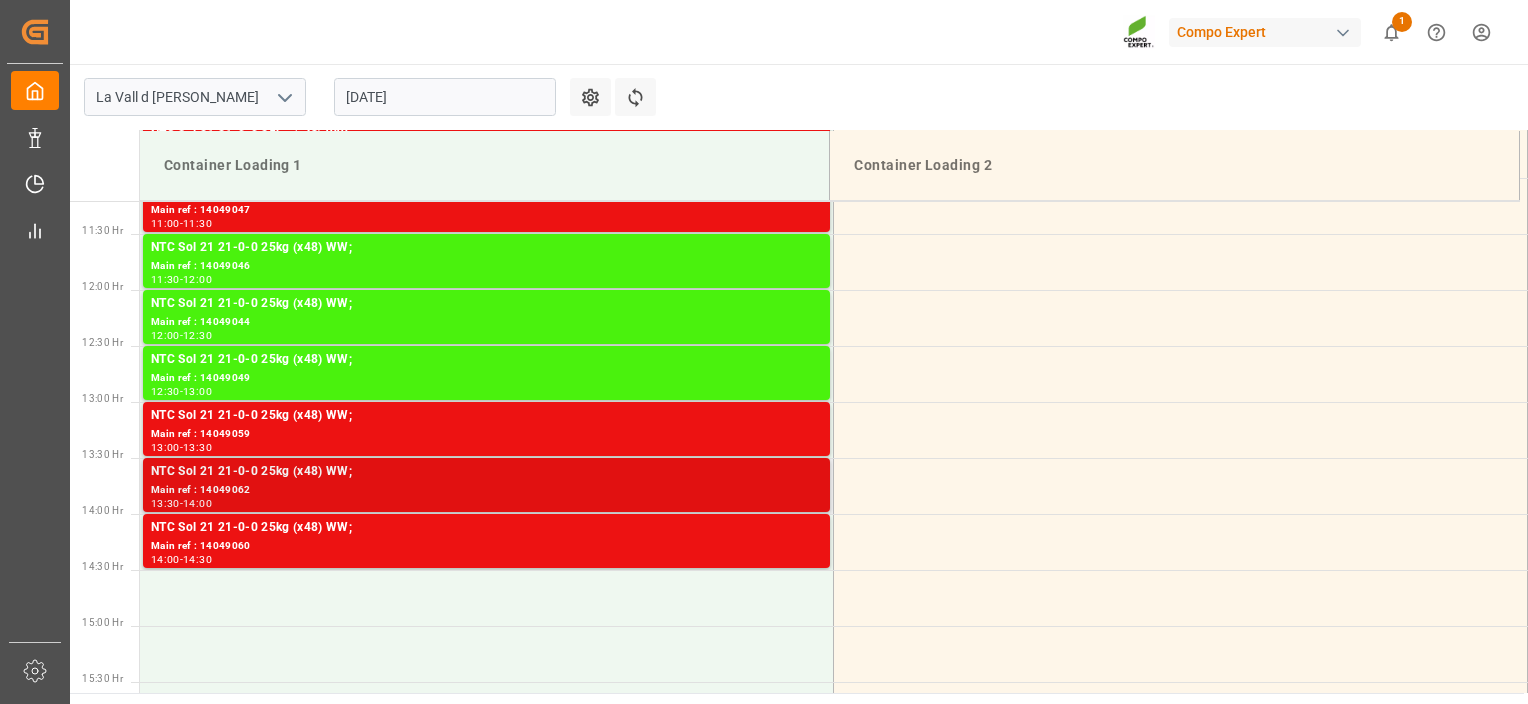 click on "Main ref : 14049062" at bounding box center (486, 490) 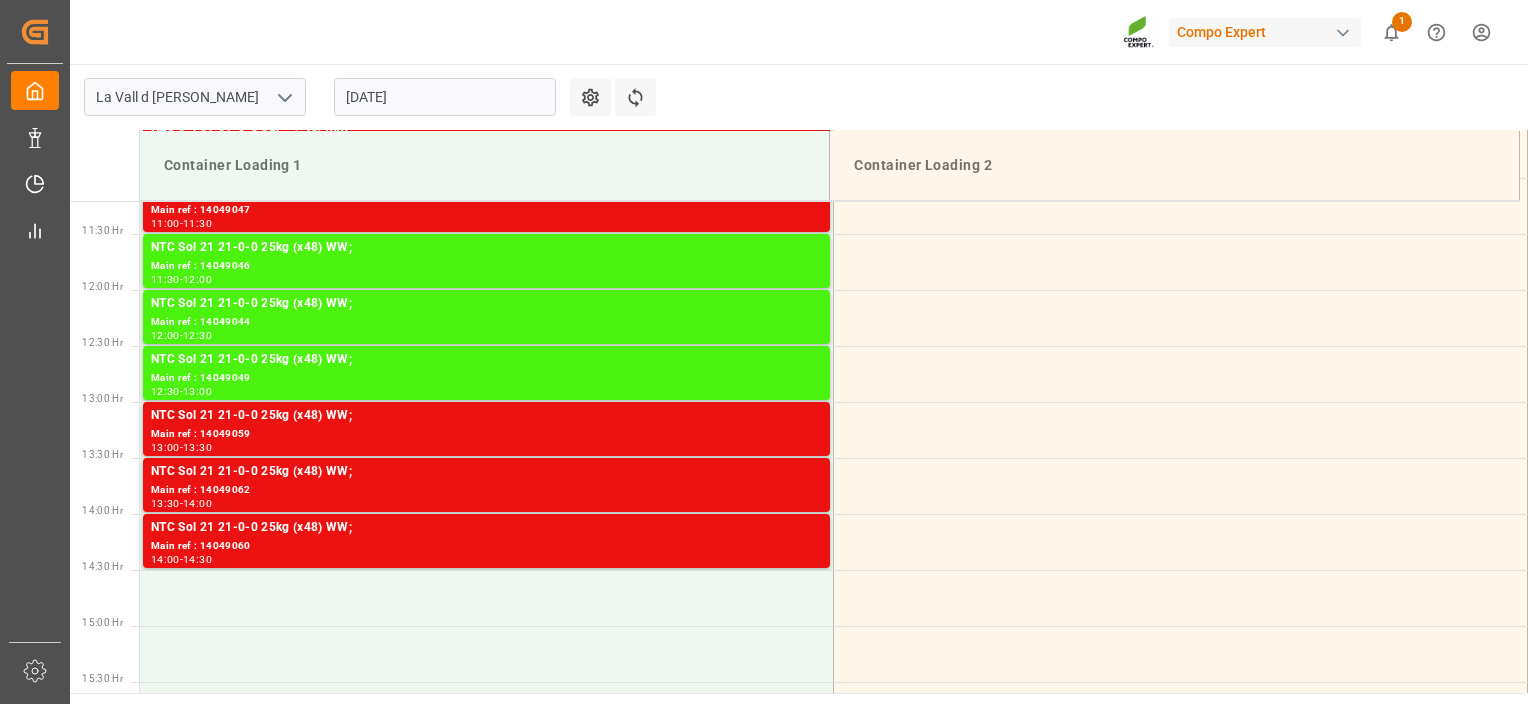 click on "La Vall d Uixo 22.07.2025 Settings Refresh Time Slots Container Loading 1 Container Loading 2 00:30 Hr 01:00 Hr 01:30 Hr 02:00 Hr 02:30 Hr 03:00 Hr 03:30 Hr 04:00 Hr 04:30 Hr 05:00 Hr 05:30 Hr 06:00 Hr 06:30 Hr 07:00 Hr 07:30 Hr 08:00 Hr 08:30 Hr 09:00 Hr 09:30 Hr 10:00 Hr 10:30 Hr 11:00 Hr 11:30 Hr 12:00 Hr 12:30 Hr 13:00 Hr 13:30 Hr 14:00 Hr 14:30 Hr 15:00 Hr 15:30 Hr 16:00 Hr 16:30 Hr 17:00 Hr 17:30 Hr 18:00 Hr 18:30 Hr 19:00 Hr 19:30 Hr 20:00 Hr 20:30 Hr 21:00 Hr 21:30 Hr 22:00 Hr 22:30 Hr 23:00 Hr 23:30 Hr HYS 13-40-13 25kg WW; Main ref : 14049074 08:00   -   08:30 HYS 13-40-13 25kg WW; Main ref : 14049073 08:30   -   09:00 Main ref : 4510361506 BRASIL 09:00   -   09:30 Main ref : 4510361506 BRASIL 09:30   -   10:00 NTC Sol 21 21-0-0 25kg (x48) WW; Main ref : 14049048 10:00   -   10:30 NTC Sol 21 21-0-0 25kg (x48) WW; Main ref : 14049045 10:30   -   11:00 NTC Sol 21 21-0-0 25kg (x48) WW; Main ref : 14049047 11:00   -   11:30 NTC Sol 21 21-0-0 25kg (x48) WW; Main ref : 14049046 11:30   -" at bounding box center [797, 378] 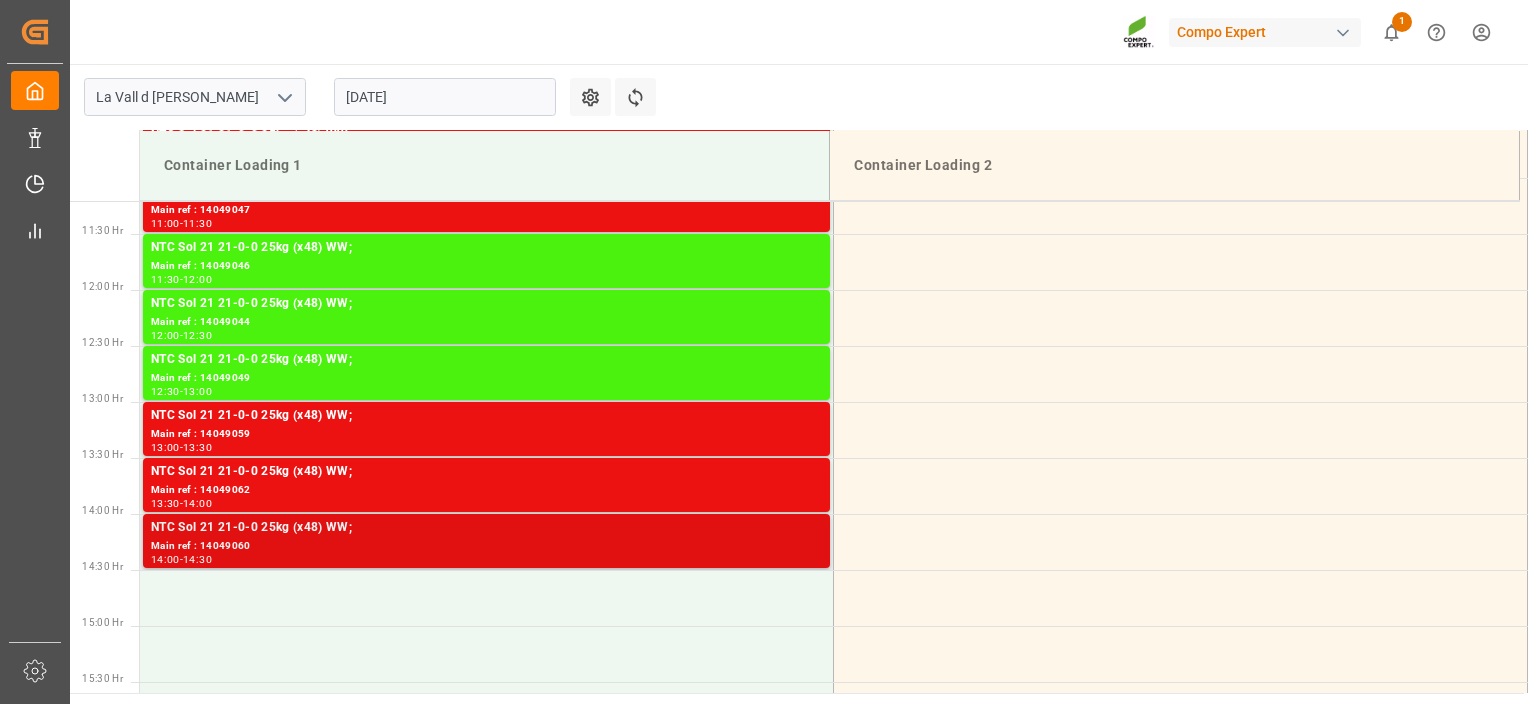 click on "Main ref : 14049060" at bounding box center [486, 546] 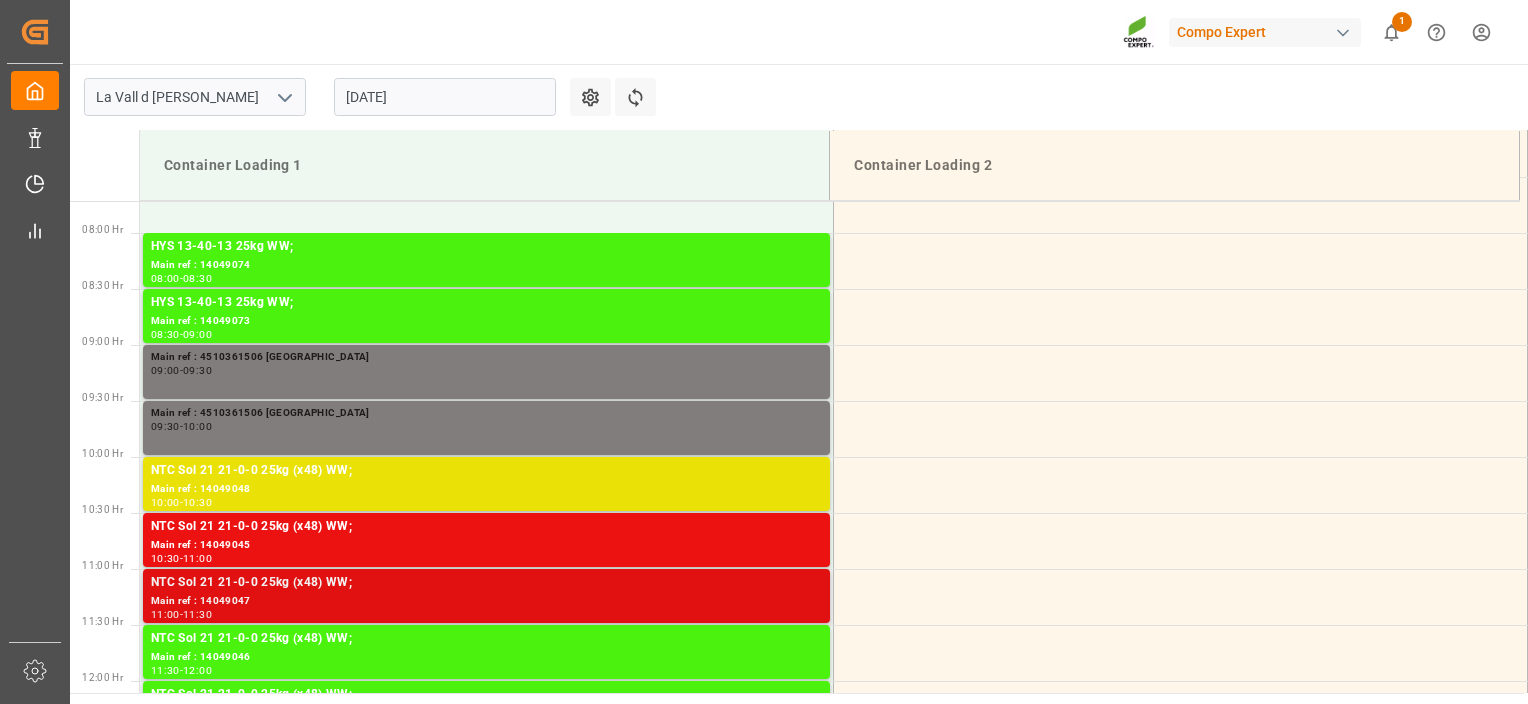 scroll, scrollTop: 855, scrollLeft: 0, axis: vertical 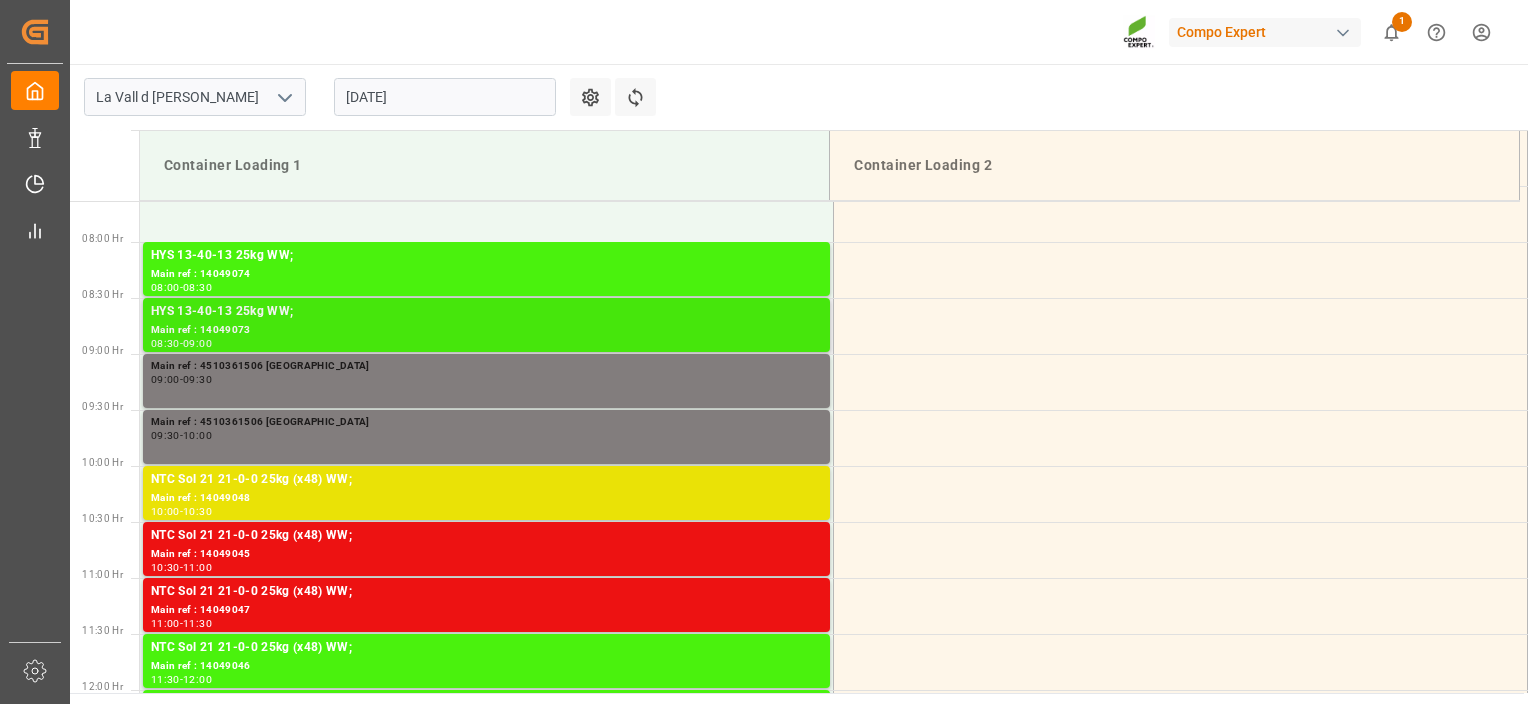 click on "Main ref : 14049073" at bounding box center [486, 330] 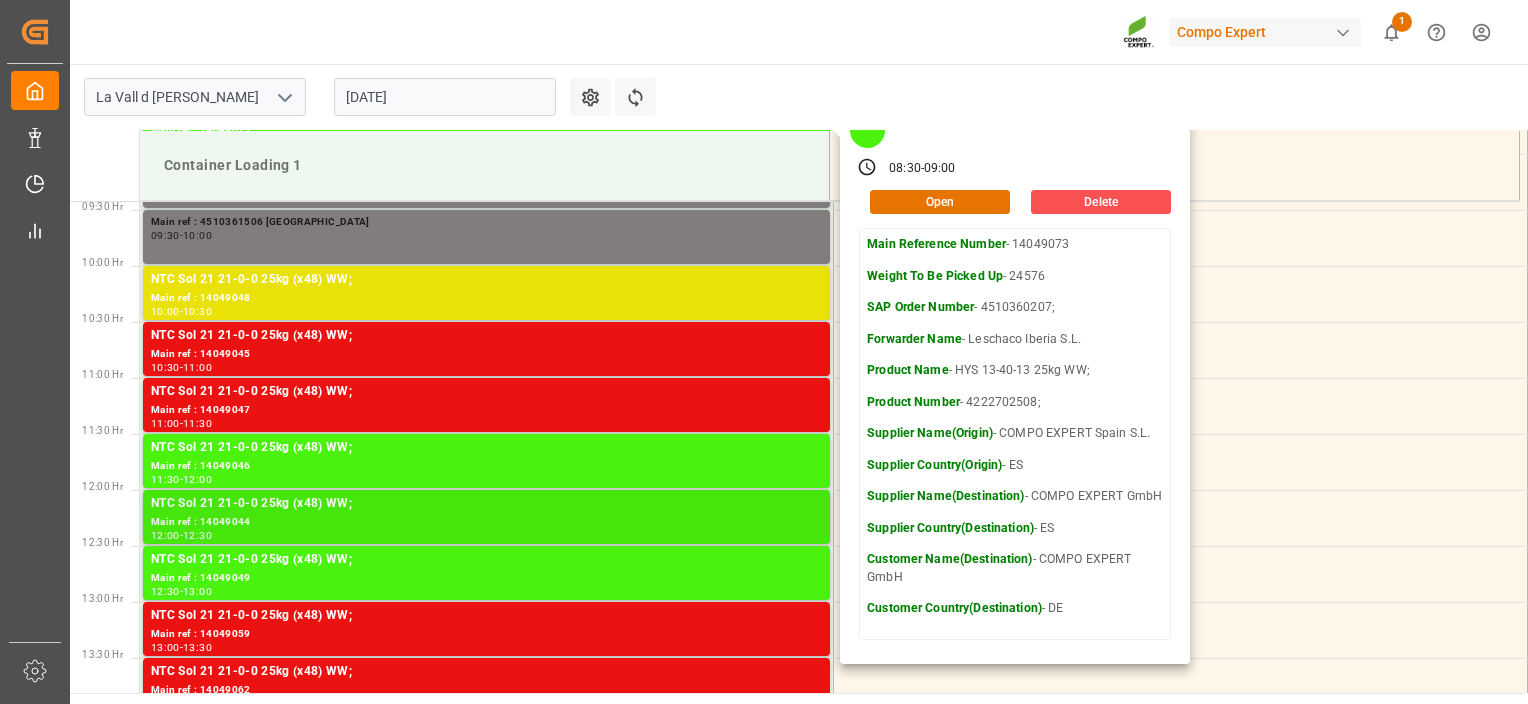 scroll, scrollTop: 1155, scrollLeft: 0, axis: vertical 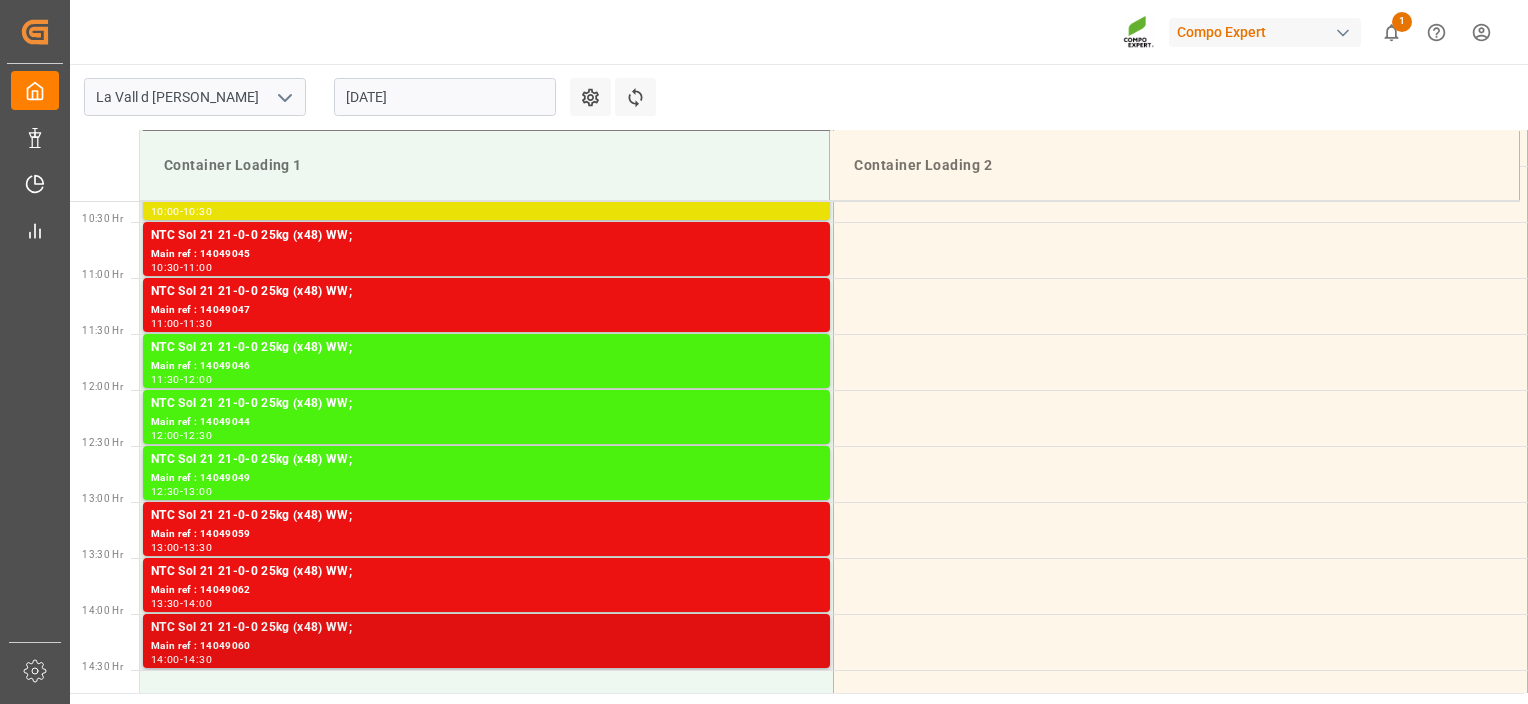 click on "Main ref : 14049060" at bounding box center (486, 646) 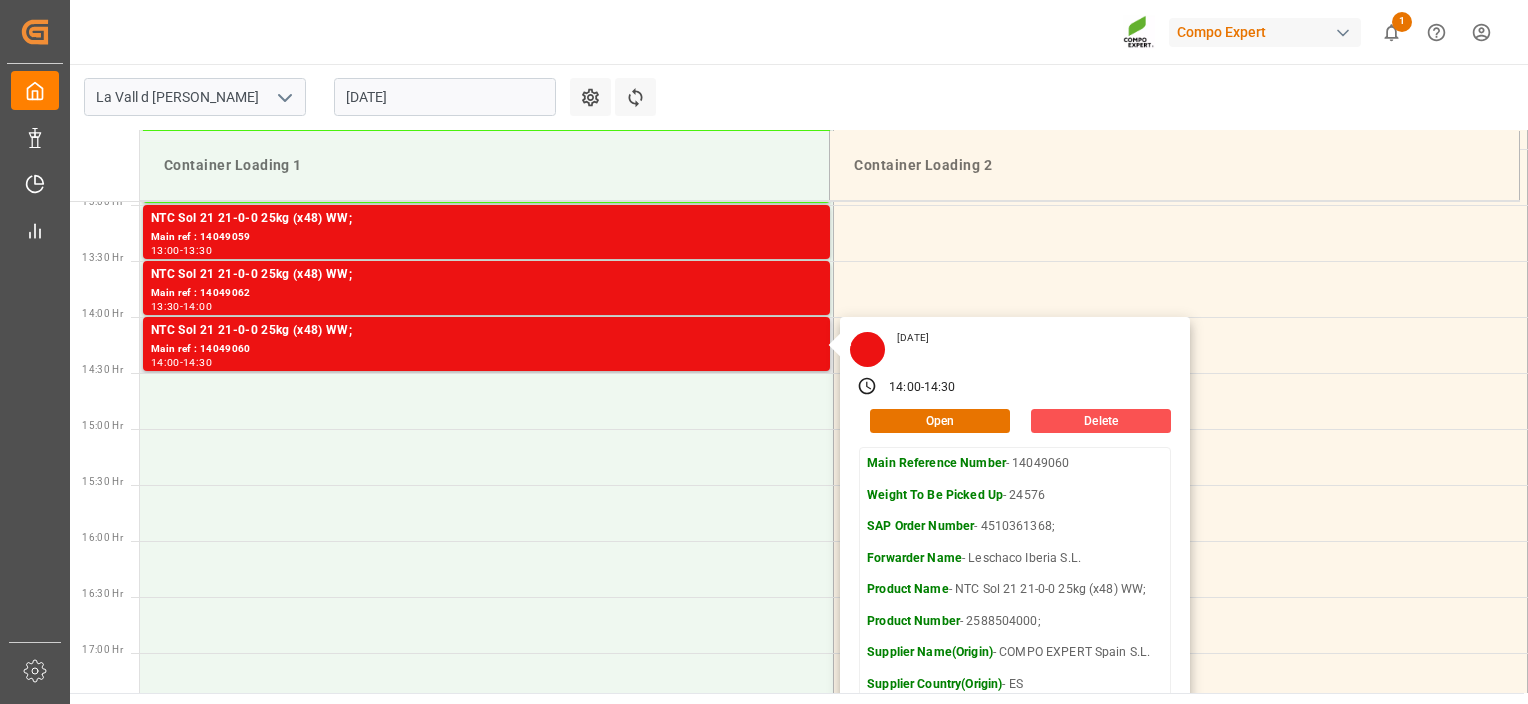scroll, scrollTop: 1455, scrollLeft: 0, axis: vertical 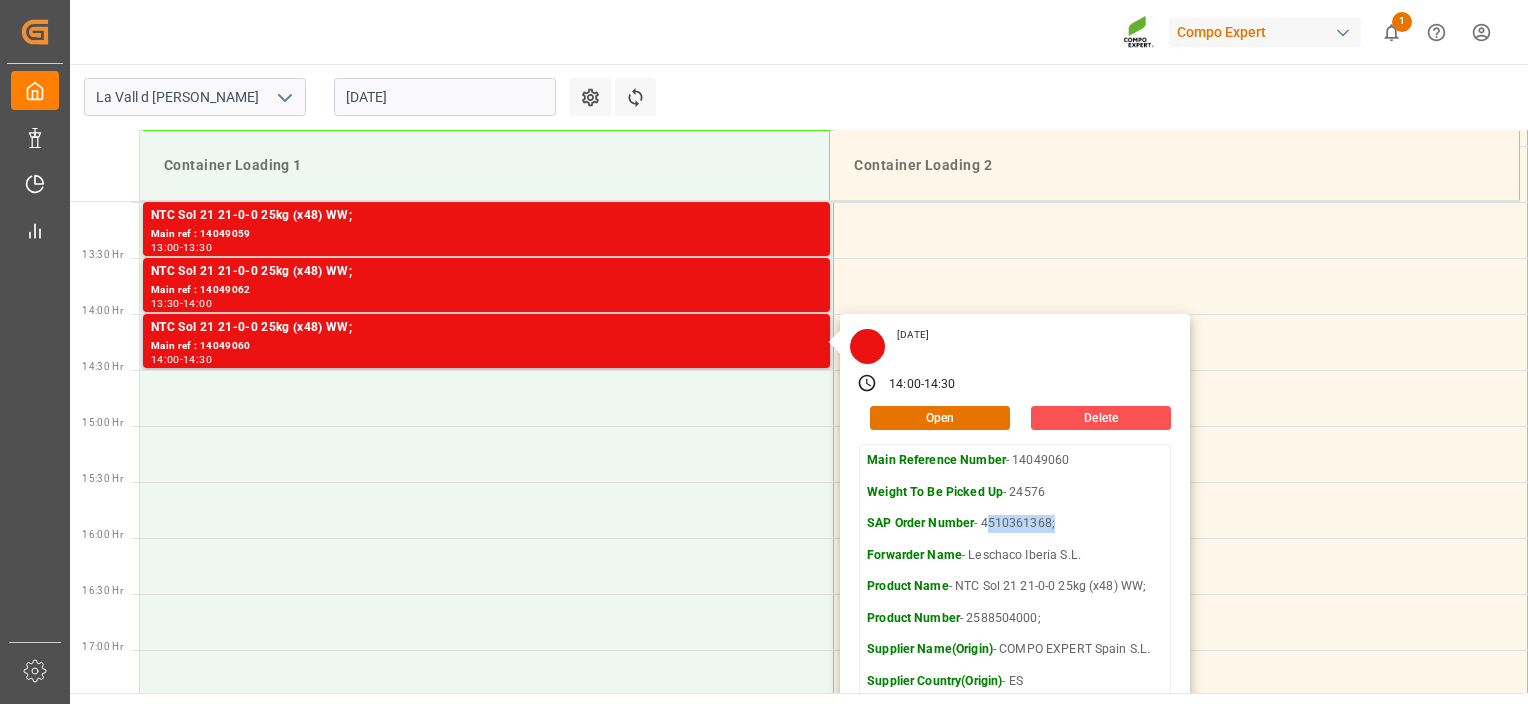 drag, startPoint x: 982, startPoint y: 520, endPoint x: 1049, endPoint y: 527, distance: 67.36468 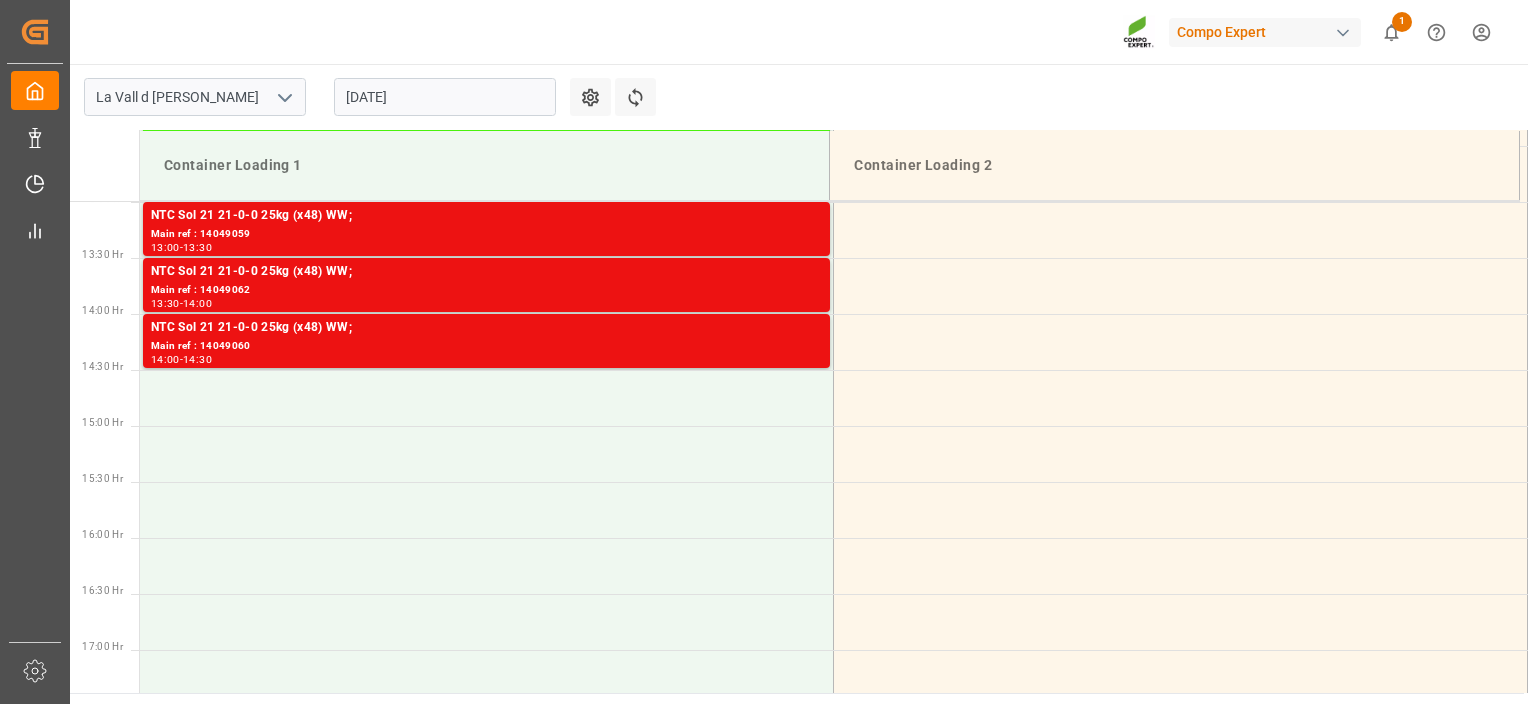 click on "La Vall d Uixo 22.07.2025 Settings Refresh Time Slots Container Loading 1 Container Loading 2 00:30 Hr 01:00 Hr 01:30 Hr 02:00 Hr 02:30 Hr 03:00 Hr 03:30 Hr 04:00 Hr 04:30 Hr 05:00 Hr 05:30 Hr 06:00 Hr 06:30 Hr 07:00 Hr 07:30 Hr 08:00 Hr 08:30 Hr 09:00 Hr 09:30 Hr 10:00 Hr 10:30 Hr 11:00 Hr 11:30 Hr 12:00 Hr 12:30 Hr 13:00 Hr 13:30 Hr 14:00 Hr 14:30 Hr 15:00 Hr 15:30 Hr 16:00 Hr 16:30 Hr 17:00 Hr 17:30 Hr 18:00 Hr 18:30 Hr 19:00 Hr 19:30 Hr 20:00 Hr 20:30 Hr 21:00 Hr 21:30 Hr 22:00 Hr 22:30 Hr 23:00 Hr 23:30 Hr HYS 13-40-13 25kg WW; Main ref : 14049074 08:00   -   08:30 HYS 13-40-13 25kg WW; Main ref : 14049073 08:30   -   09:00 Main ref : 4510361506 BRASIL 09:00   -   09:30 Main ref : 4510361506 BRASIL 09:30   -   10:00 NTC Sol 21 21-0-0 25kg (x48) WW; Main ref : 14049048 10:00   -   10:30 NTC Sol 21 21-0-0 25kg (x48) WW; Main ref : 14049045 10:30   -   11:00 NTC Sol 21 21-0-0 25kg (x48) WW; Main ref : 14049047 11:00   -   11:30 NTC Sol 21 21-0-0 25kg (x48) WW; Main ref : 14049046 11:30   -" at bounding box center [797, 378] 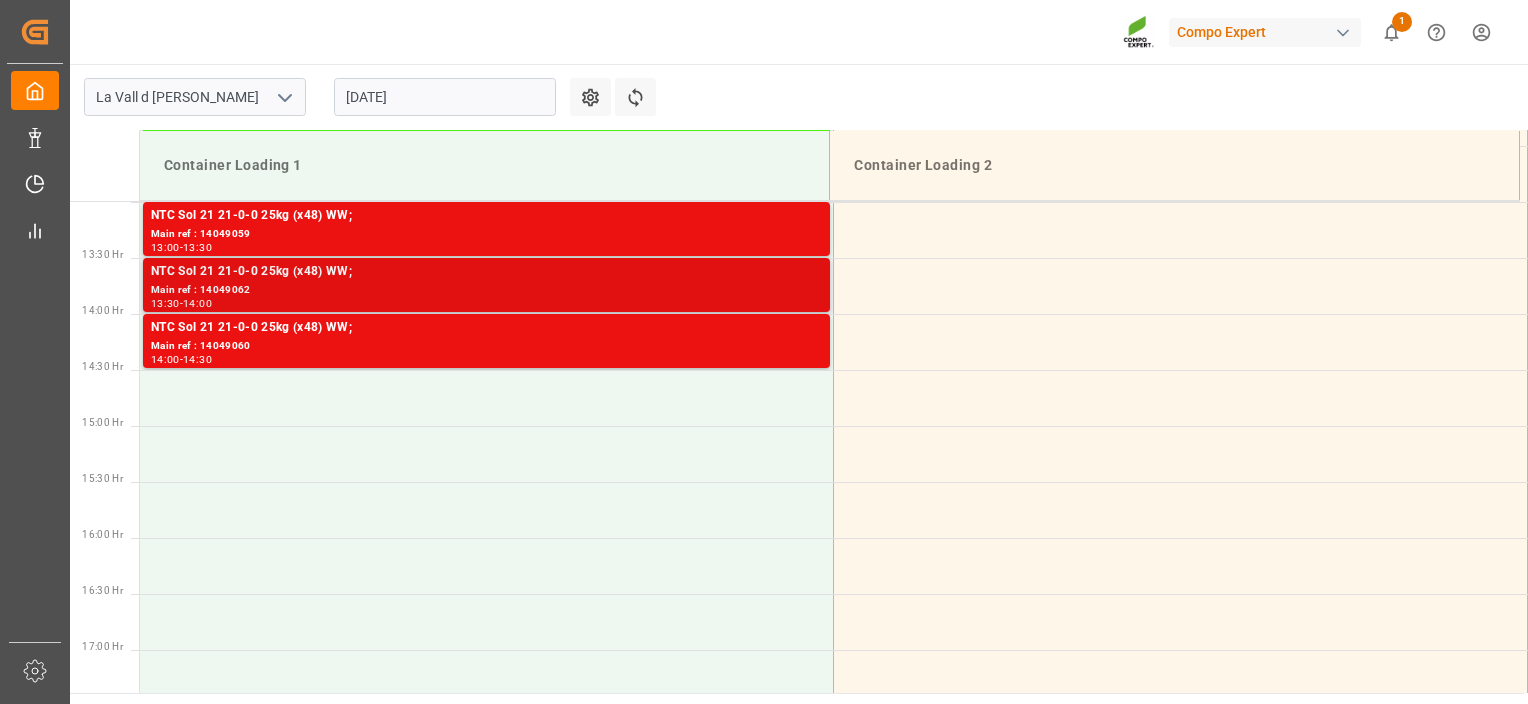 click on "NTC Sol 21 21-0-0 25kg (x48) WW;" at bounding box center (486, 272) 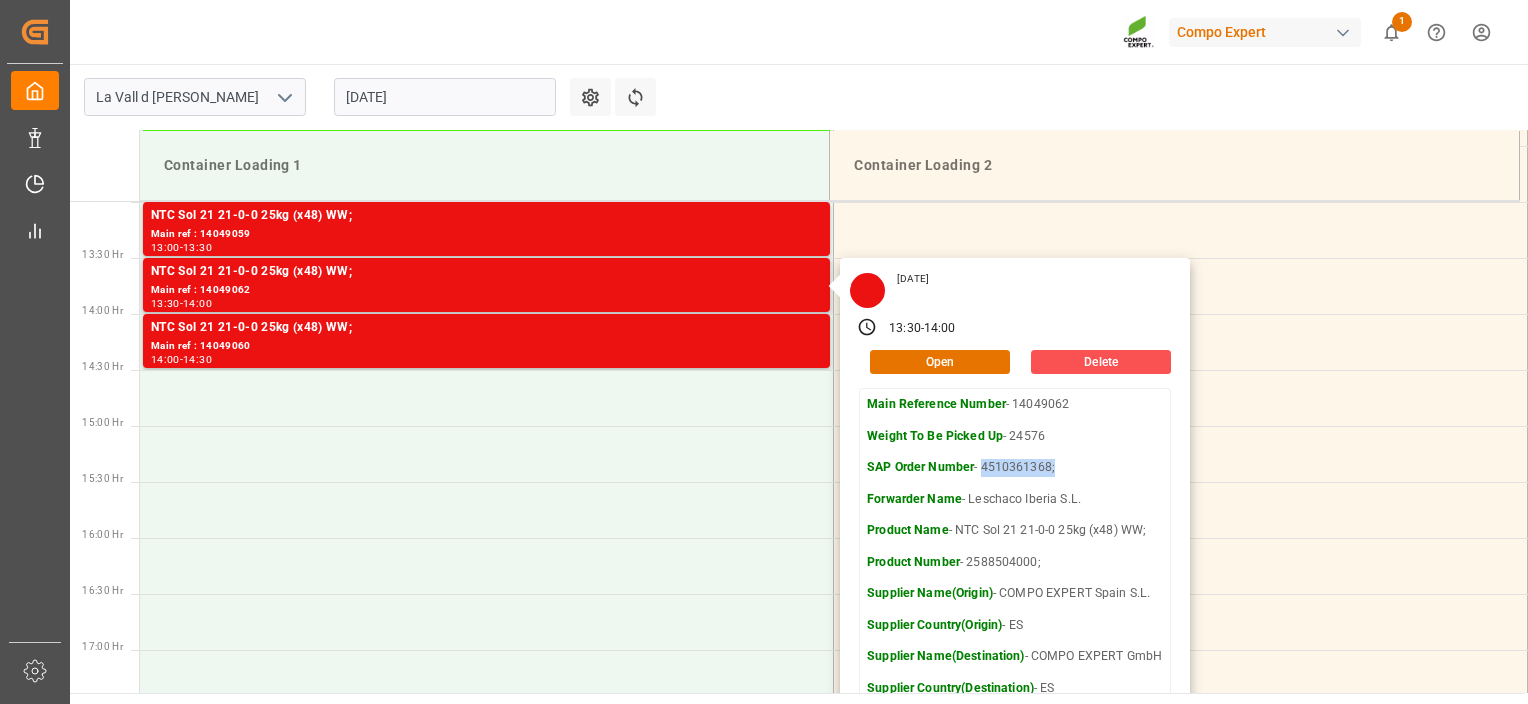 drag, startPoint x: 1048, startPoint y: 465, endPoint x: 975, endPoint y: 468, distance: 73.061615 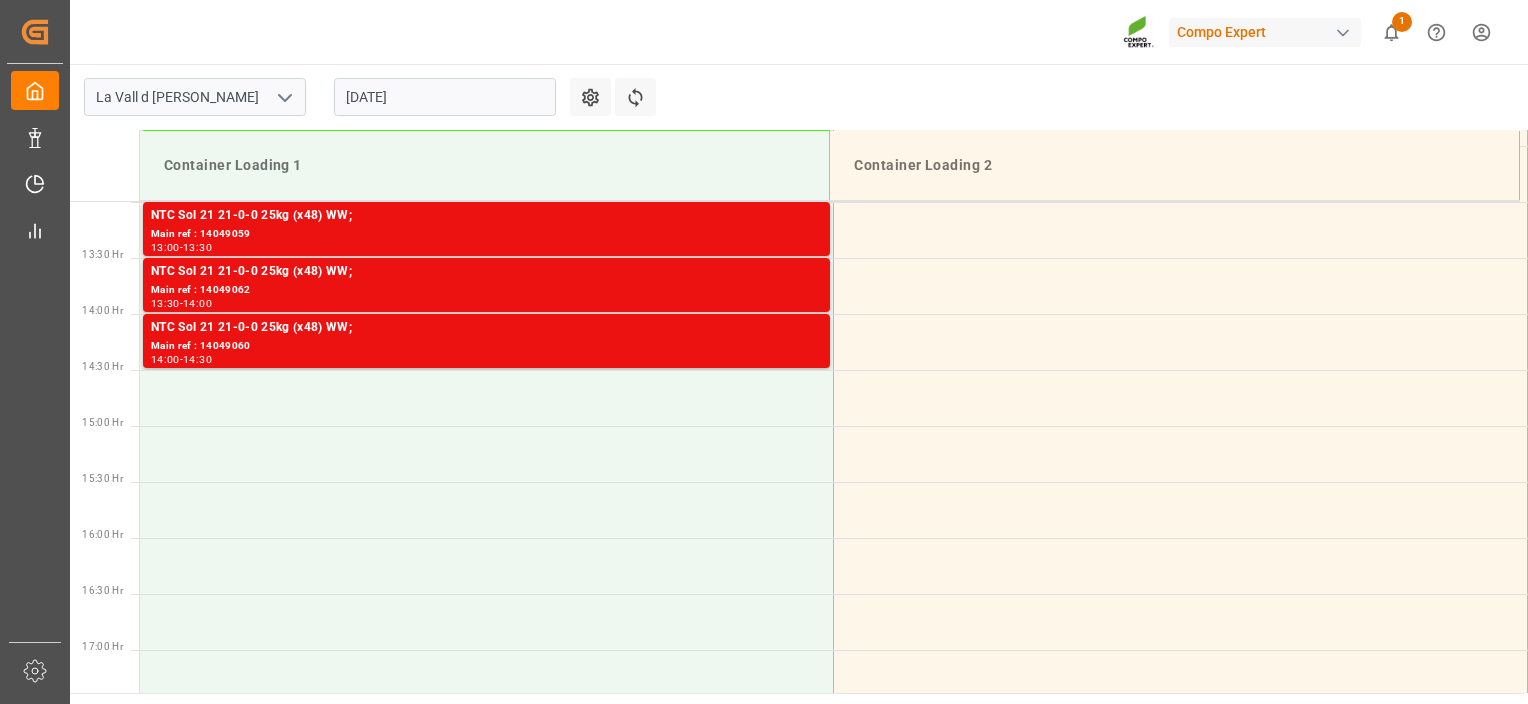 copy on "4510361368" 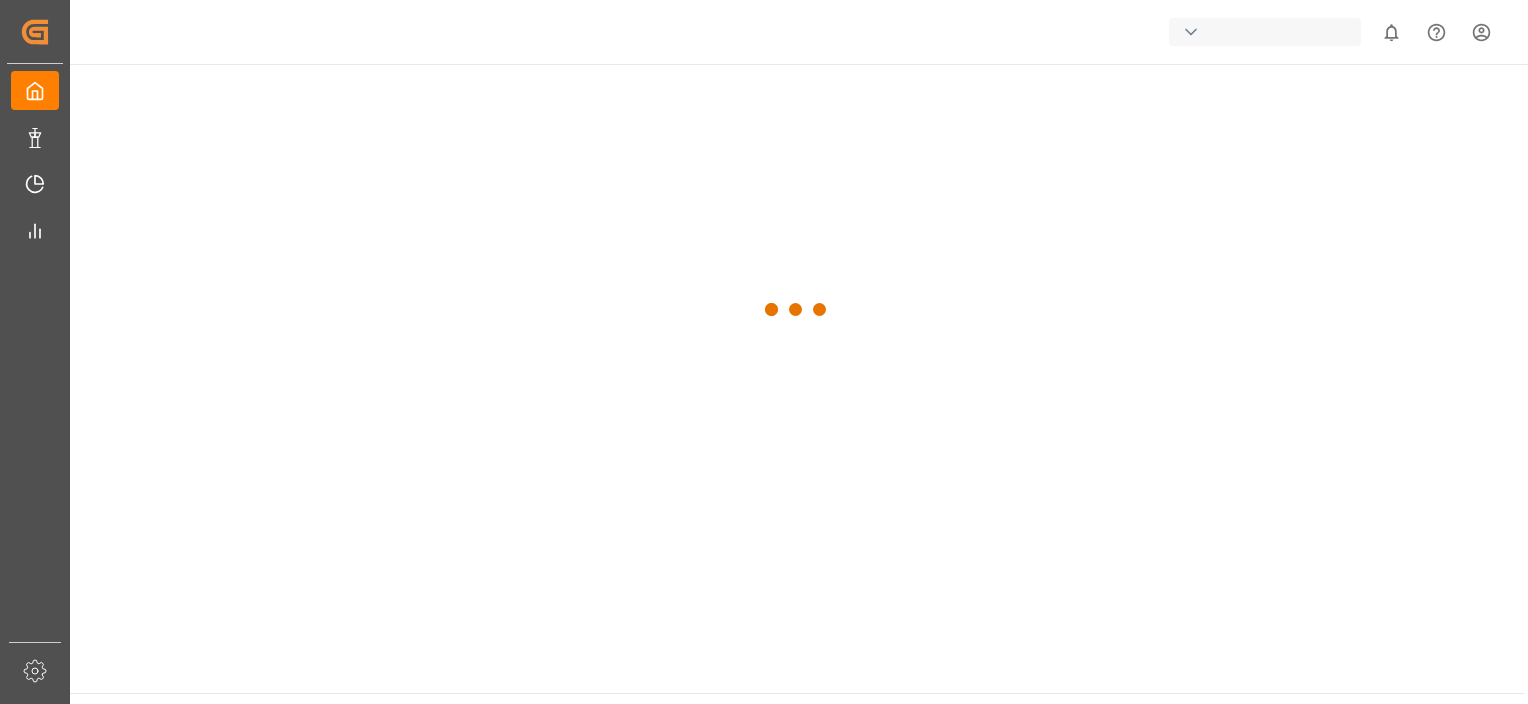 scroll, scrollTop: 0, scrollLeft: 0, axis: both 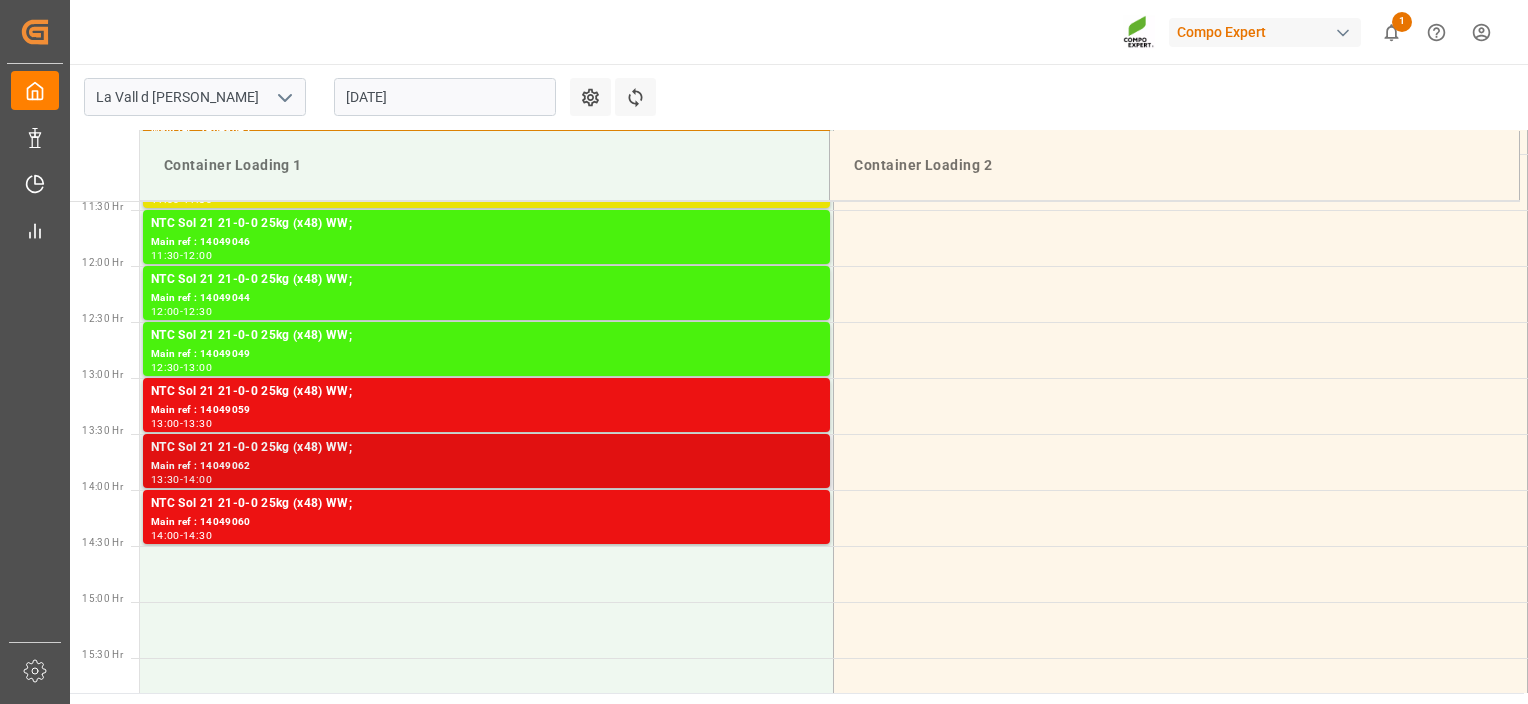 click on "NTC Sol 21 21-0-0 25kg (x48) WW;" at bounding box center [486, 448] 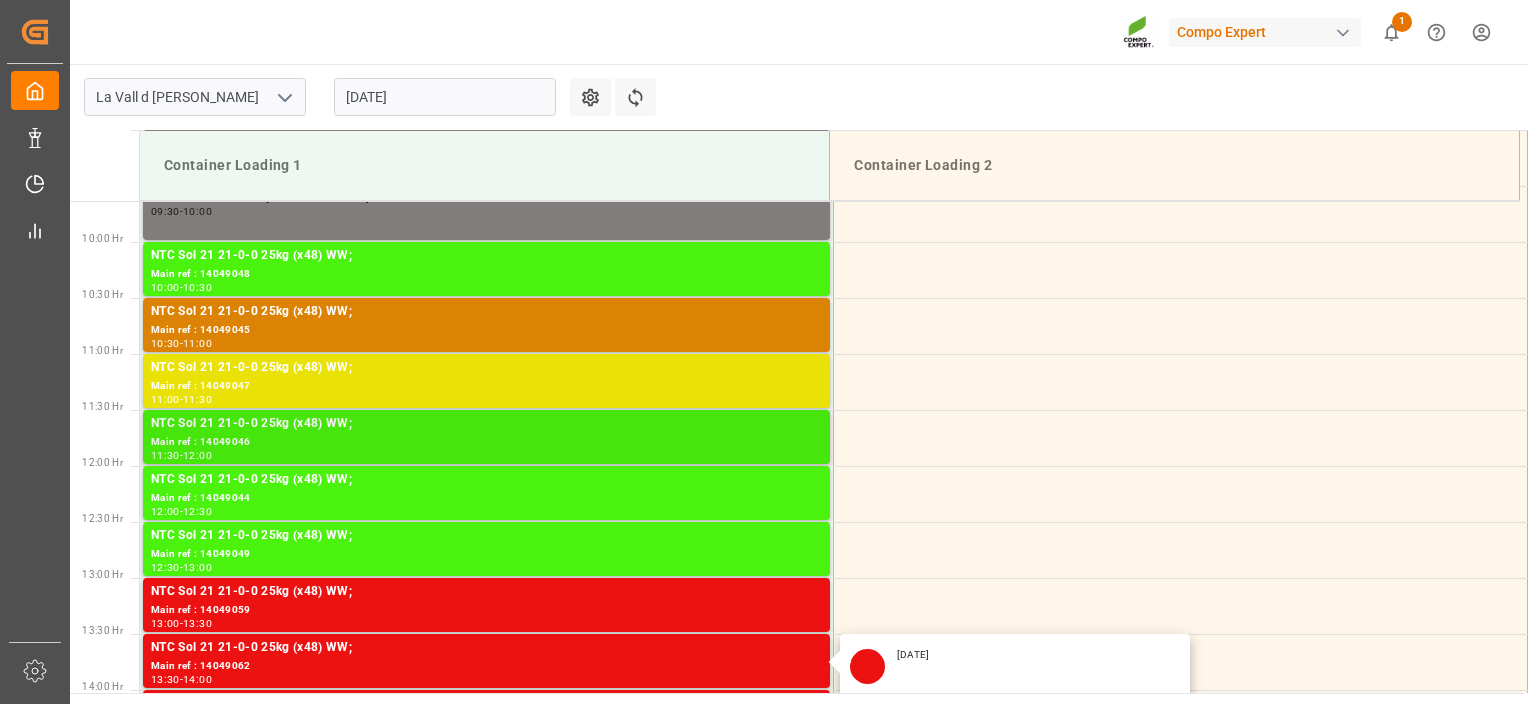 scroll, scrollTop: 1179, scrollLeft: 0, axis: vertical 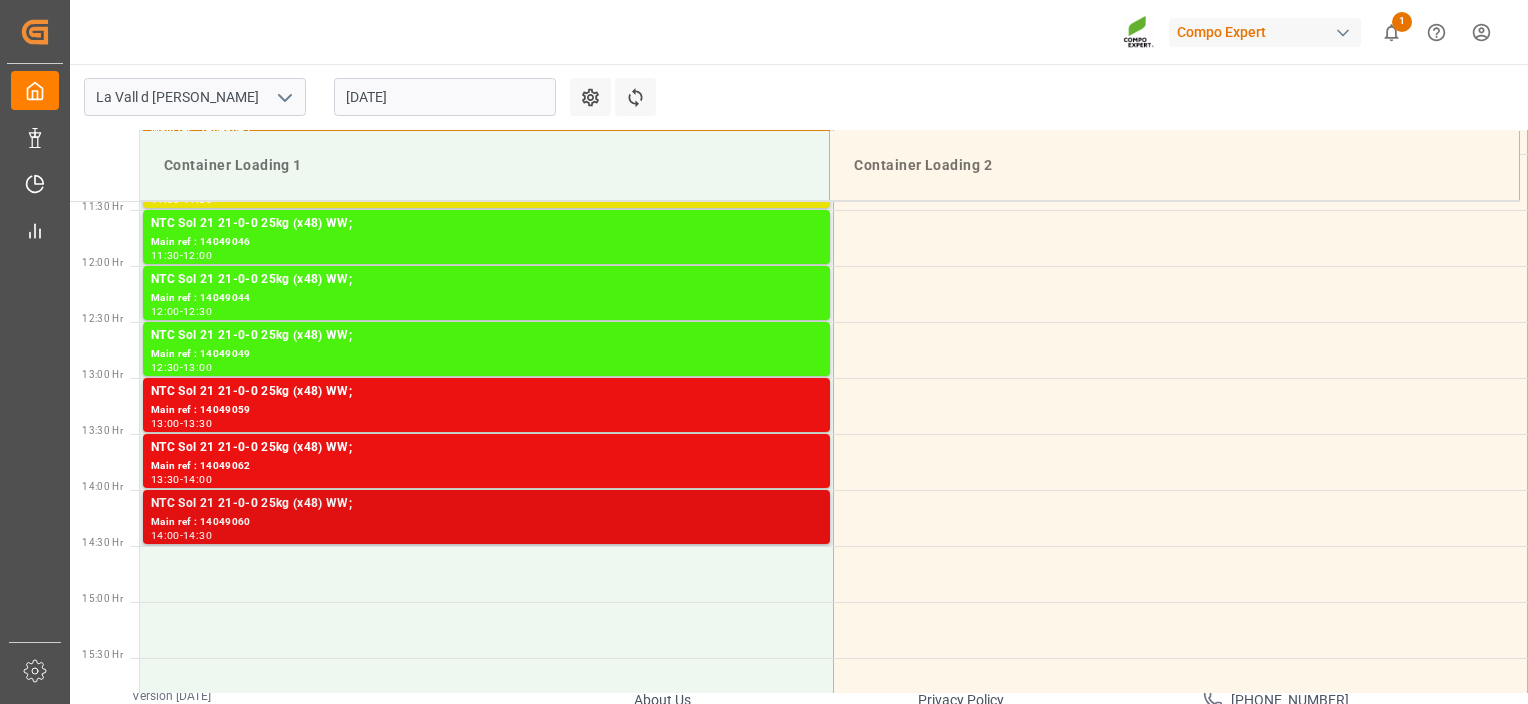 click on "NTC Sol 21 21-0-0 25kg (x48) WW; Main ref : 14049060 14:00   -   14:30" at bounding box center (486, 517) 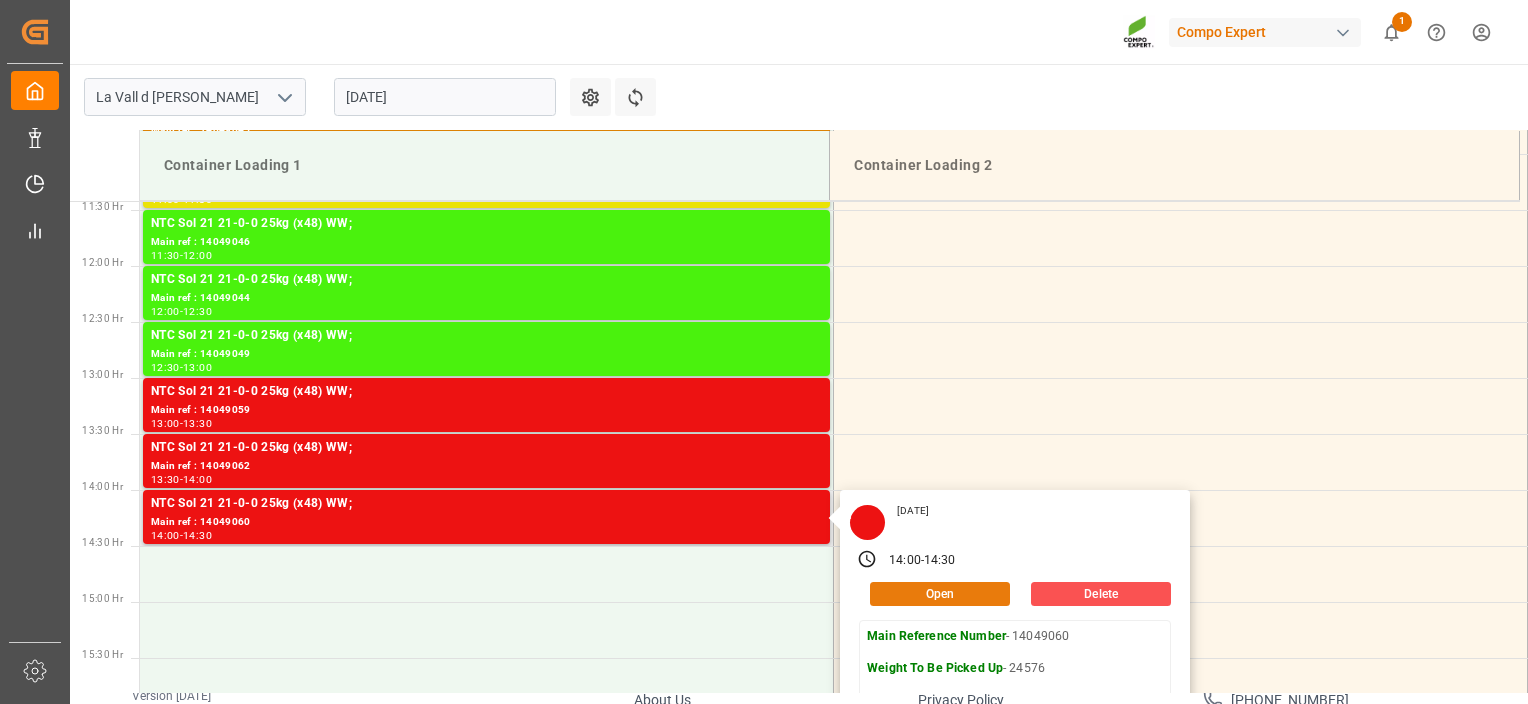 click on "Open" at bounding box center (940, 594) 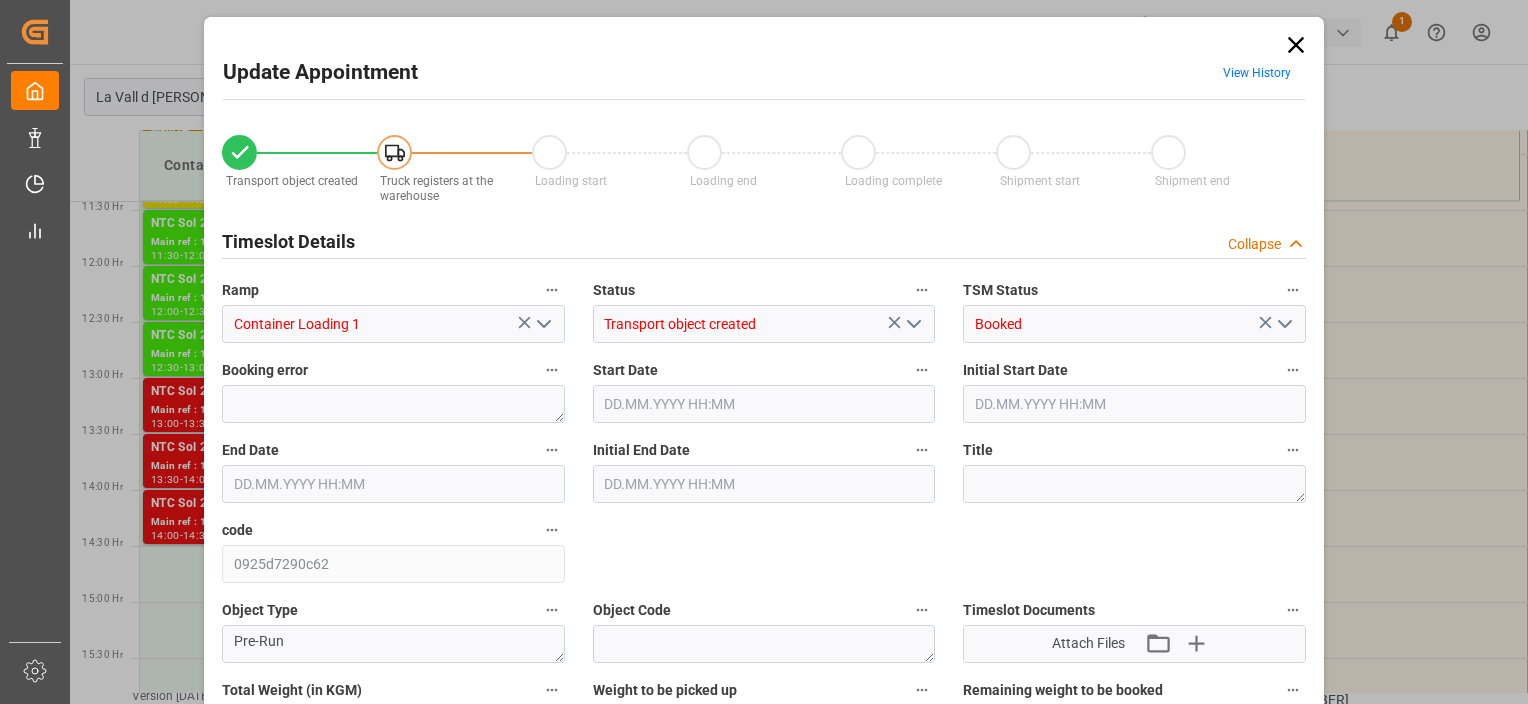 type on "24576" 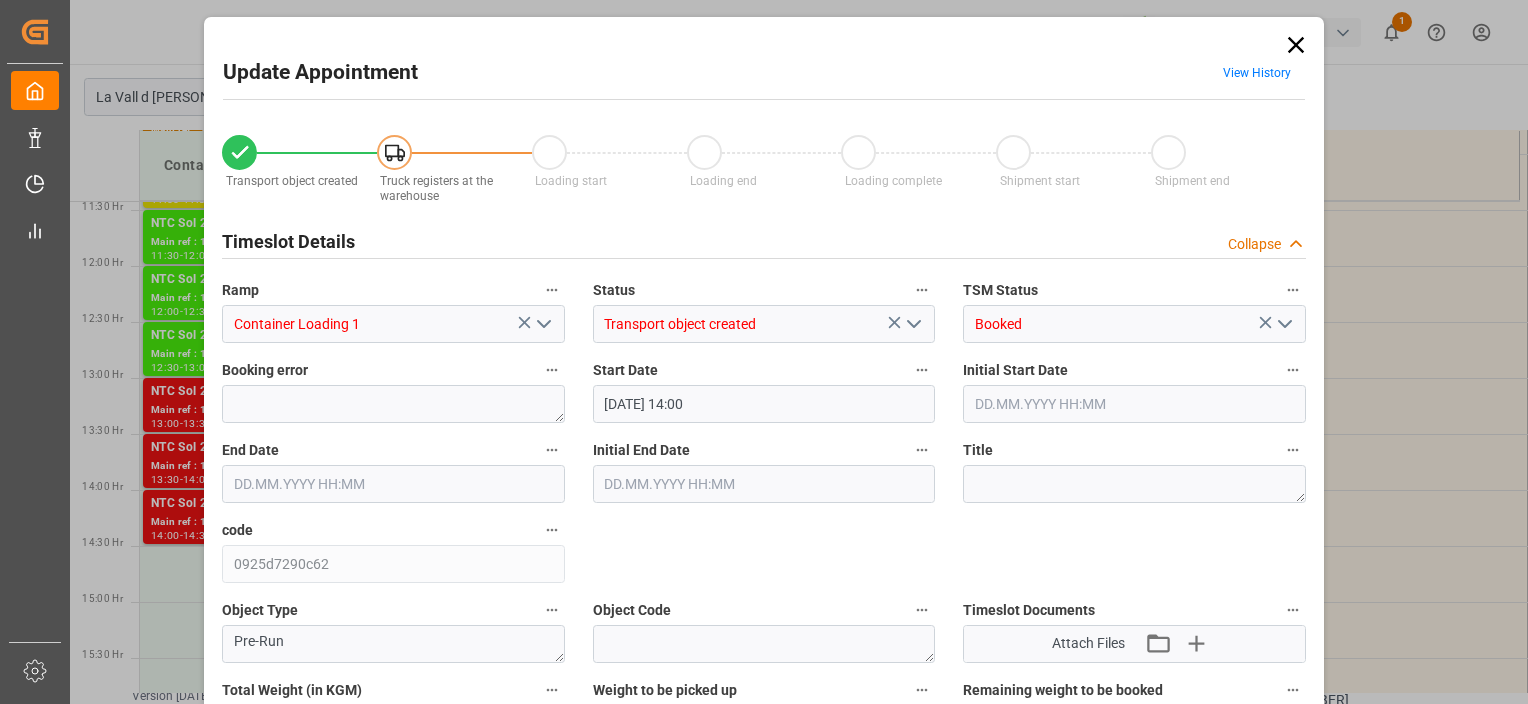 type on "[DATE] 14:00" 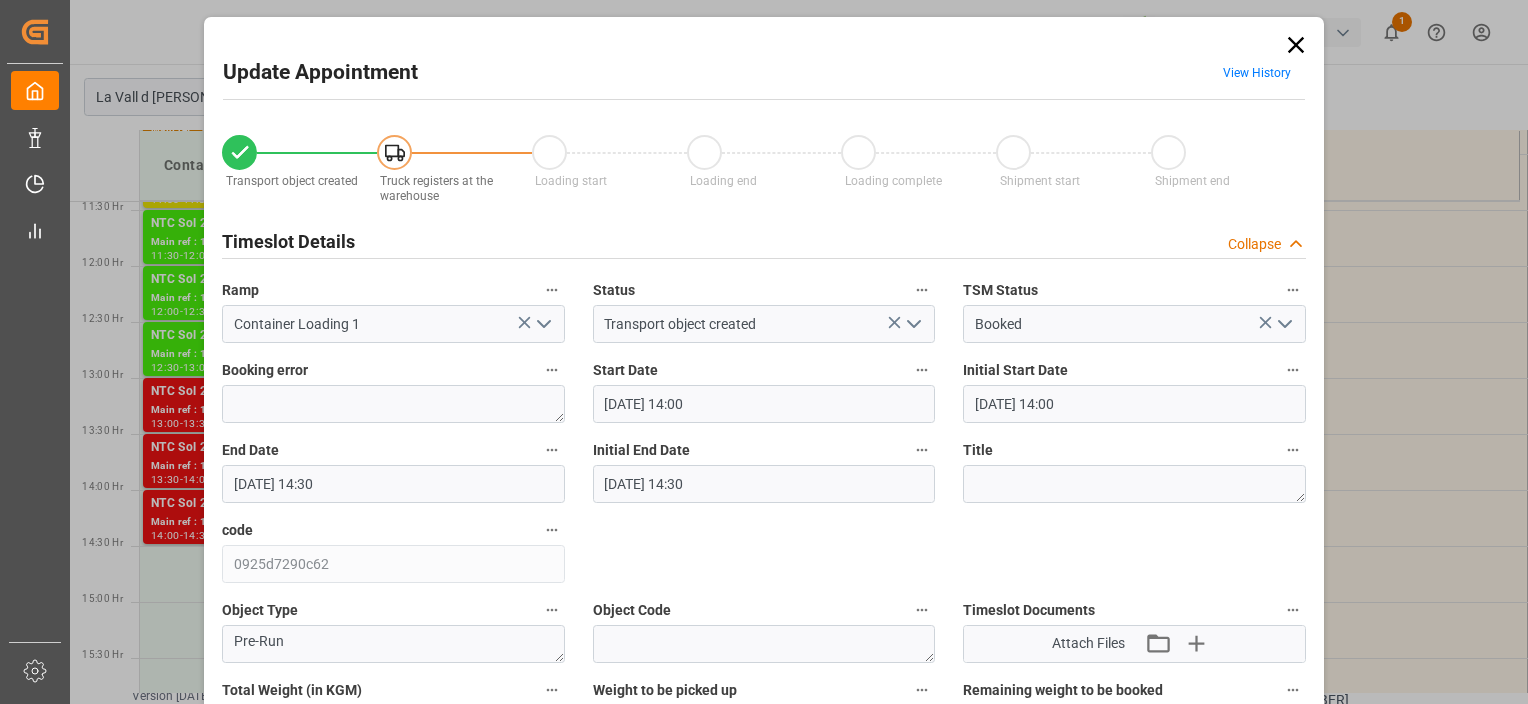 click on "[DATE] 14:00" at bounding box center (764, 404) 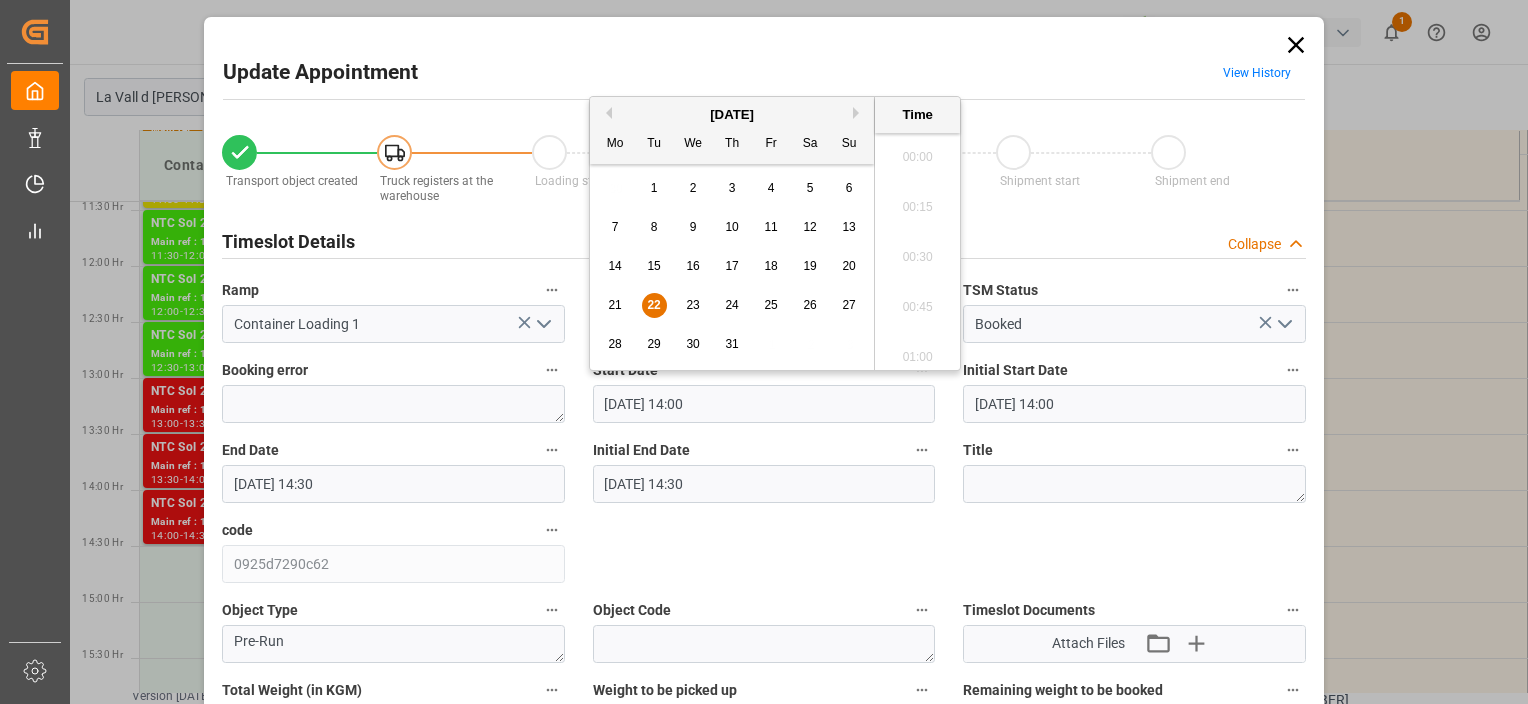scroll, scrollTop: 2706, scrollLeft: 0, axis: vertical 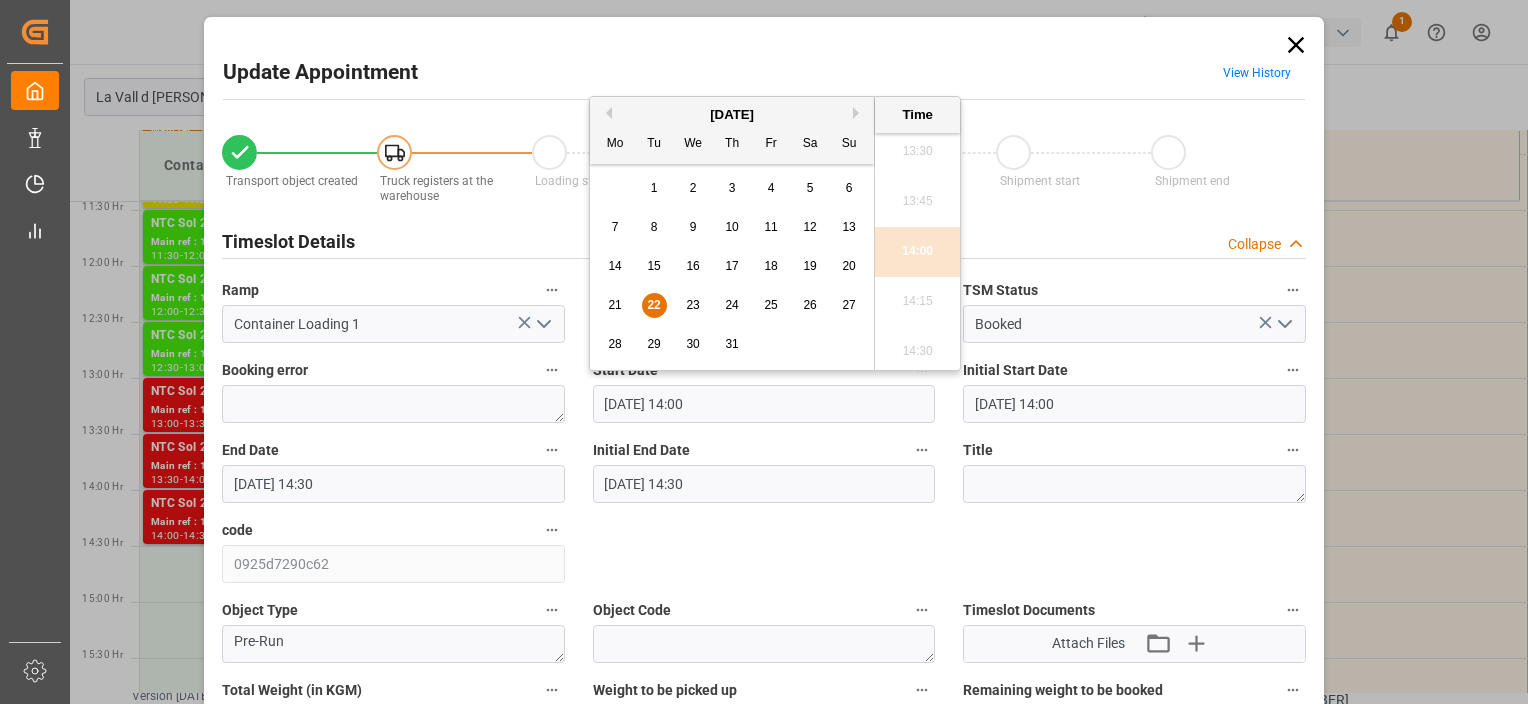 click on "23" at bounding box center (693, 306) 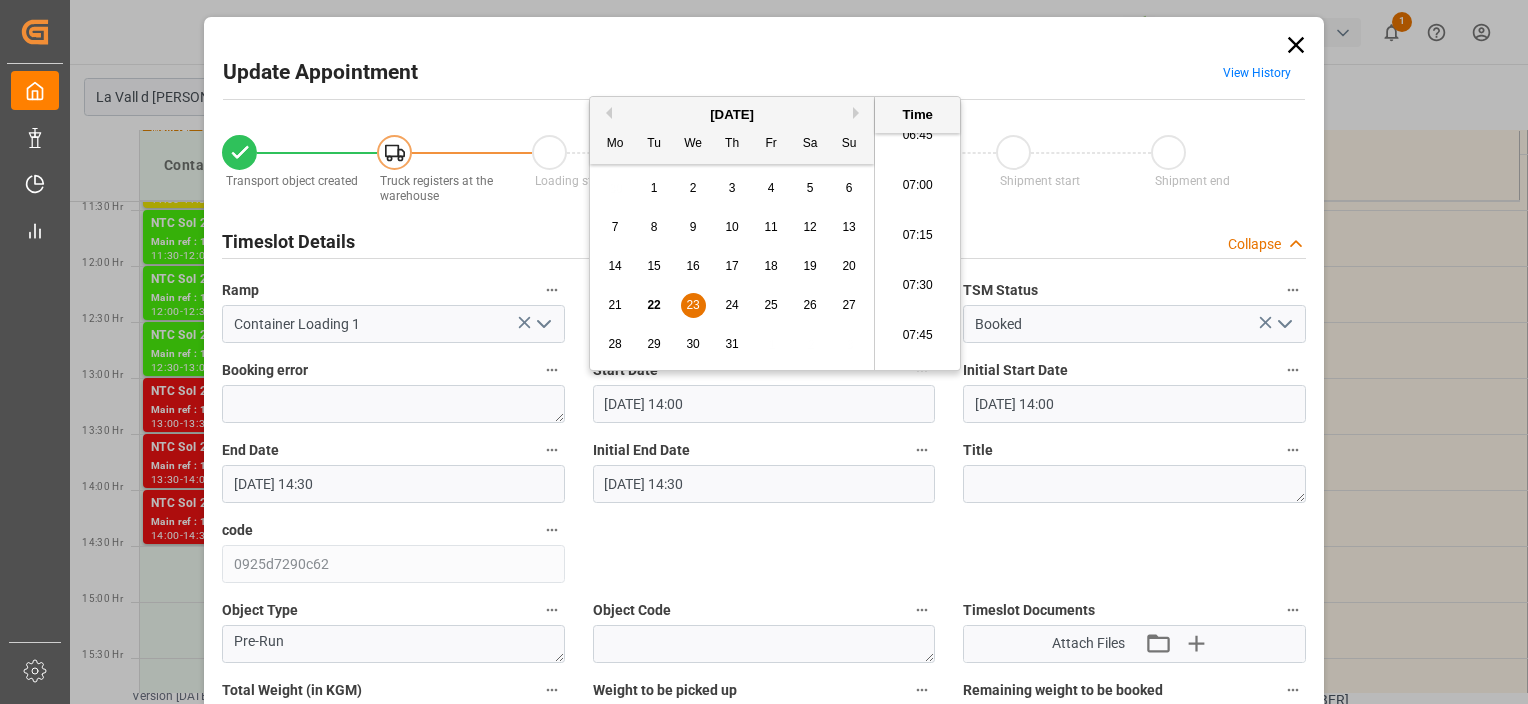 scroll, scrollTop: 1406, scrollLeft: 0, axis: vertical 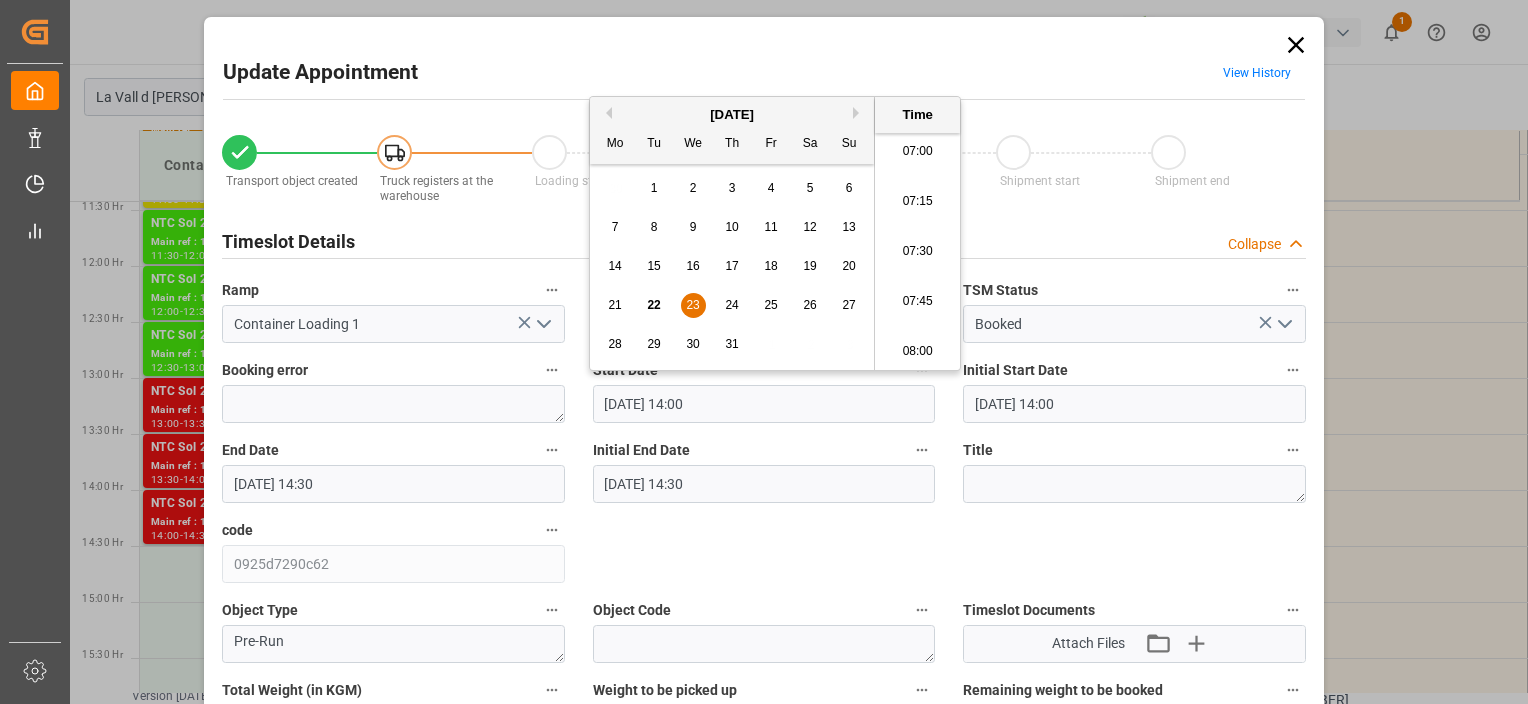 click on "08:00" at bounding box center (917, 352) 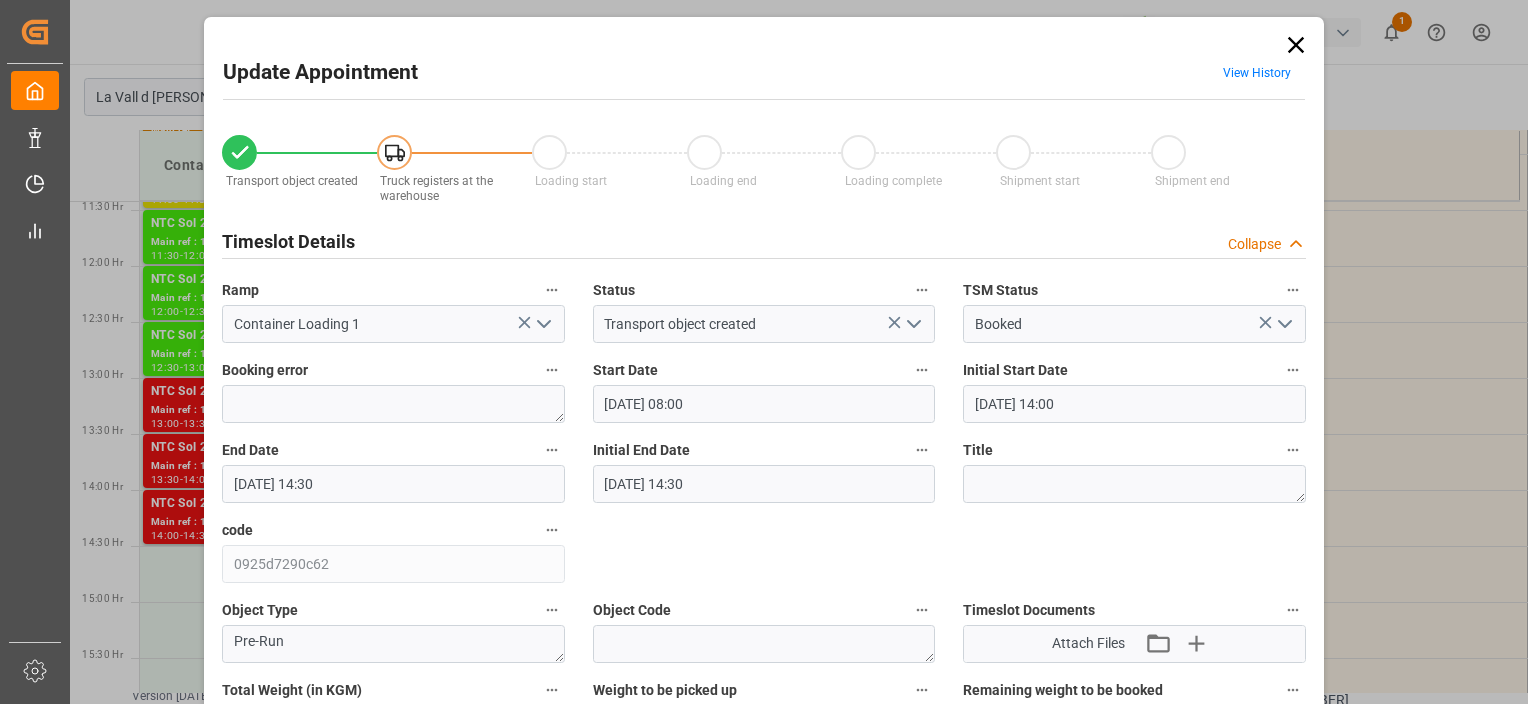 click on "[DATE] 14:30" at bounding box center (393, 484) 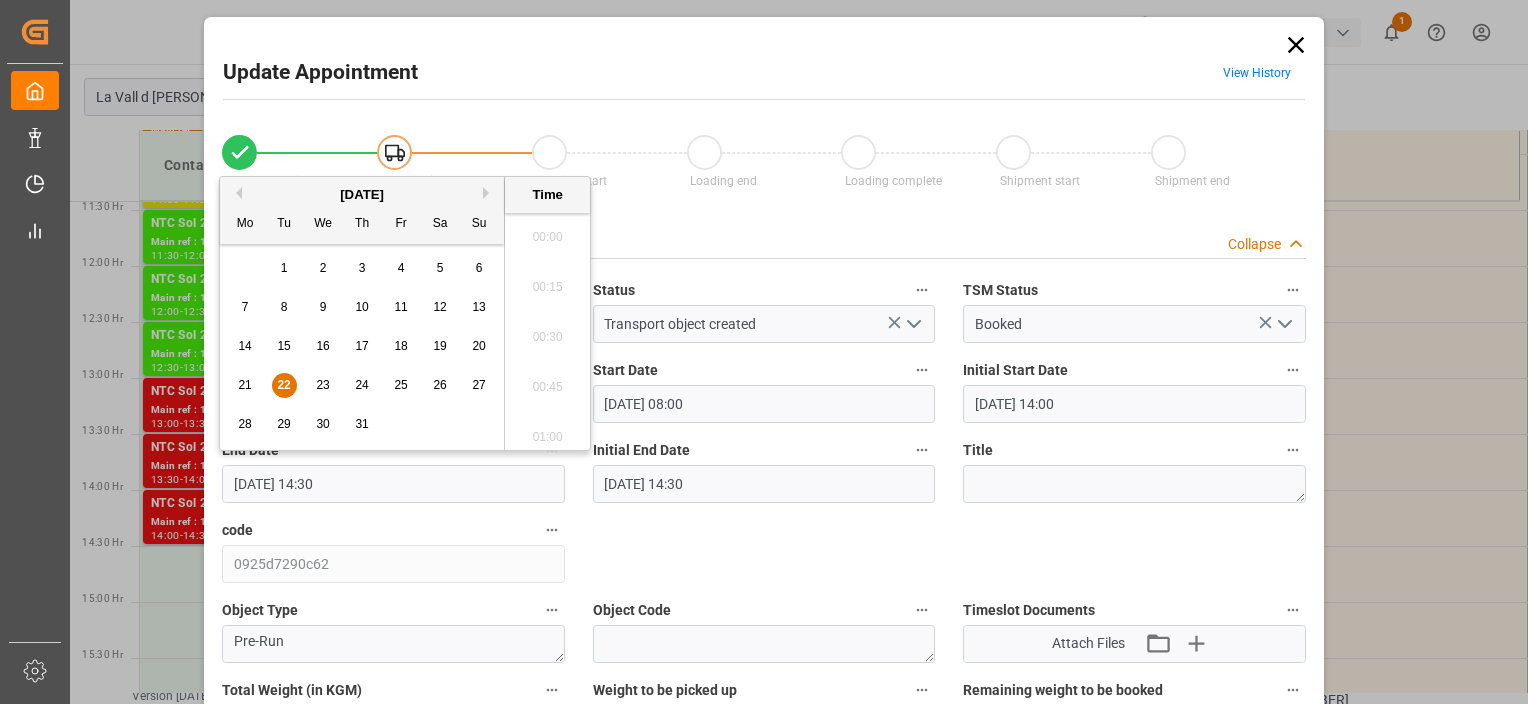 scroll, scrollTop: 2806, scrollLeft: 0, axis: vertical 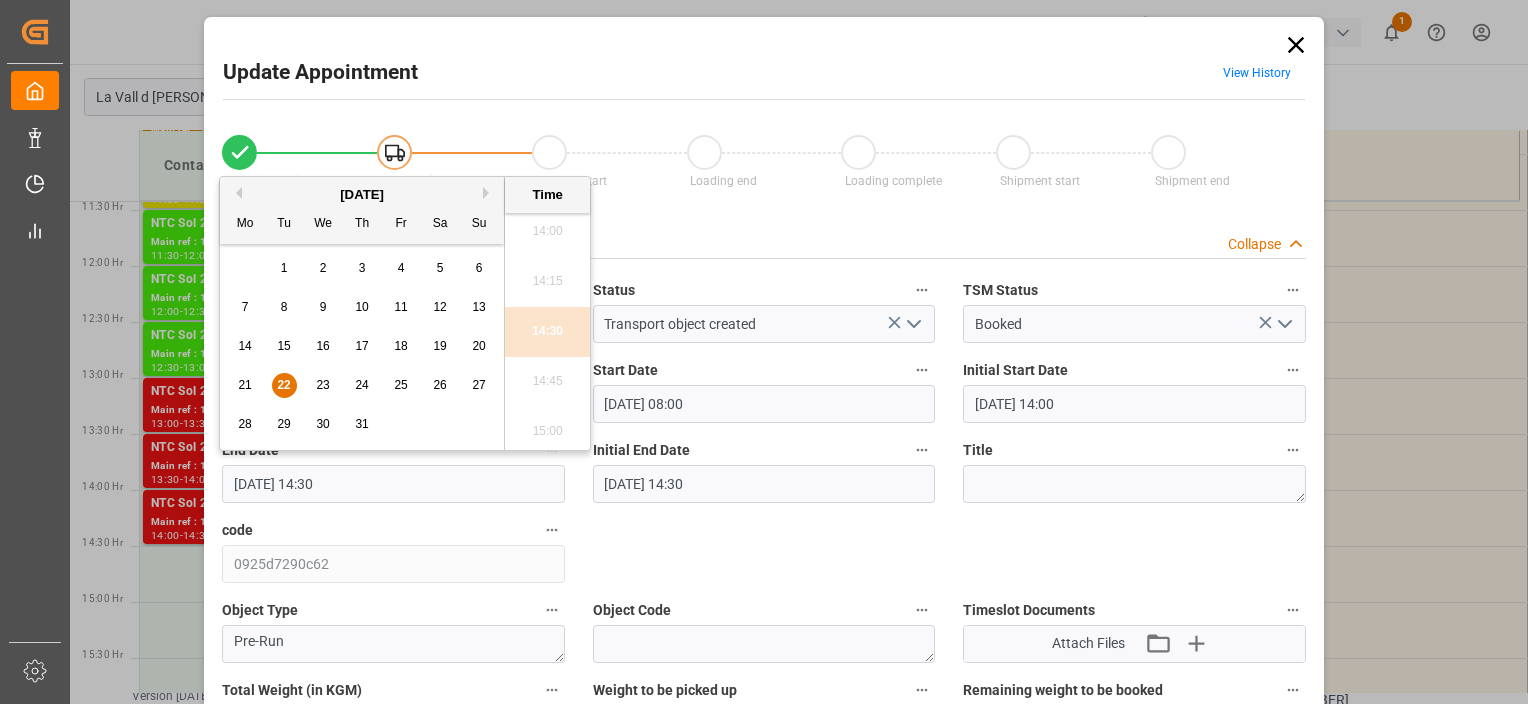 click on "23" at bounding box center [323, 386] 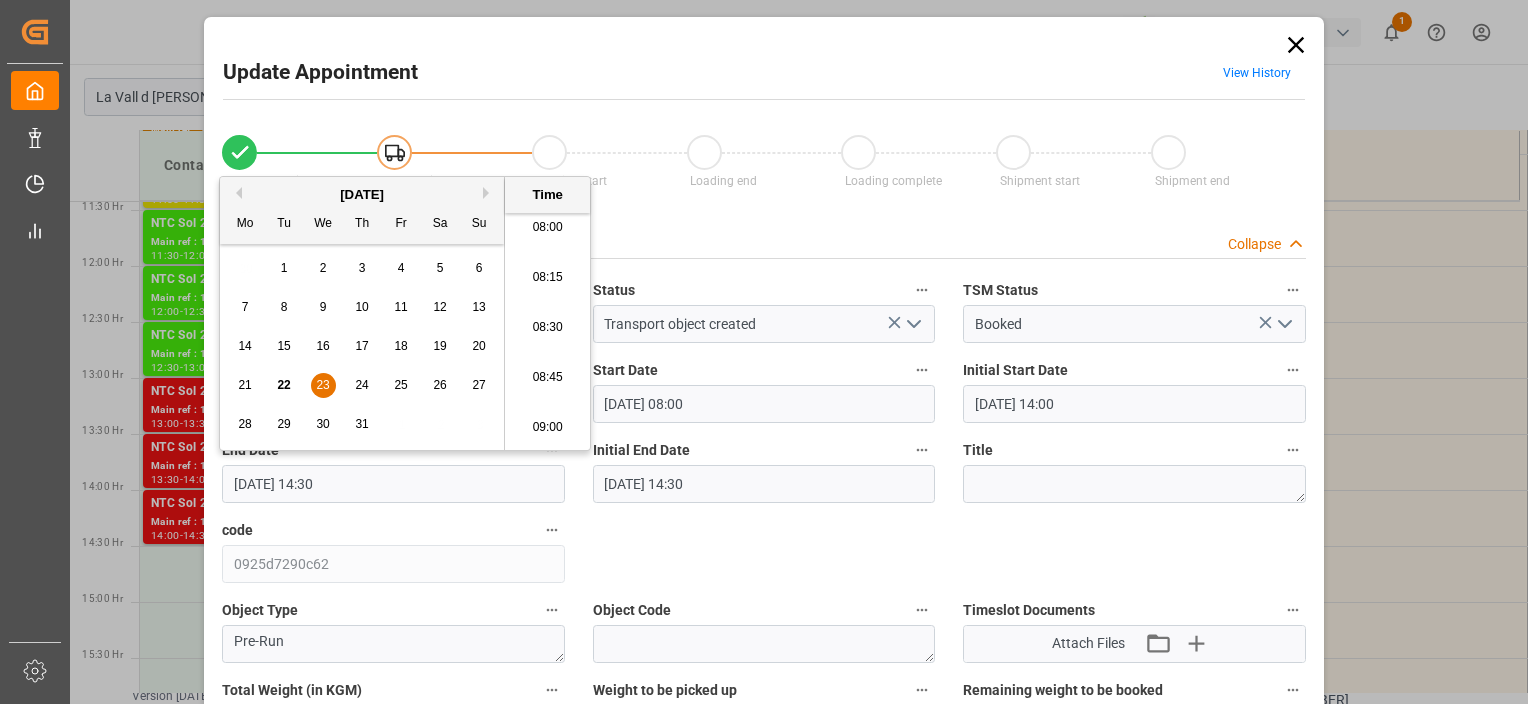 scroll, scrollTop: 1606, scrollLeft: 0, axis: vertical 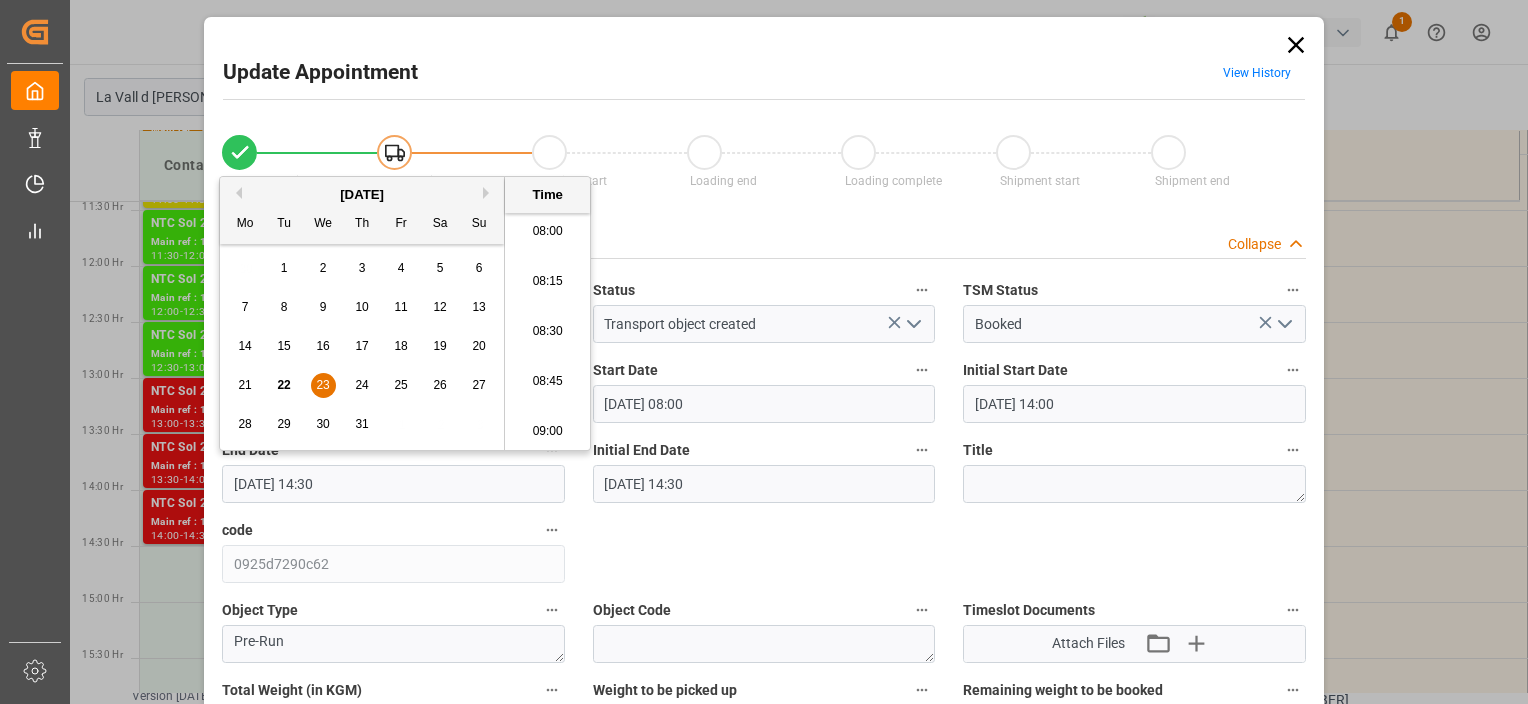 drag, startPoint x: 534, startPoint y: 344, endPoint x: 568, endPoint y: 362, distance: 38.470768 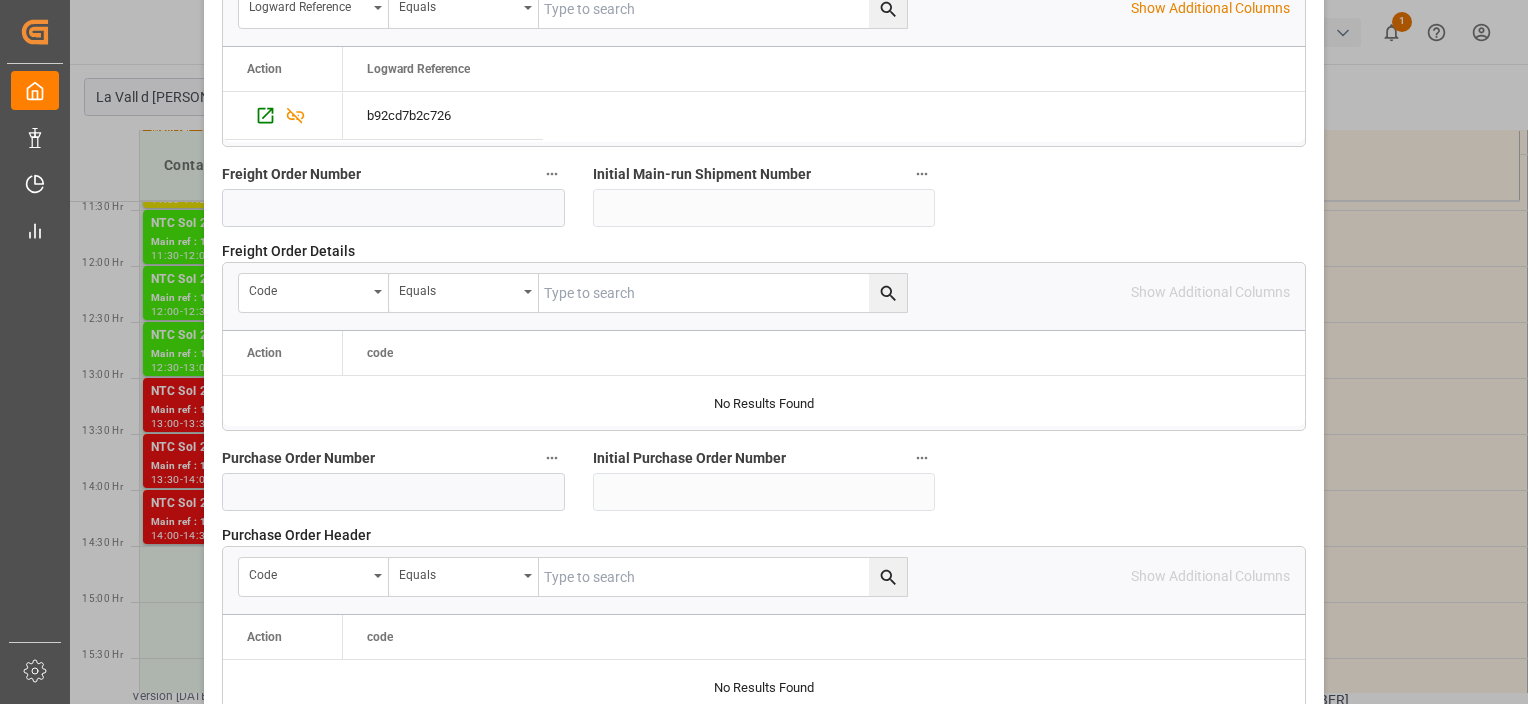 scroll, scrollTop: 2070, scrollLeft: 0, axis: vertical 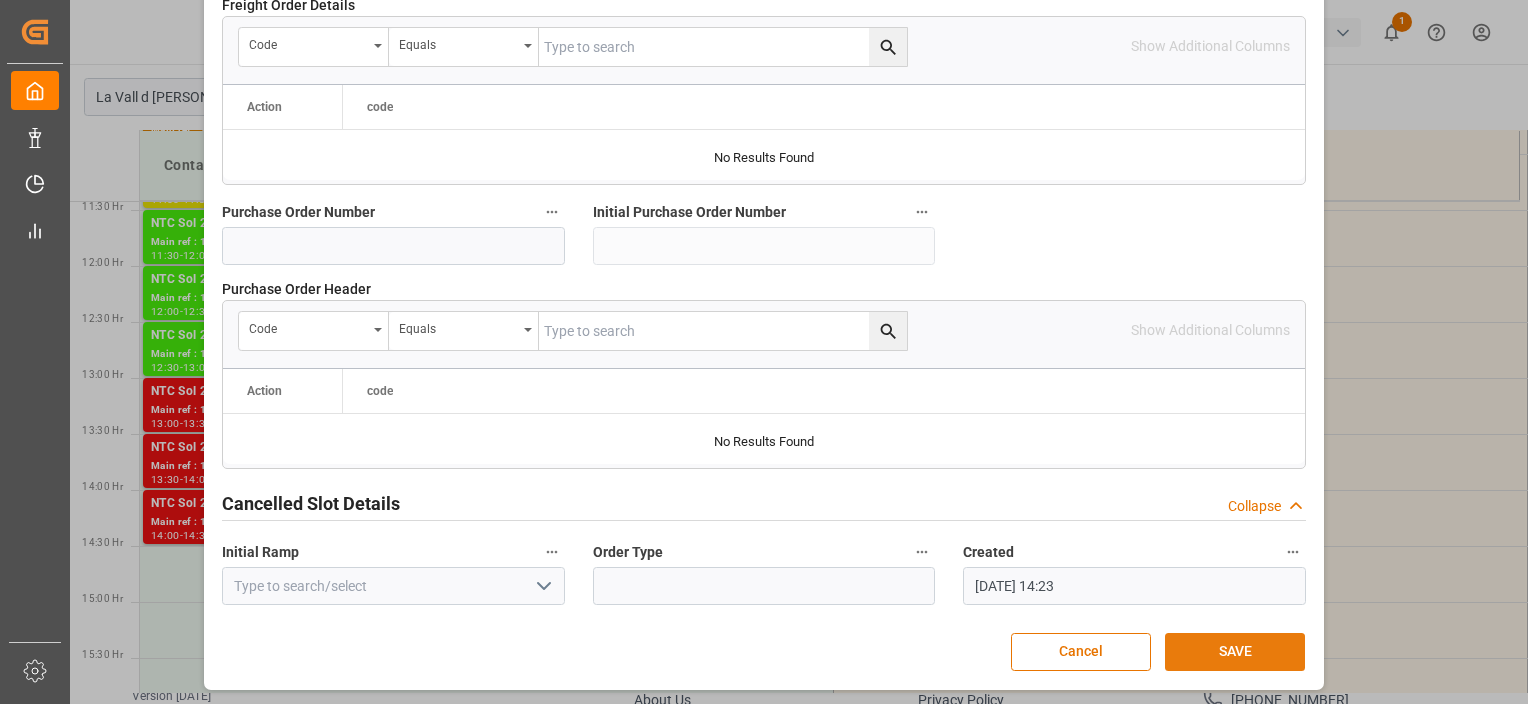 click on "SAVE" at bounding box center (1235, 652) 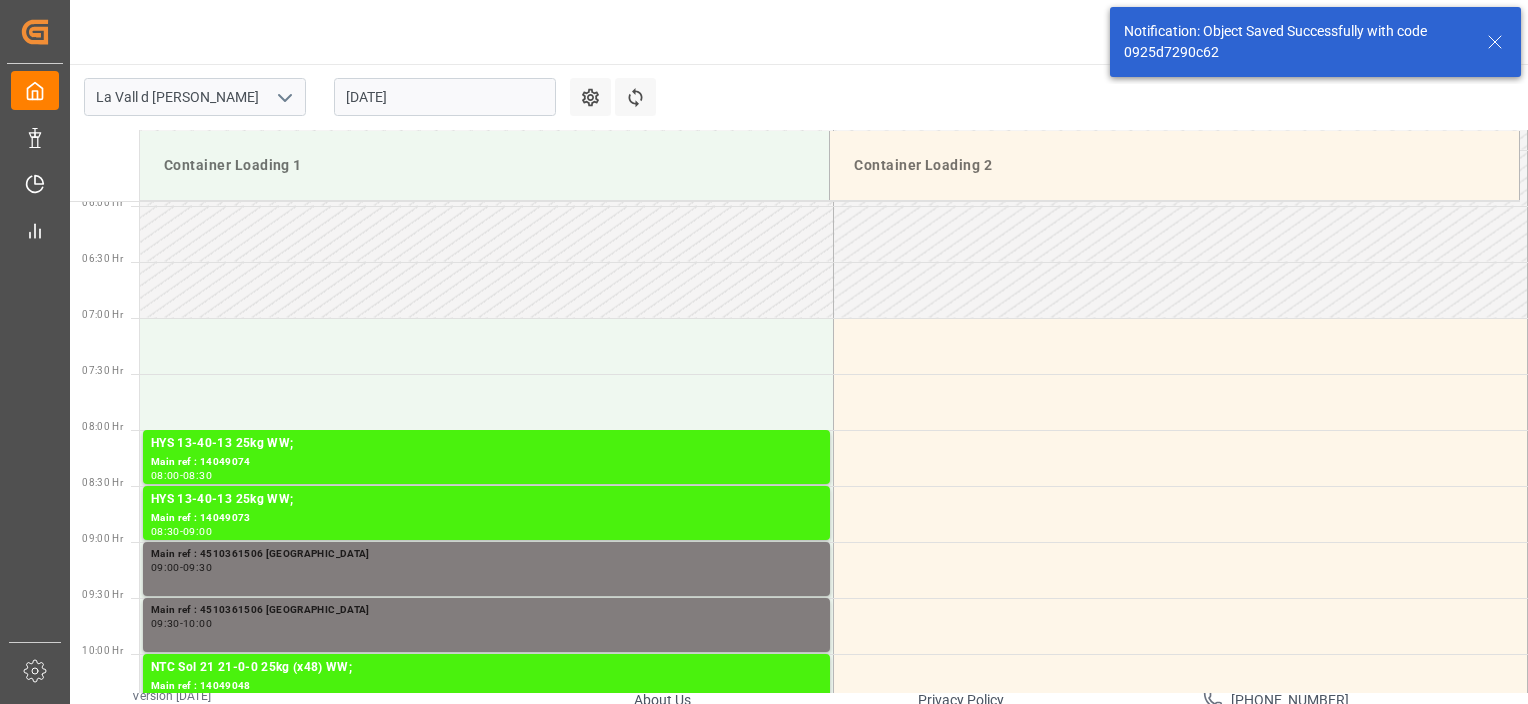 scroll, scrollTop: 701, scrollLeft: 0, axis: vertical 